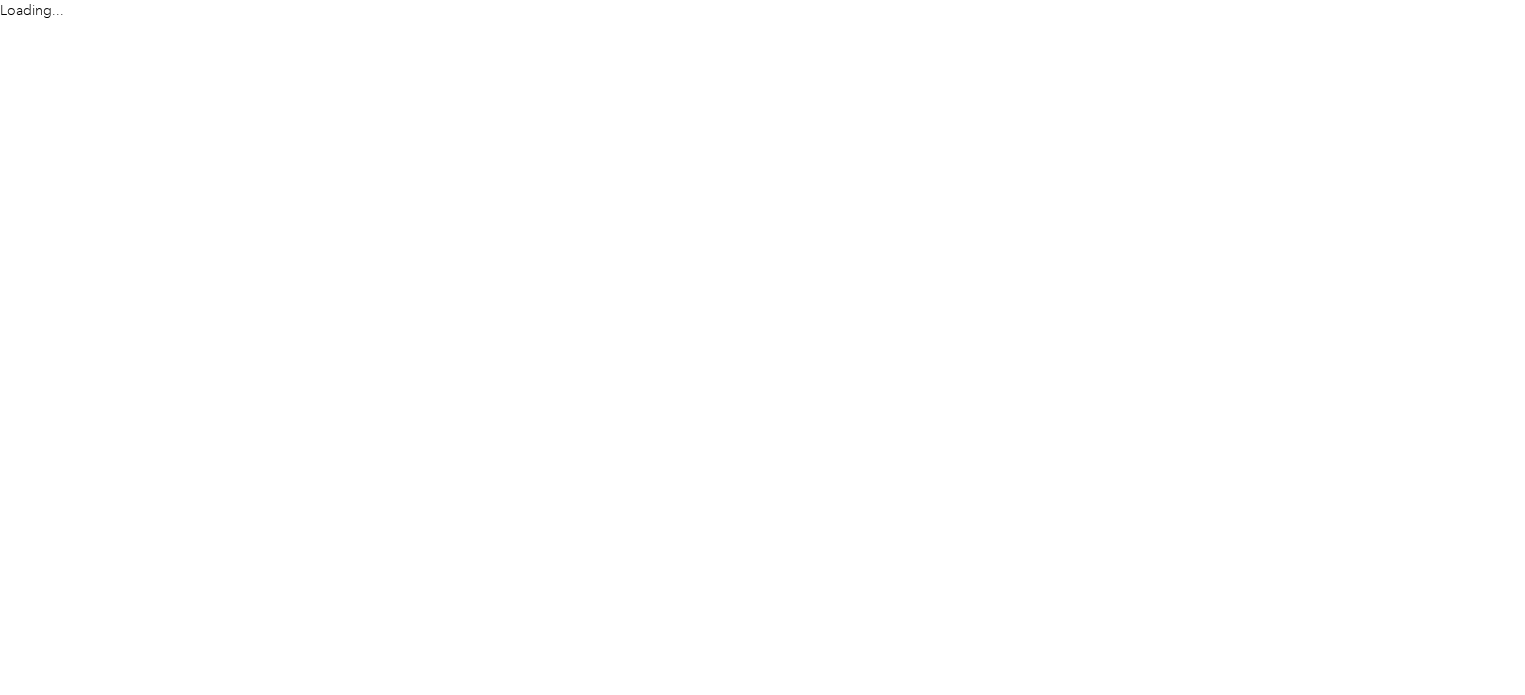scroll, scrollTop: 0, scrollLeft: 0, axis: both 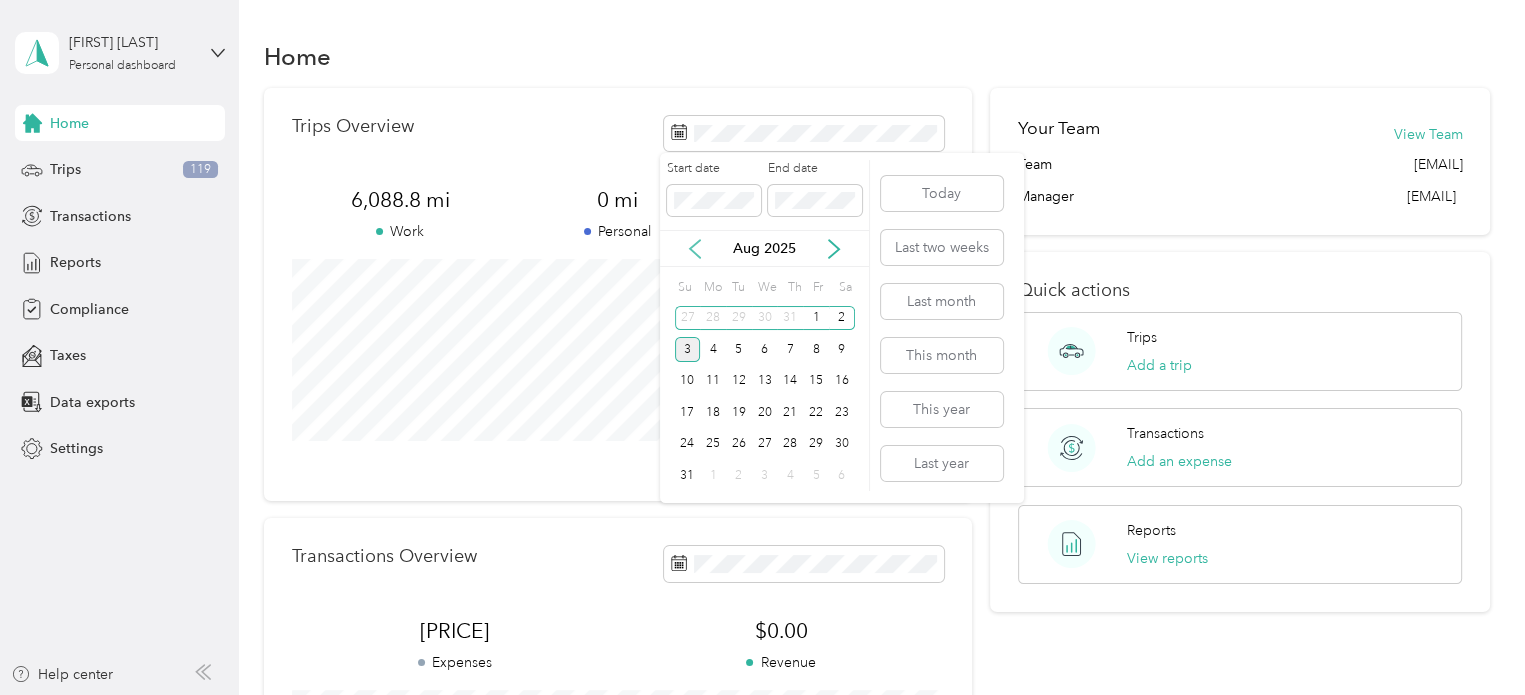 click 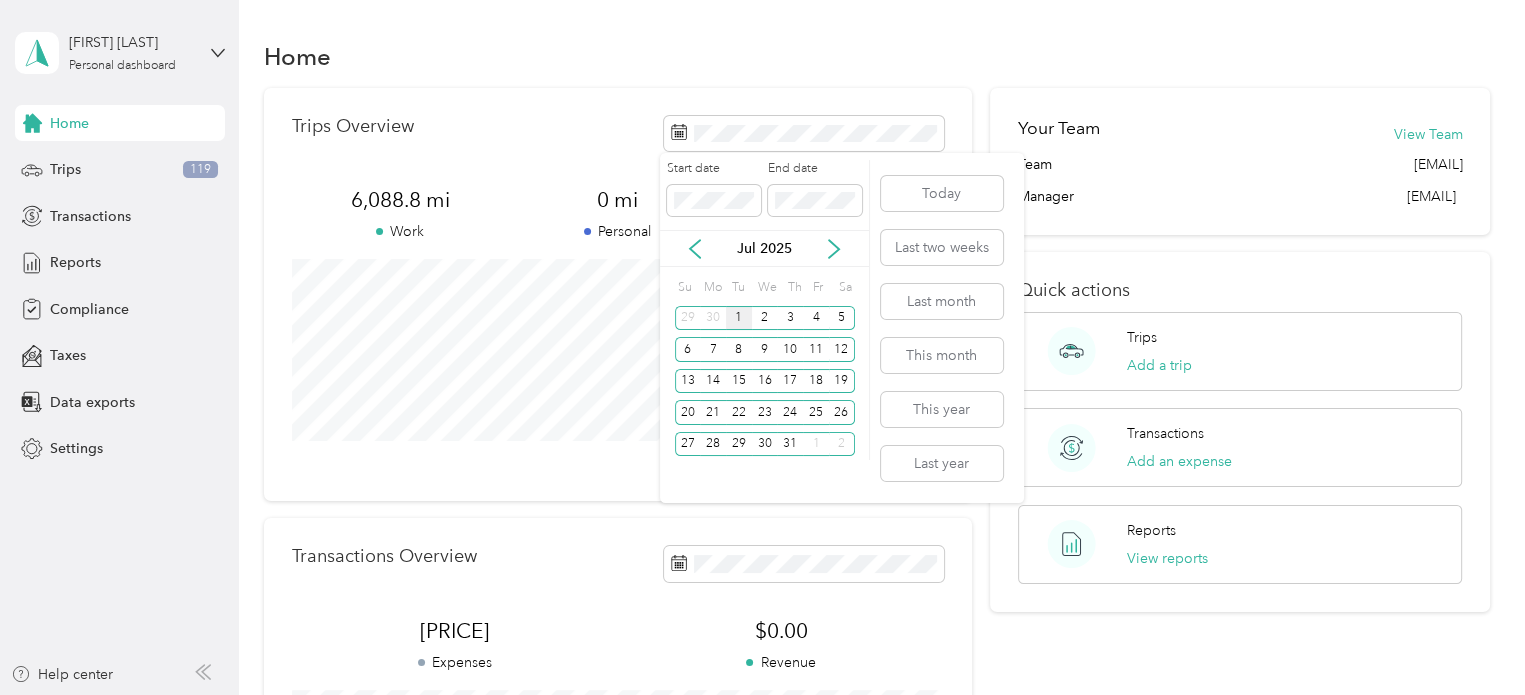 click on "1" at bounding box center [739, 318] 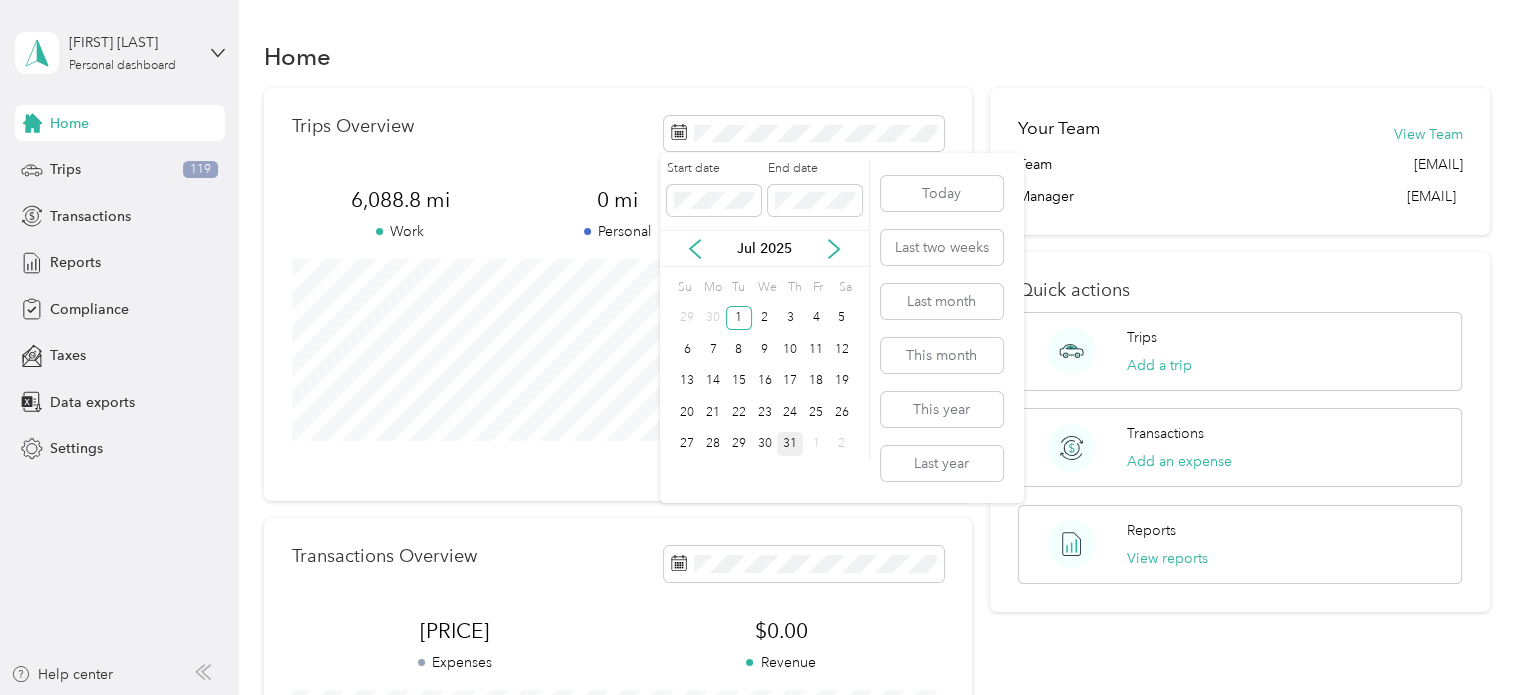click on "31" at bounding box center [790, 444] 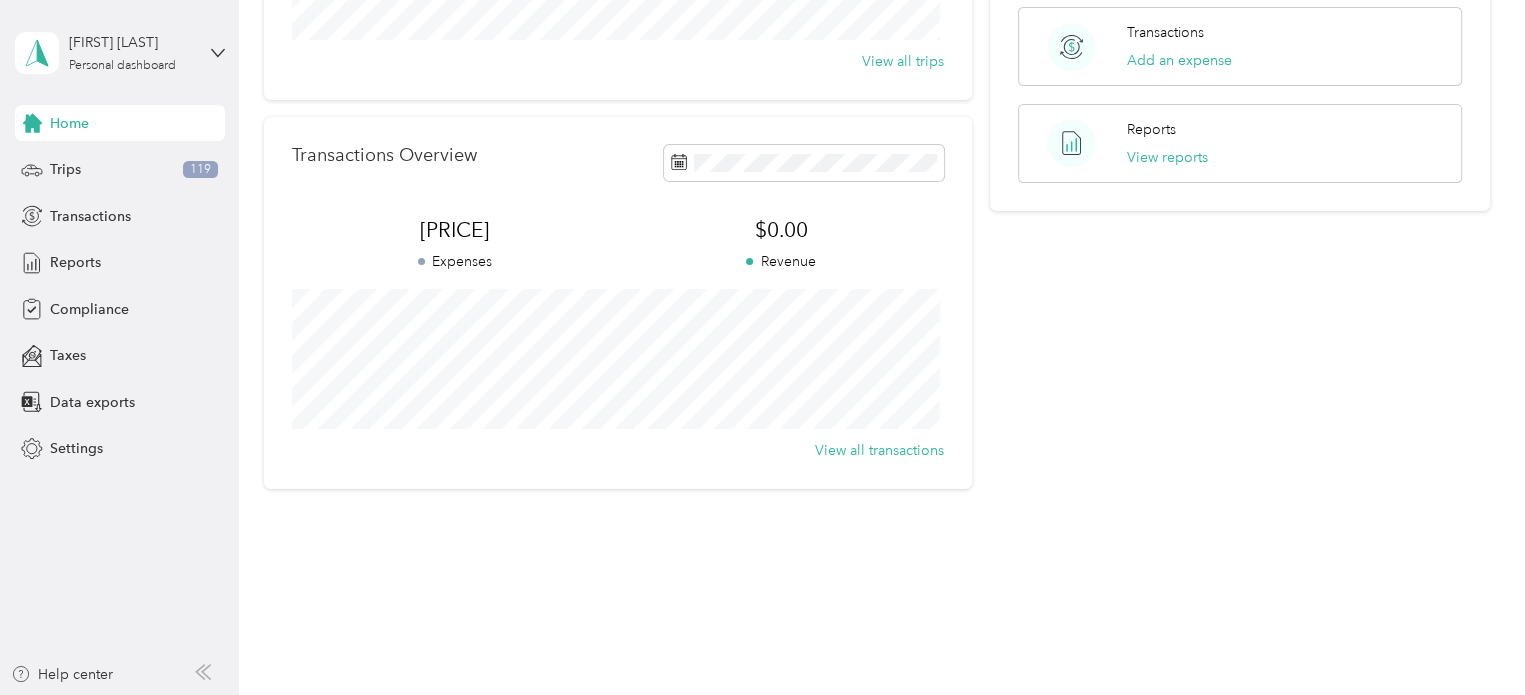 scroll, scrollTop: 0, scrollLeft: 0, axis: both 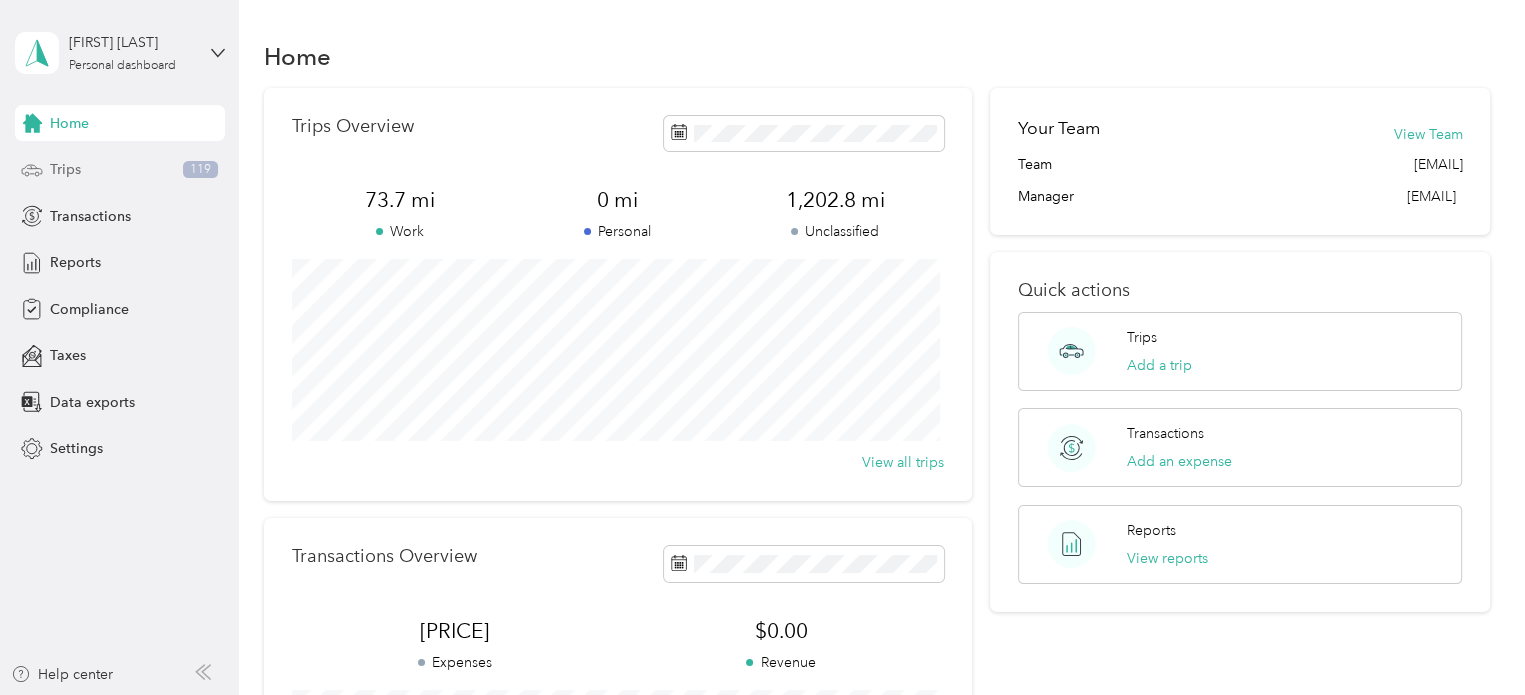 click on "Trips [NUMBER]" at bounding box center [120, 170] 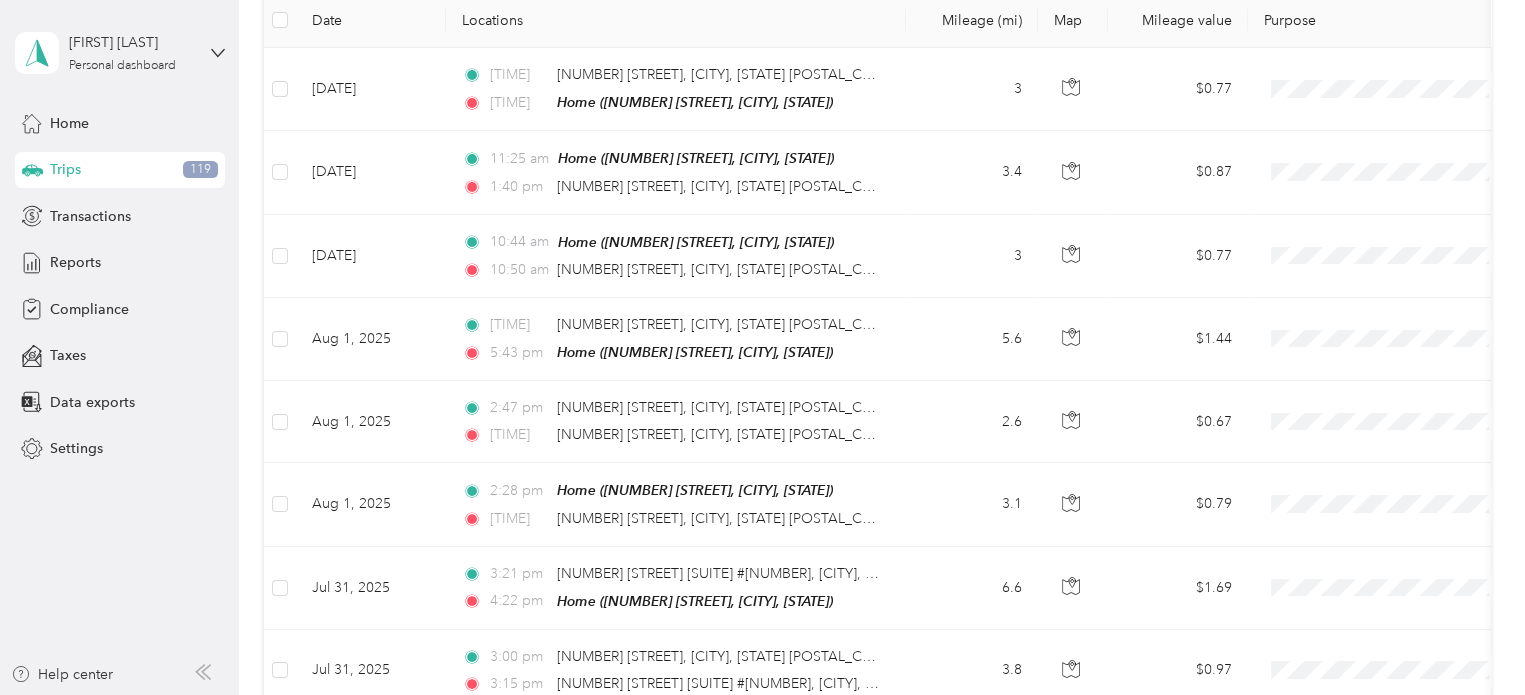 scroll, scrollTop: 342, scrollLeft: 0, axis: vertical 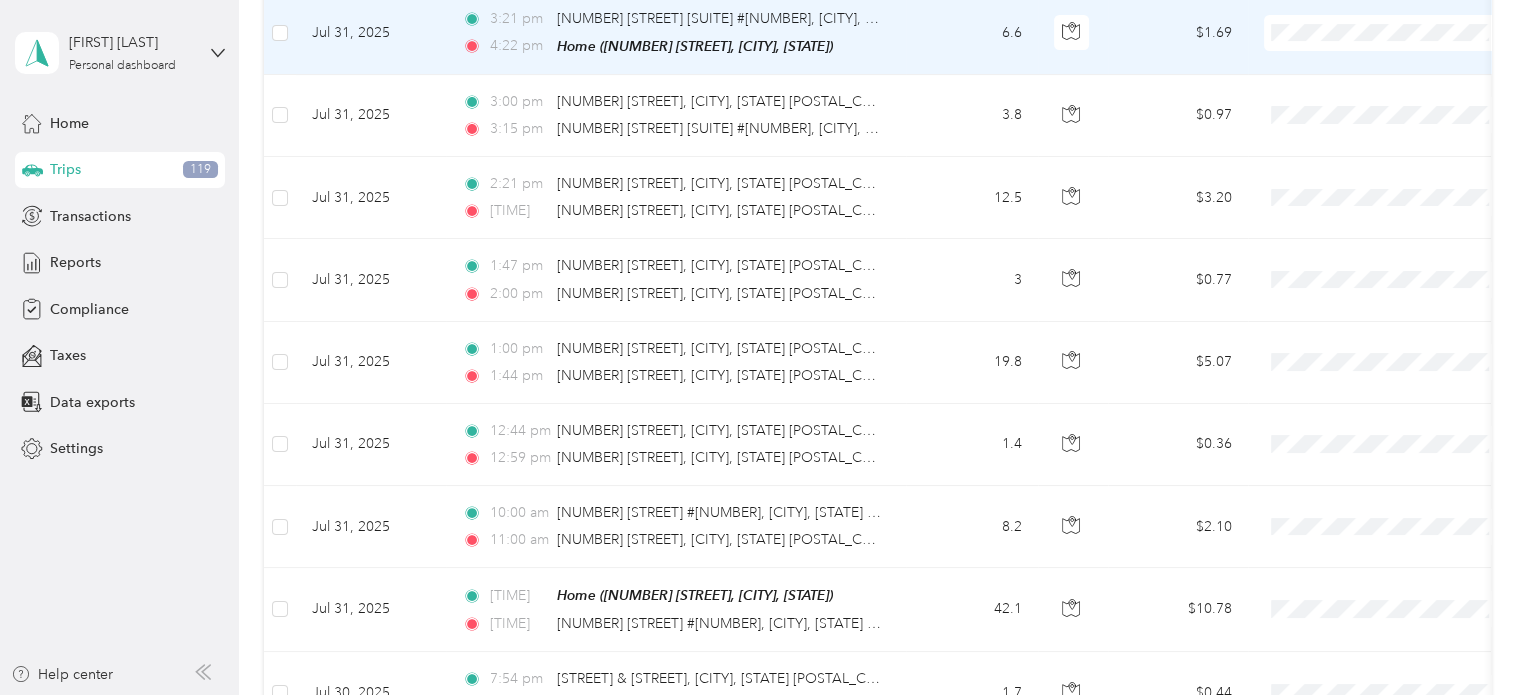 click on "Convergint Technologies" at bounding box center [1405, 62] 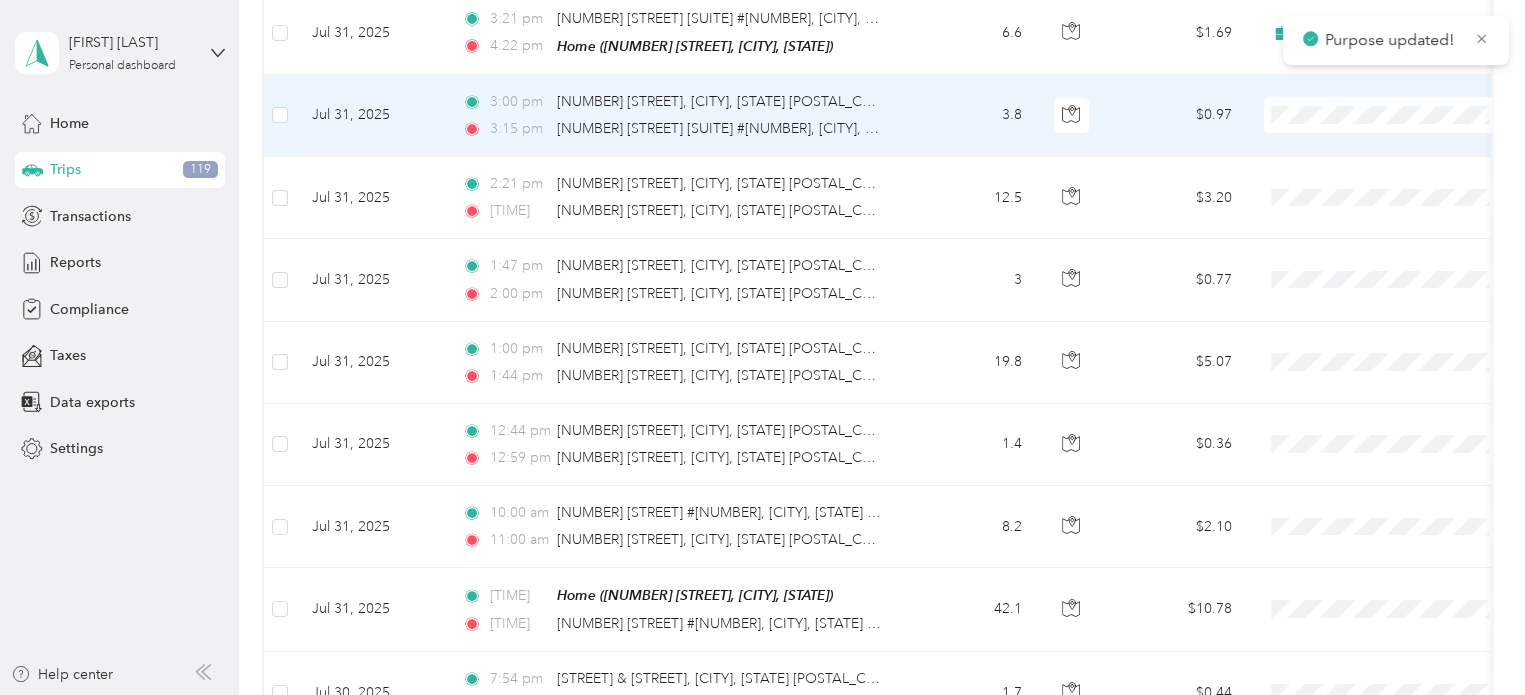 click on "Convergint Technologies" at bounding box center [1405, 141] 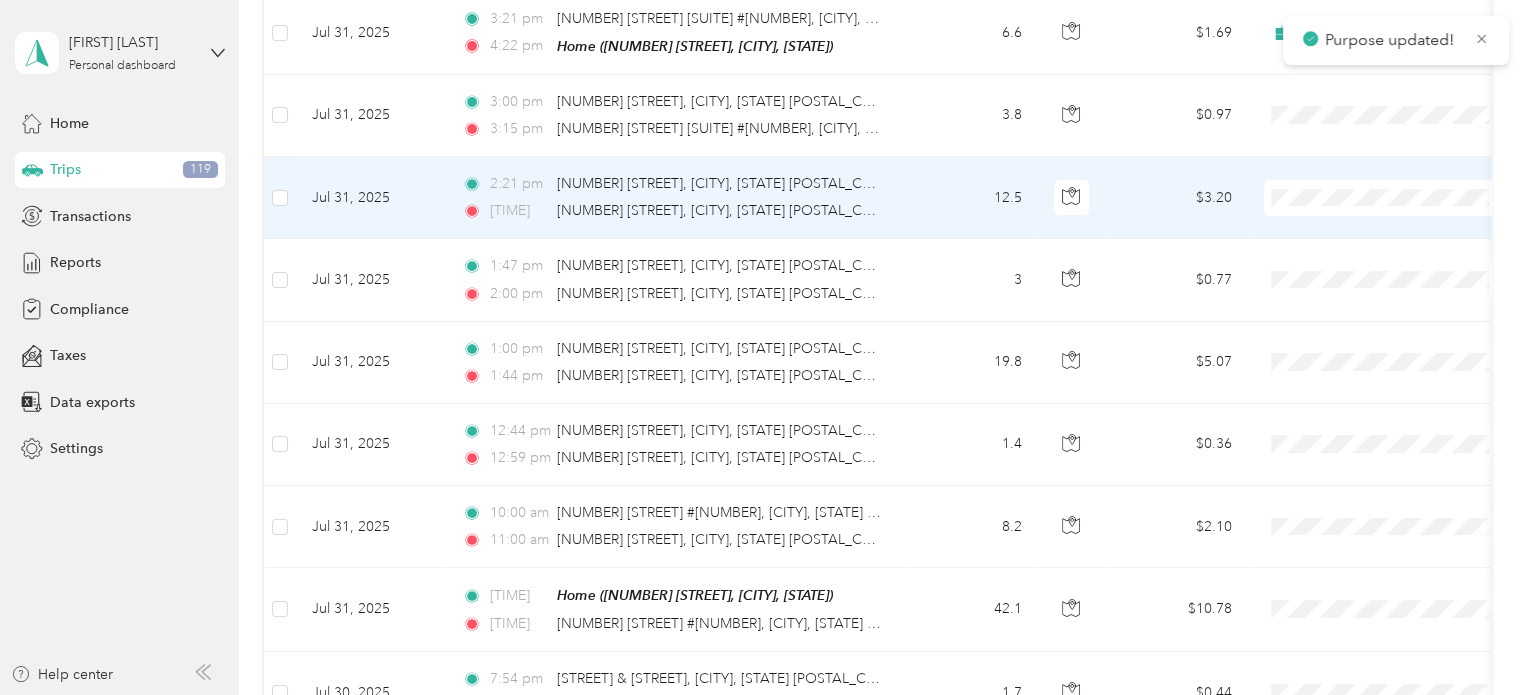click on "Convergint Technologies" at bounding box center (1405, 226) 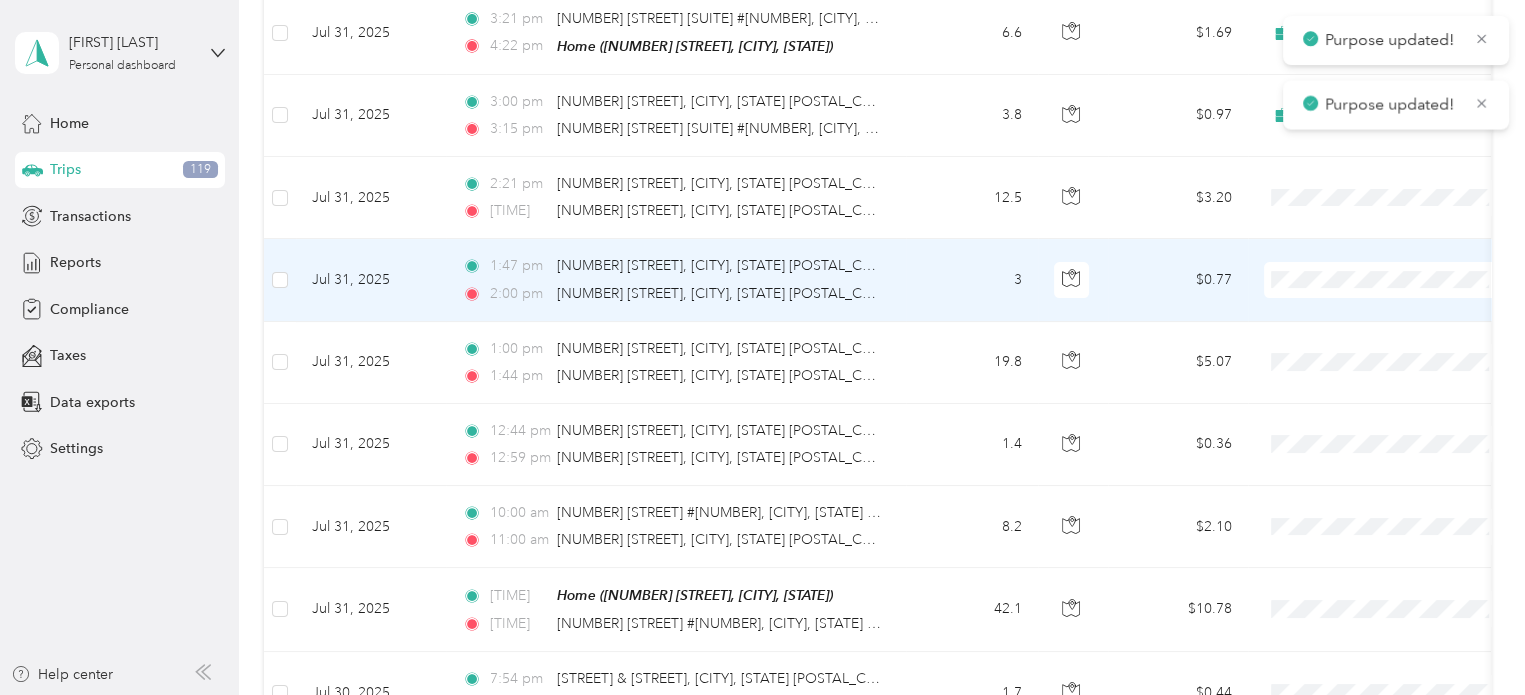 click on "Convergint Technologies" at bounding box center [1405, 308] 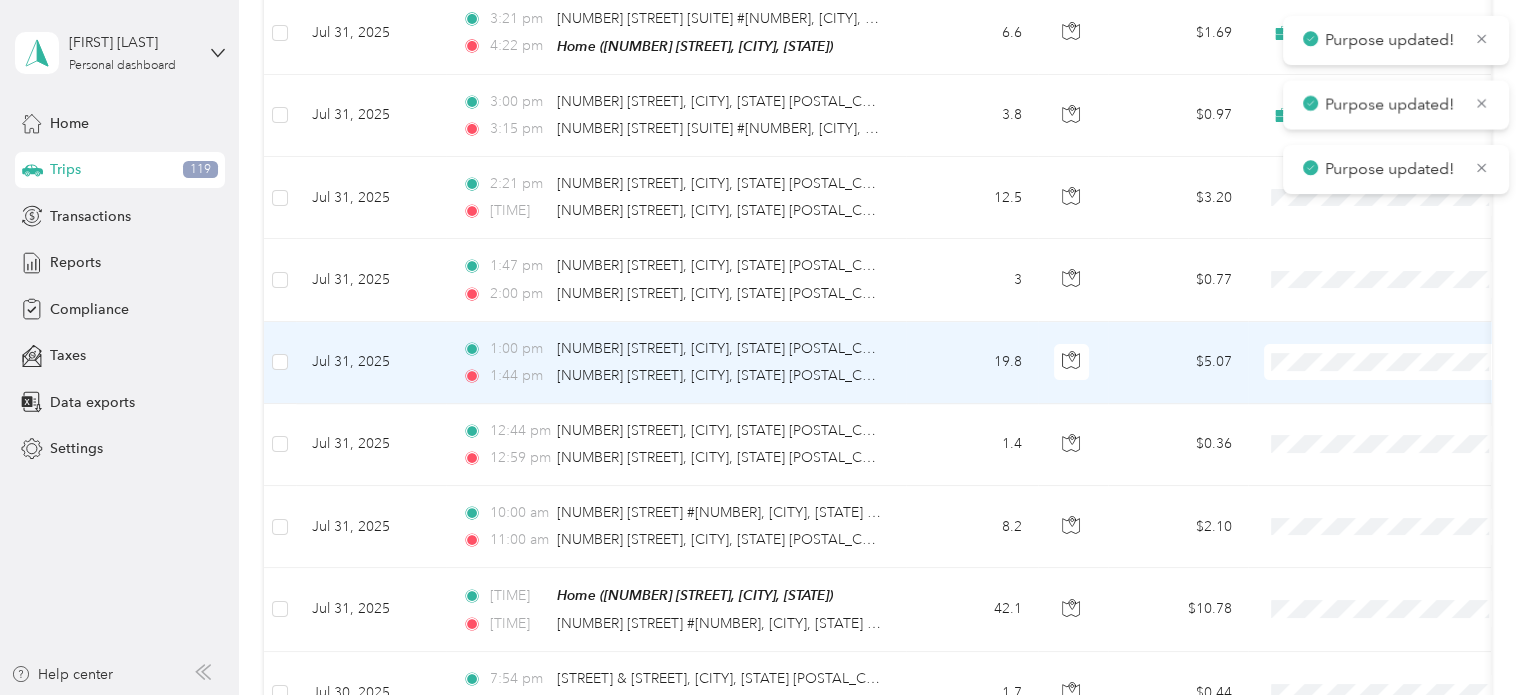 click at bounding box center [1388, 362] 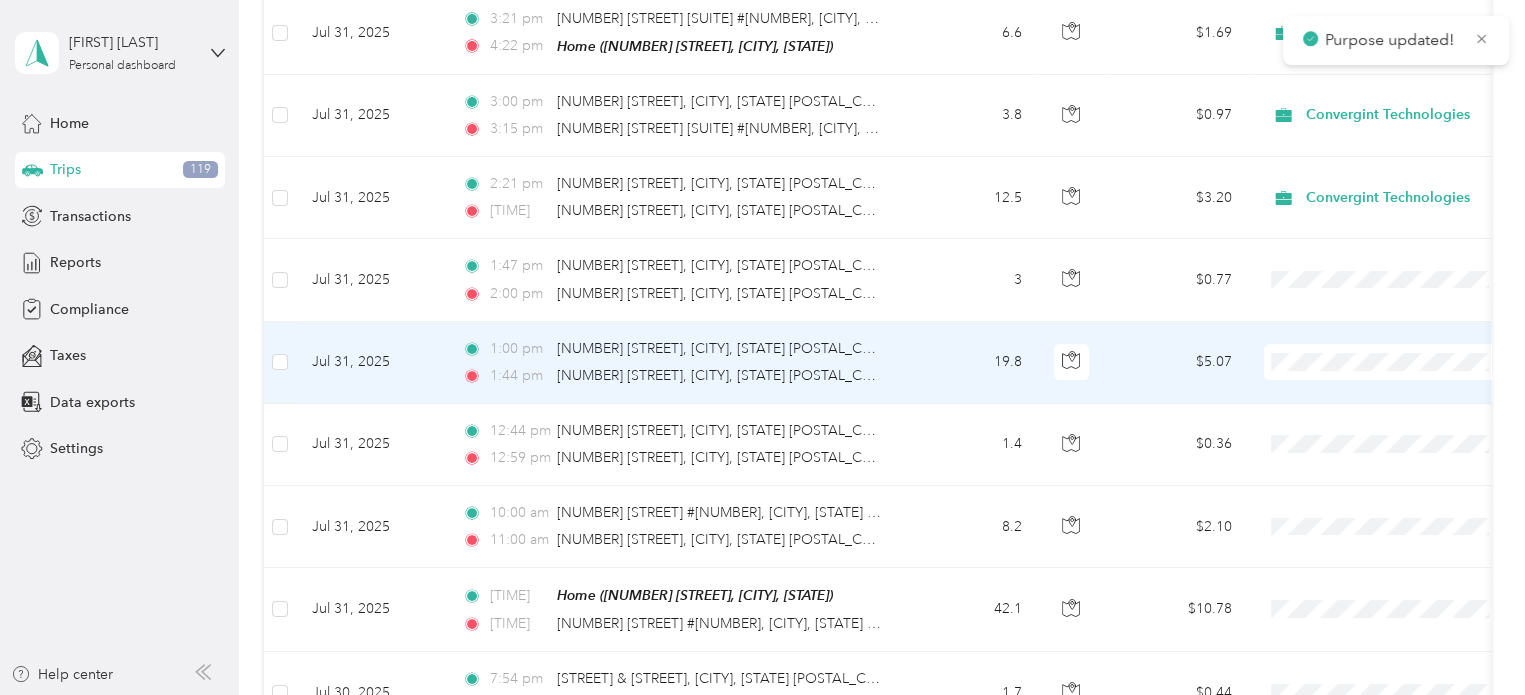 click on "Convergint Technologies" at bounding box center (1405, 390) 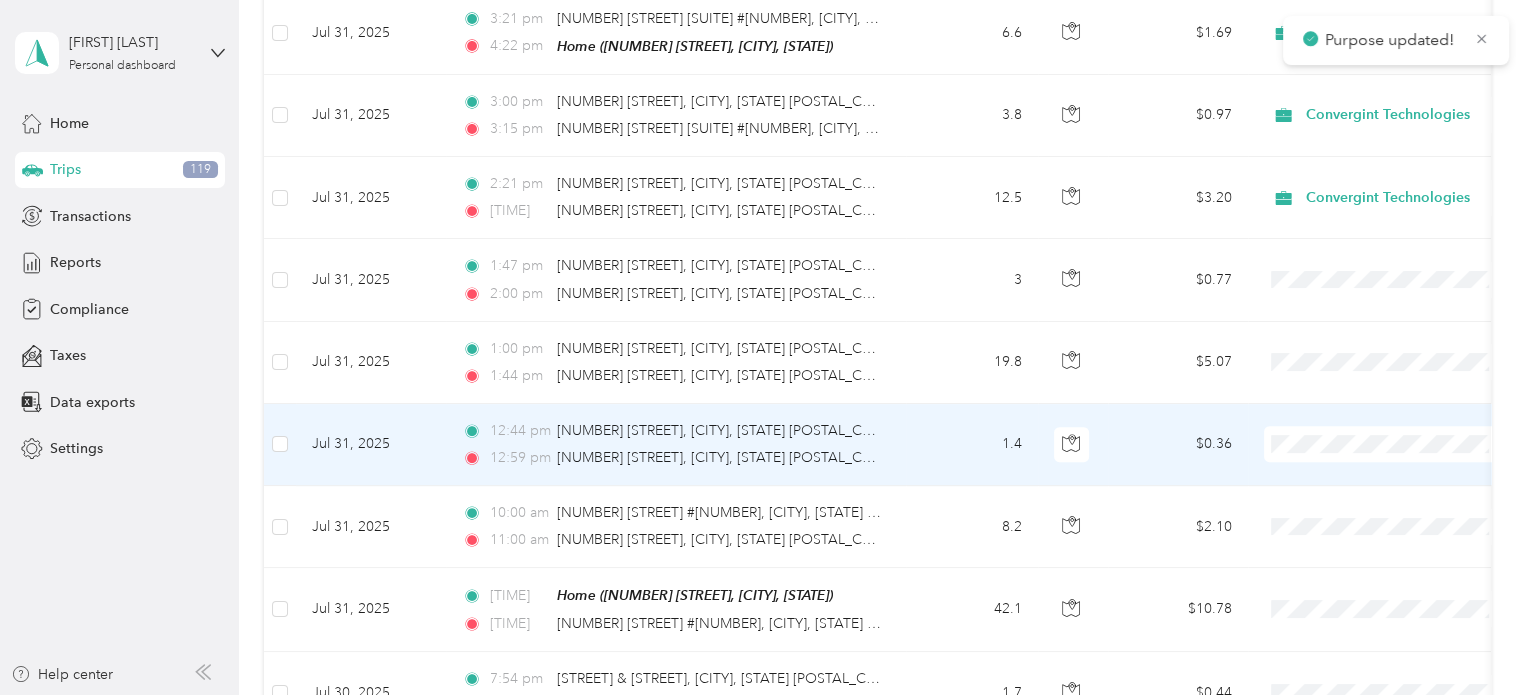 click on "Convergint Technologies" at bounding box center [1405, 472] 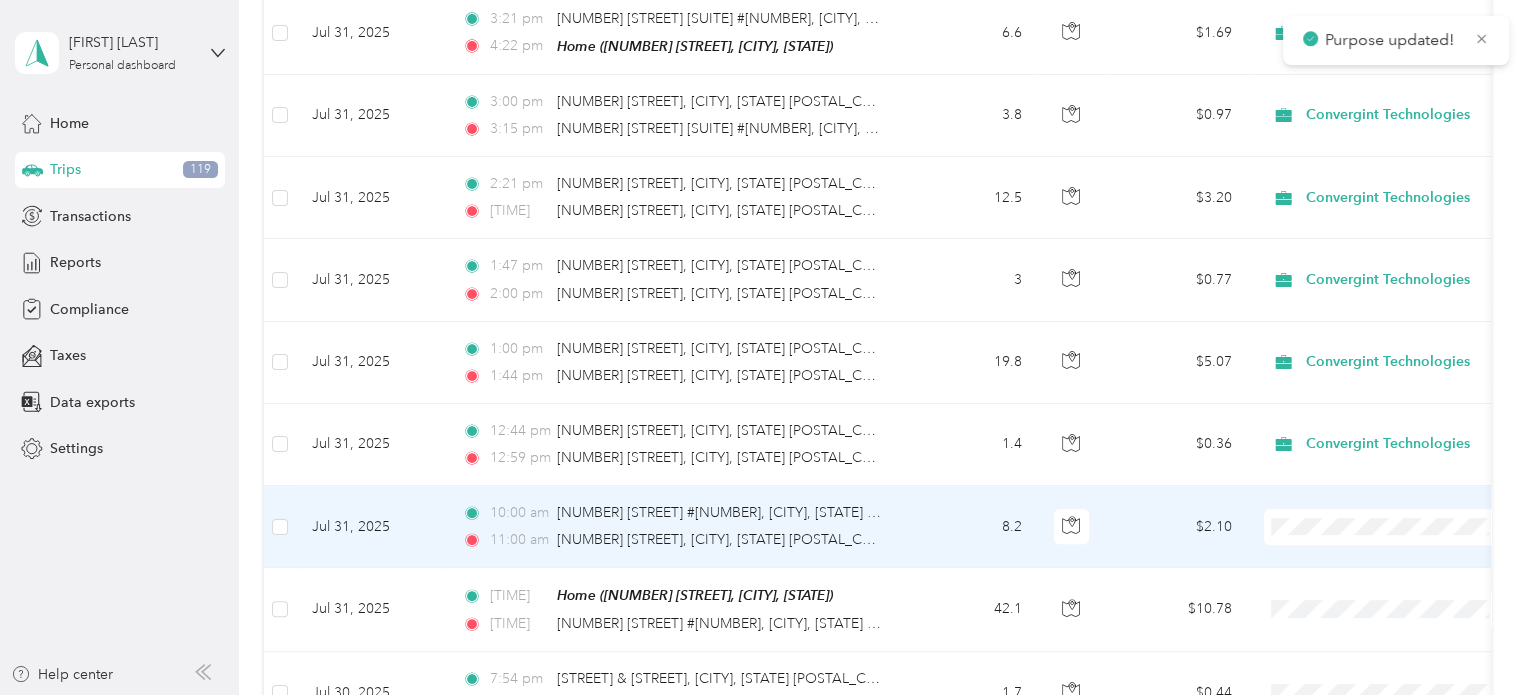 click on "Convergint Technologies" at bounding box center (1405, 552) 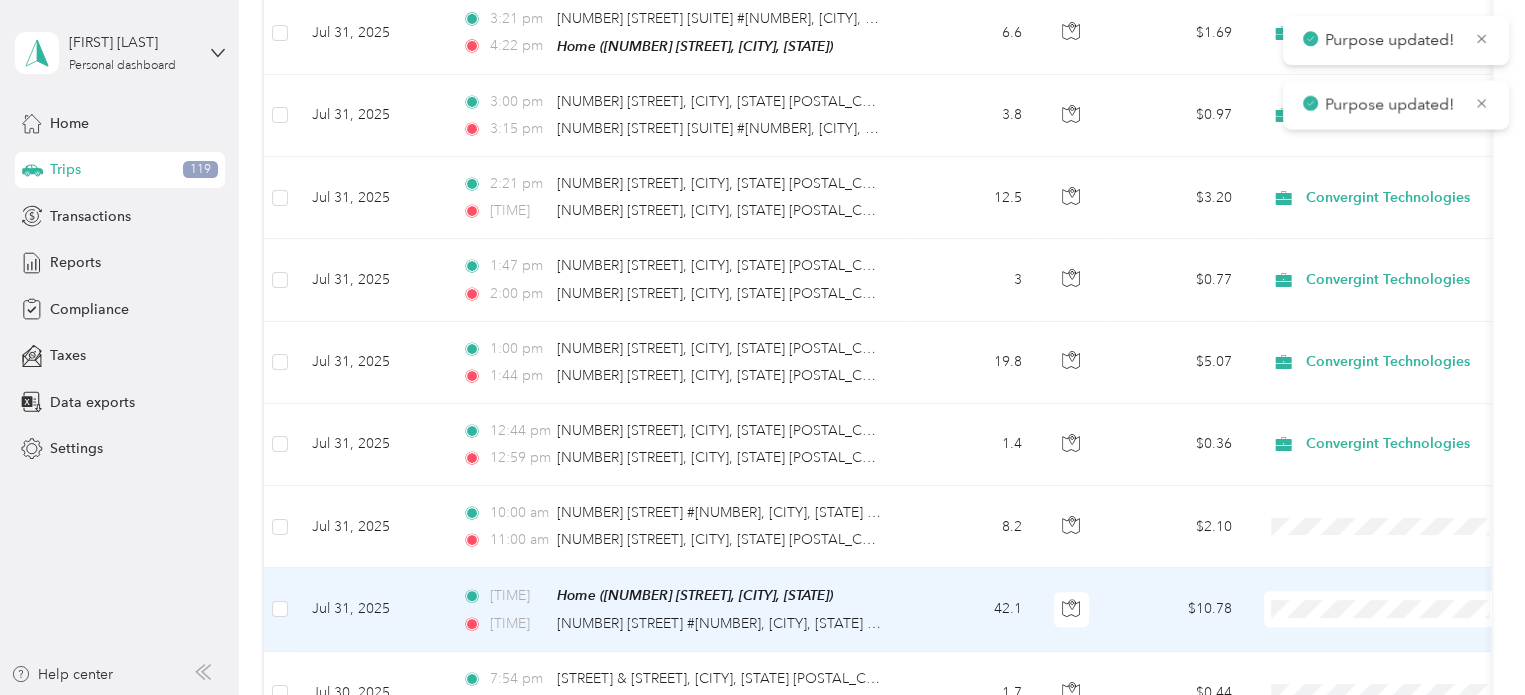 click at bounding box center (1388, 609) 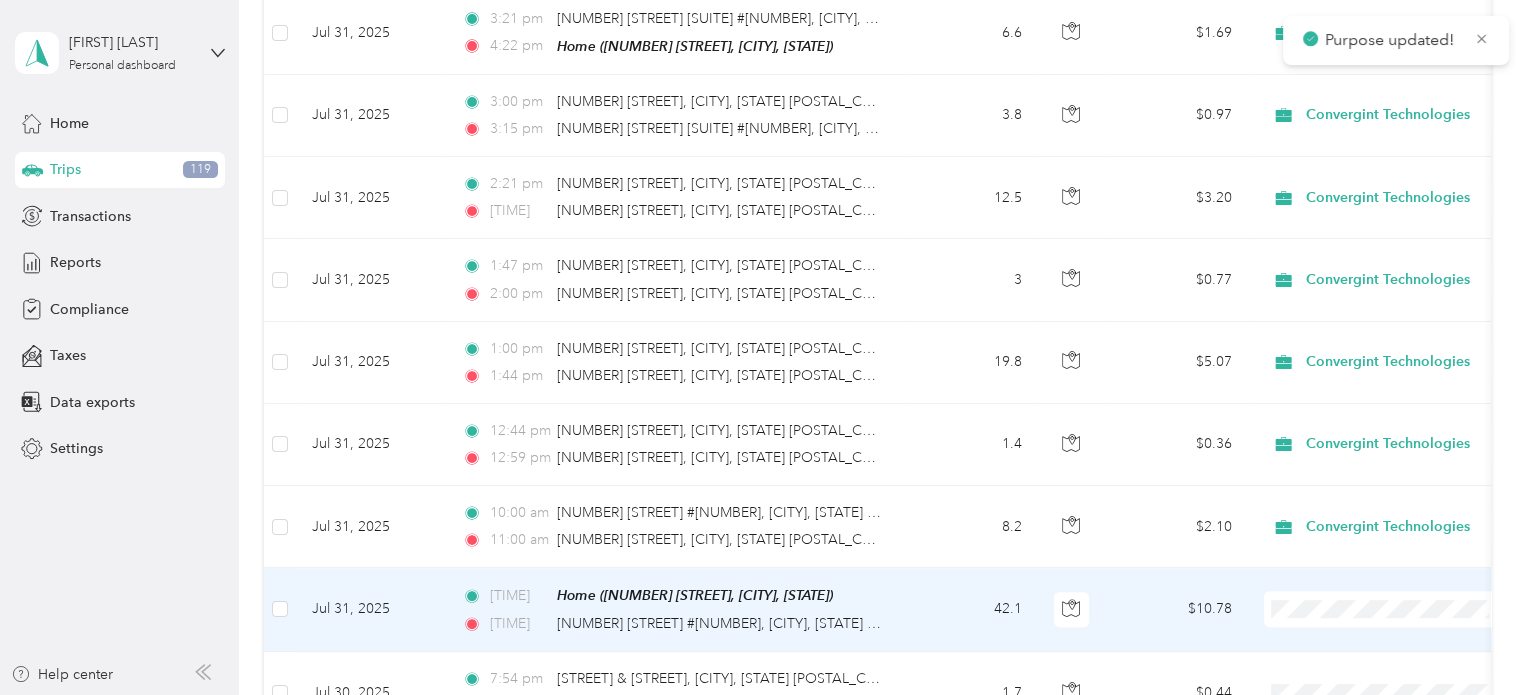 click at bounding box center (1388, 609) 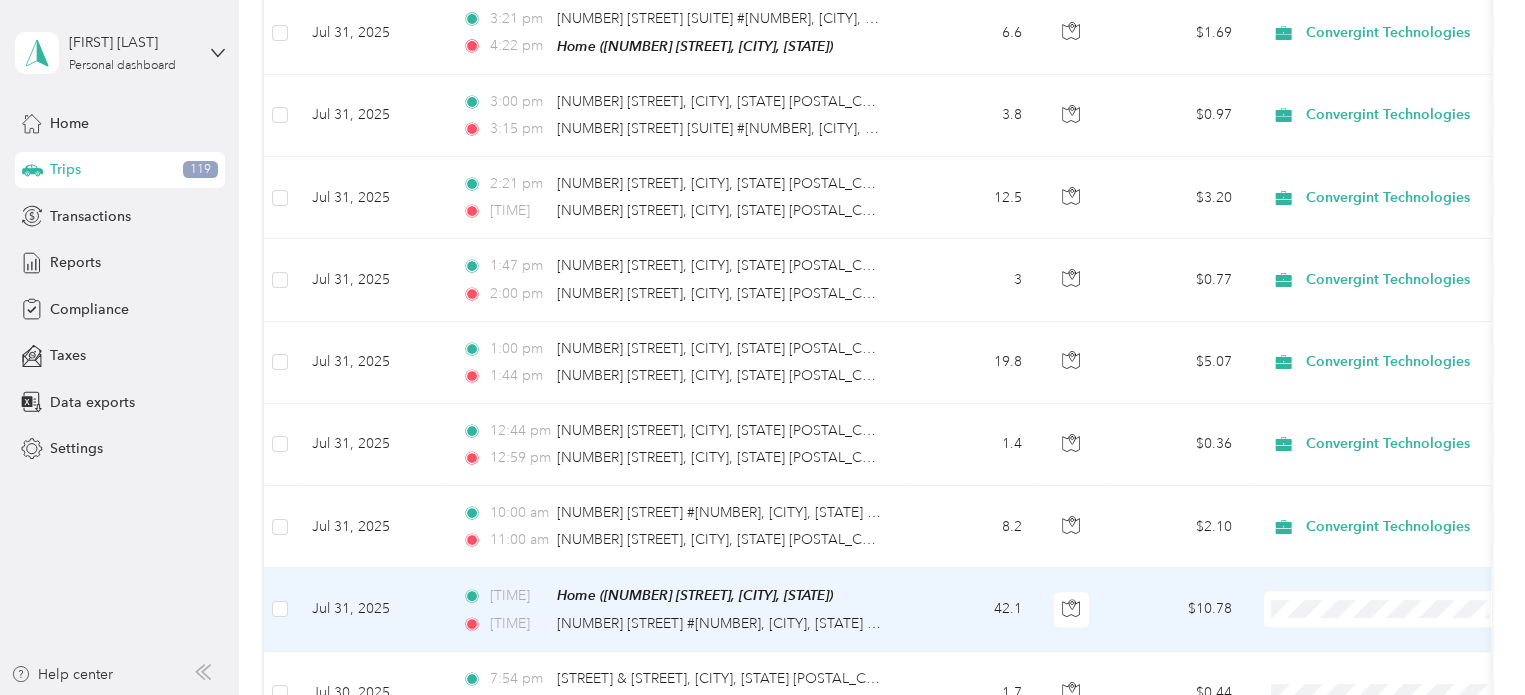 click on "Convergint Technologies" at bounding box center [1405, 636] 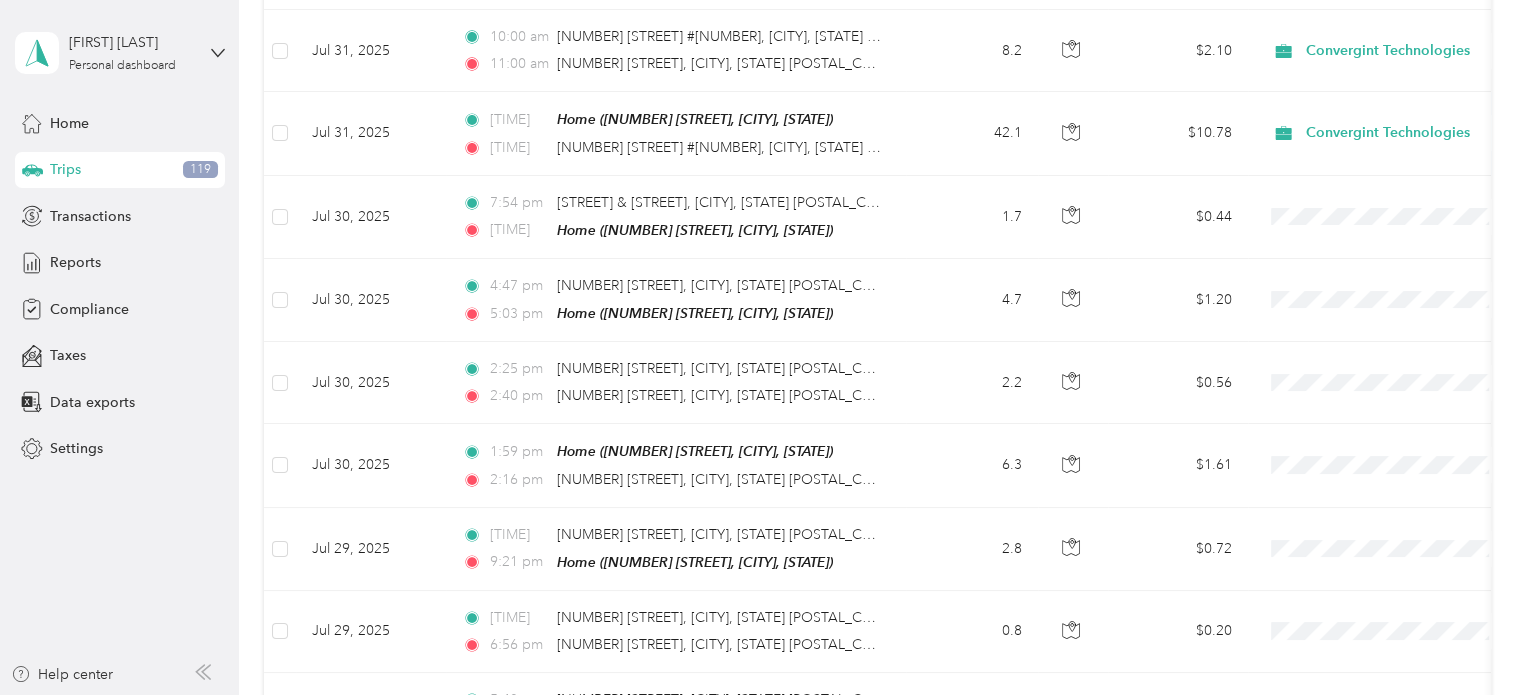 scroll, scrollTop: 1284, scrollLeft: 0, axis: vertical 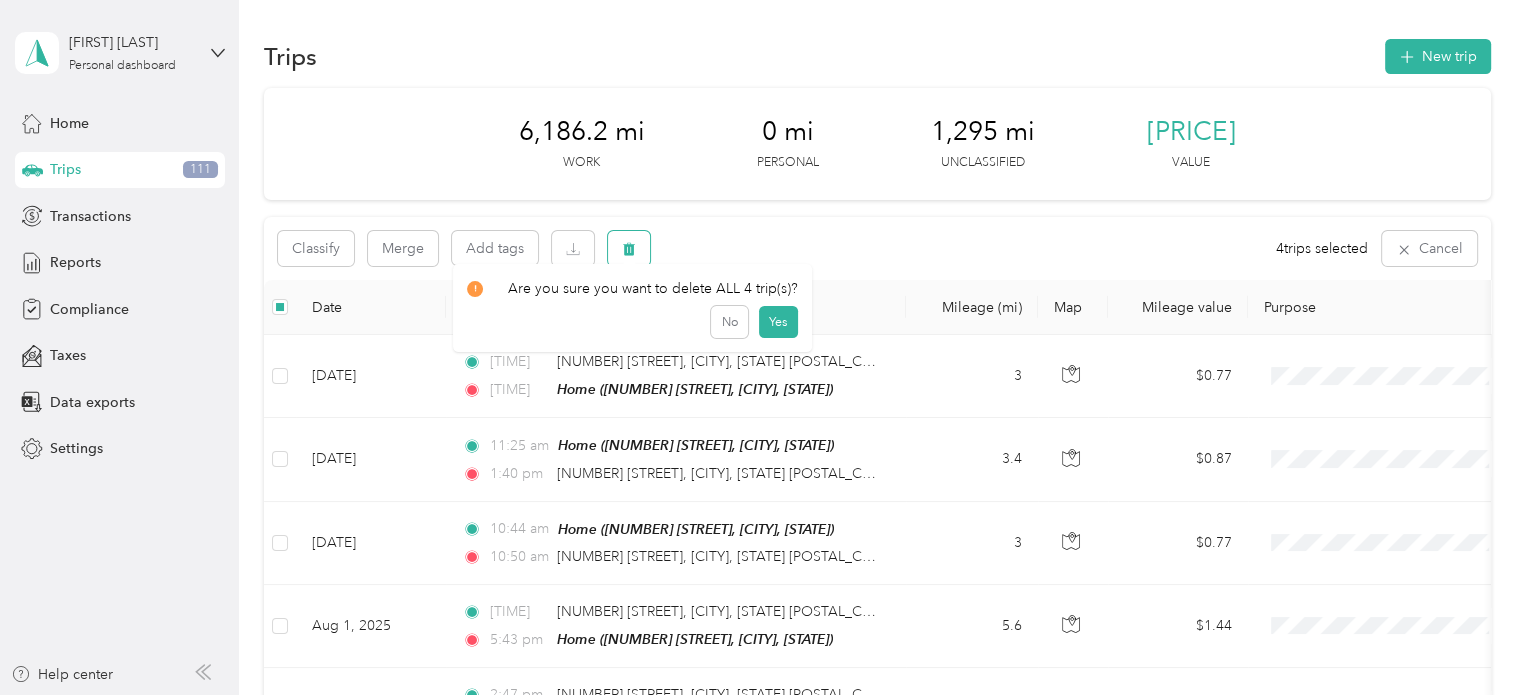 click at bounding box center [629, 248] 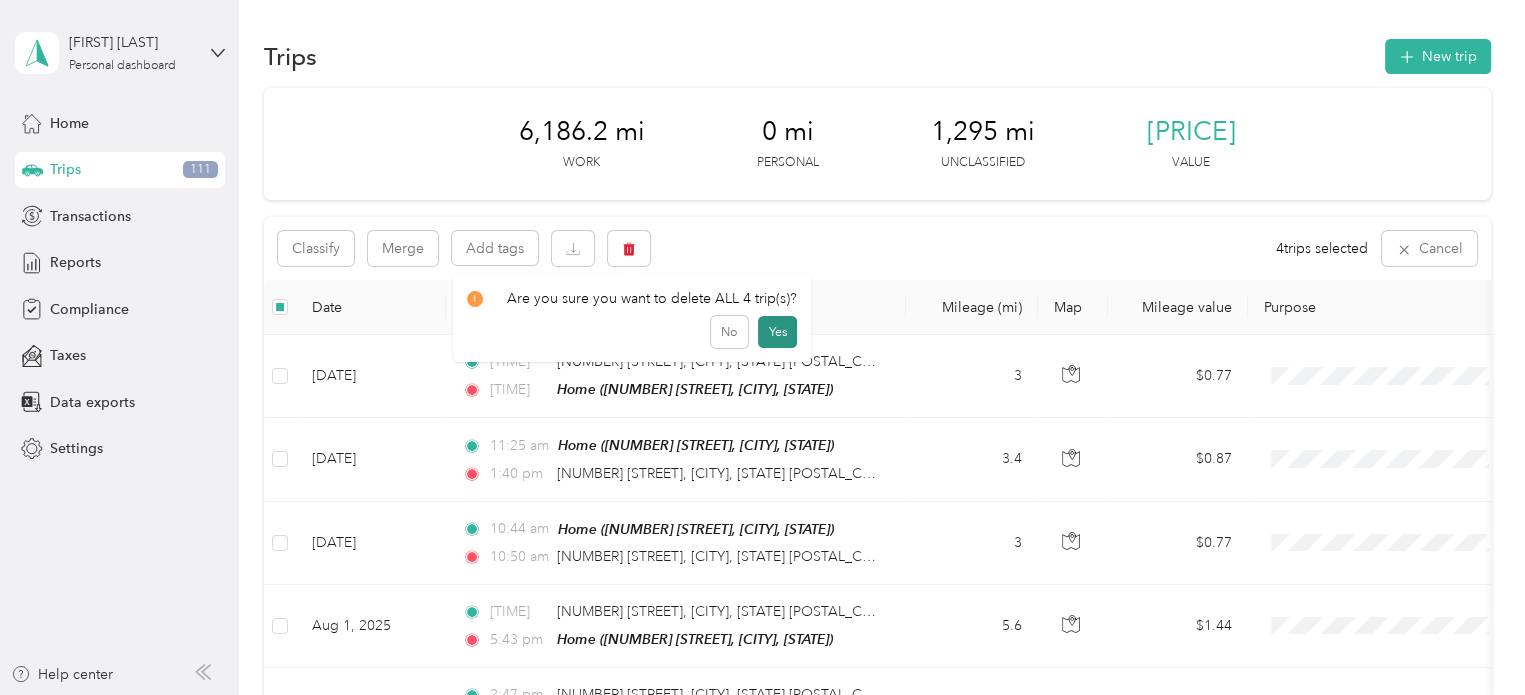 click on "Yes" at bounding box center [777, 332] 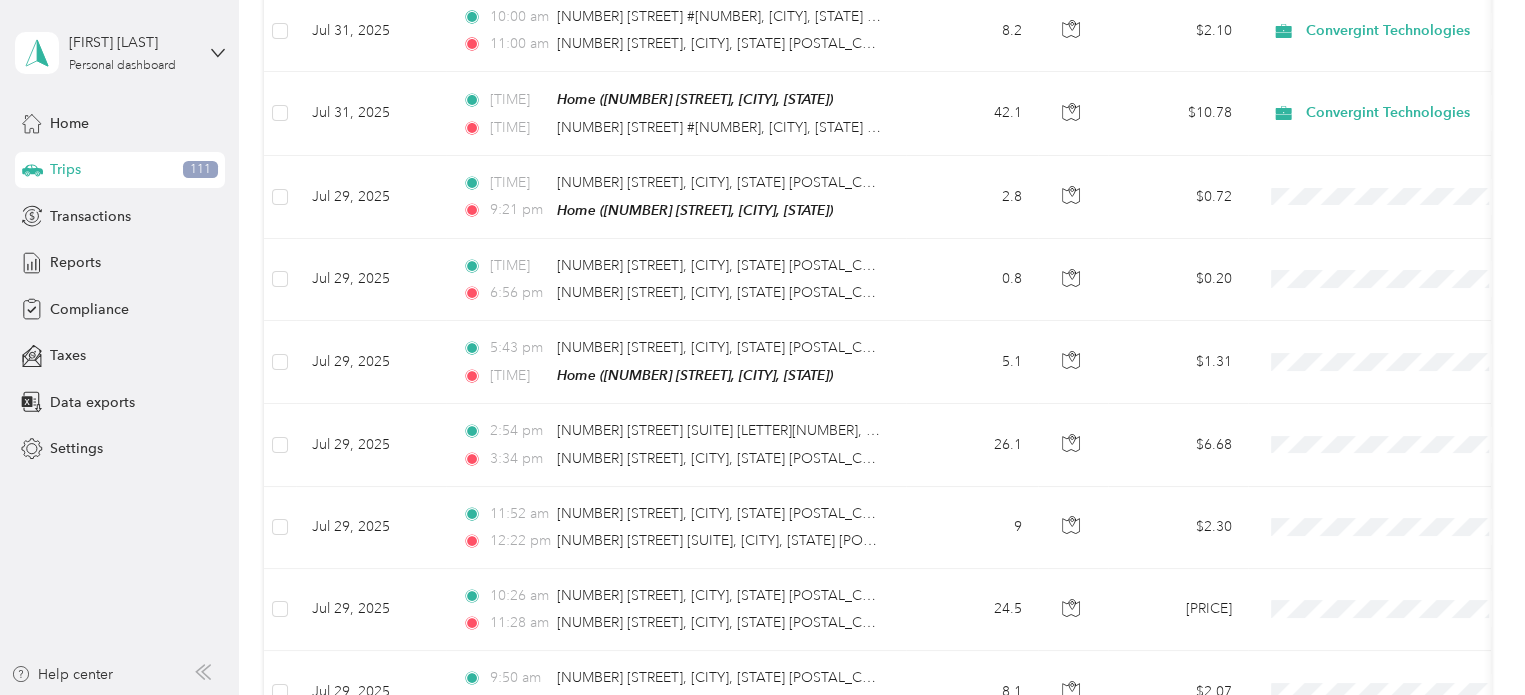 scroll, scrollTop: 1347, scrollLeft: 0, axis: vertical 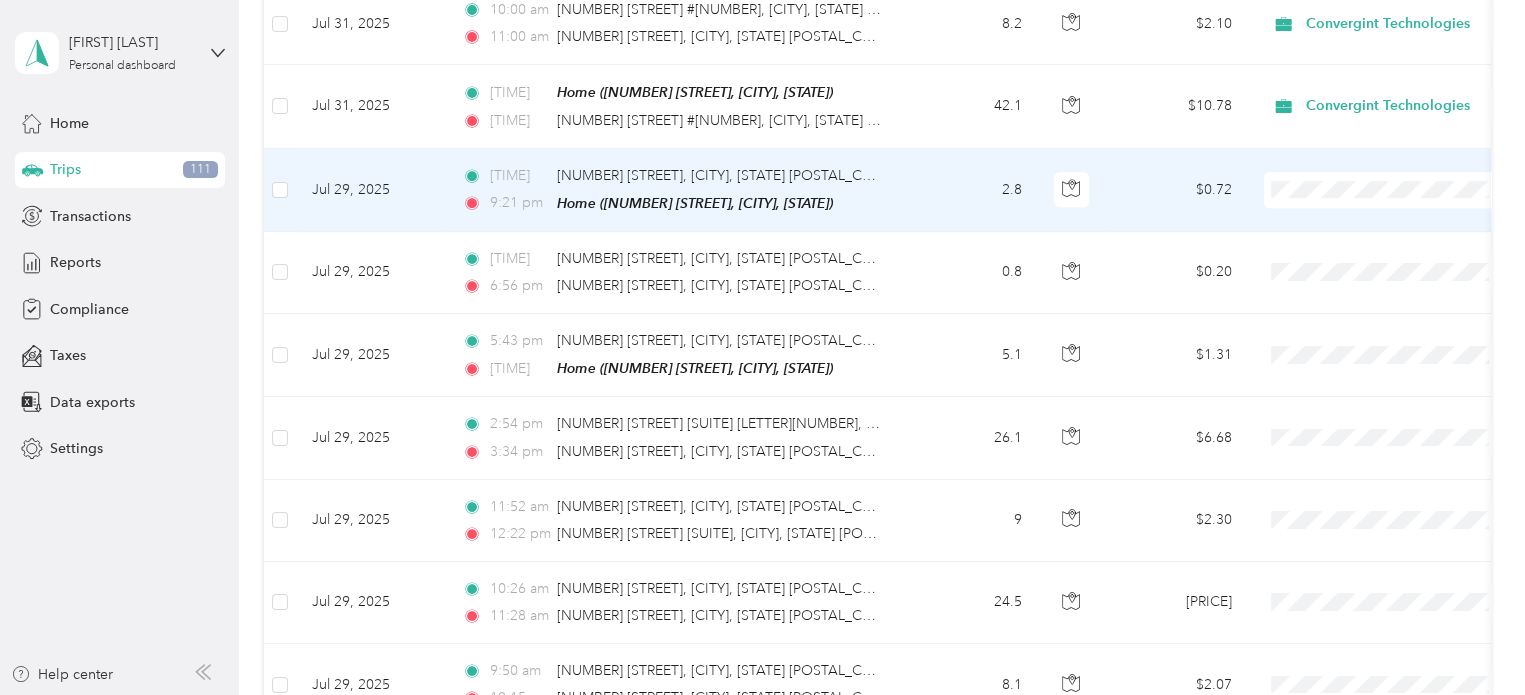 click on "Convergint Technologies" at bounding box center [1405, 216] 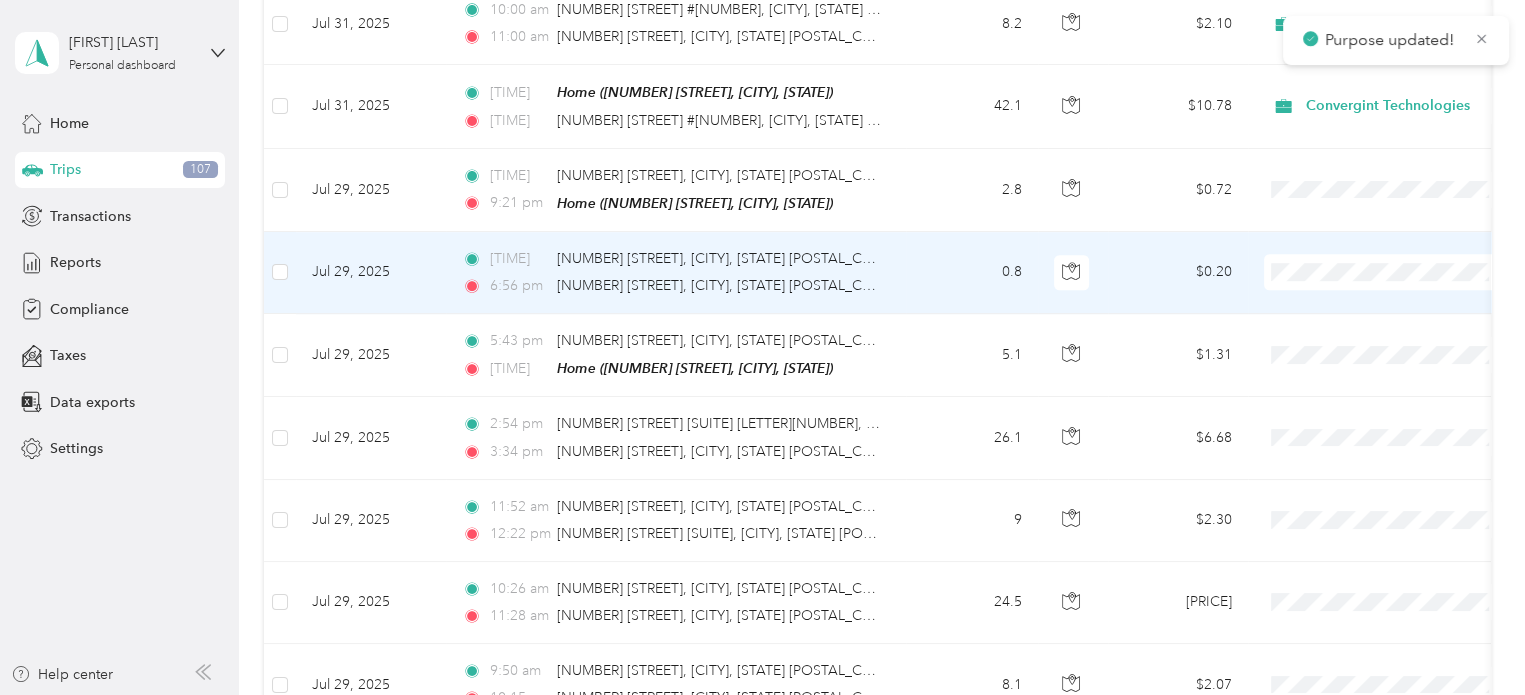 click on "Convergint Technologies" at bounding box center (1405, 298) 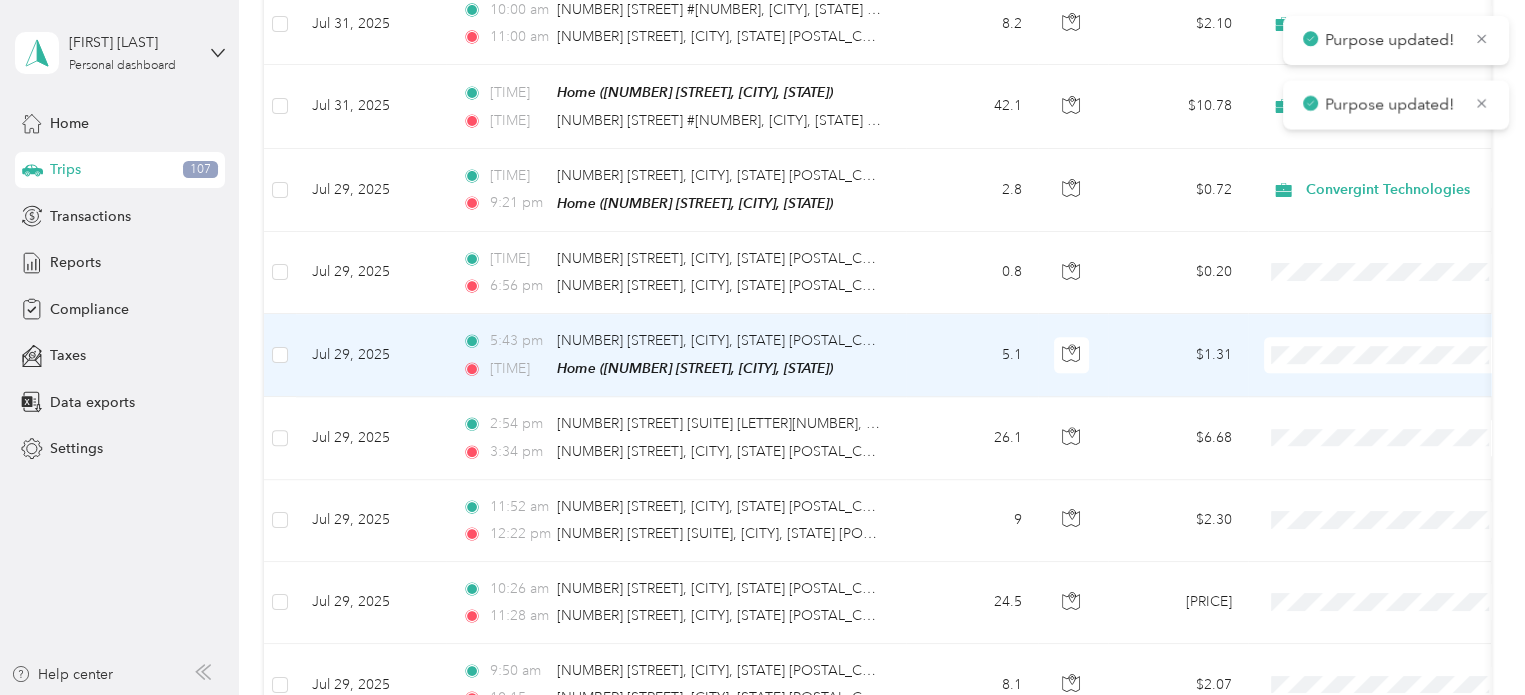 drag, startPoint x: 1338, startPoint y: 376, endPoint x: 1332, endPoint y: 401, distance: 25.70992 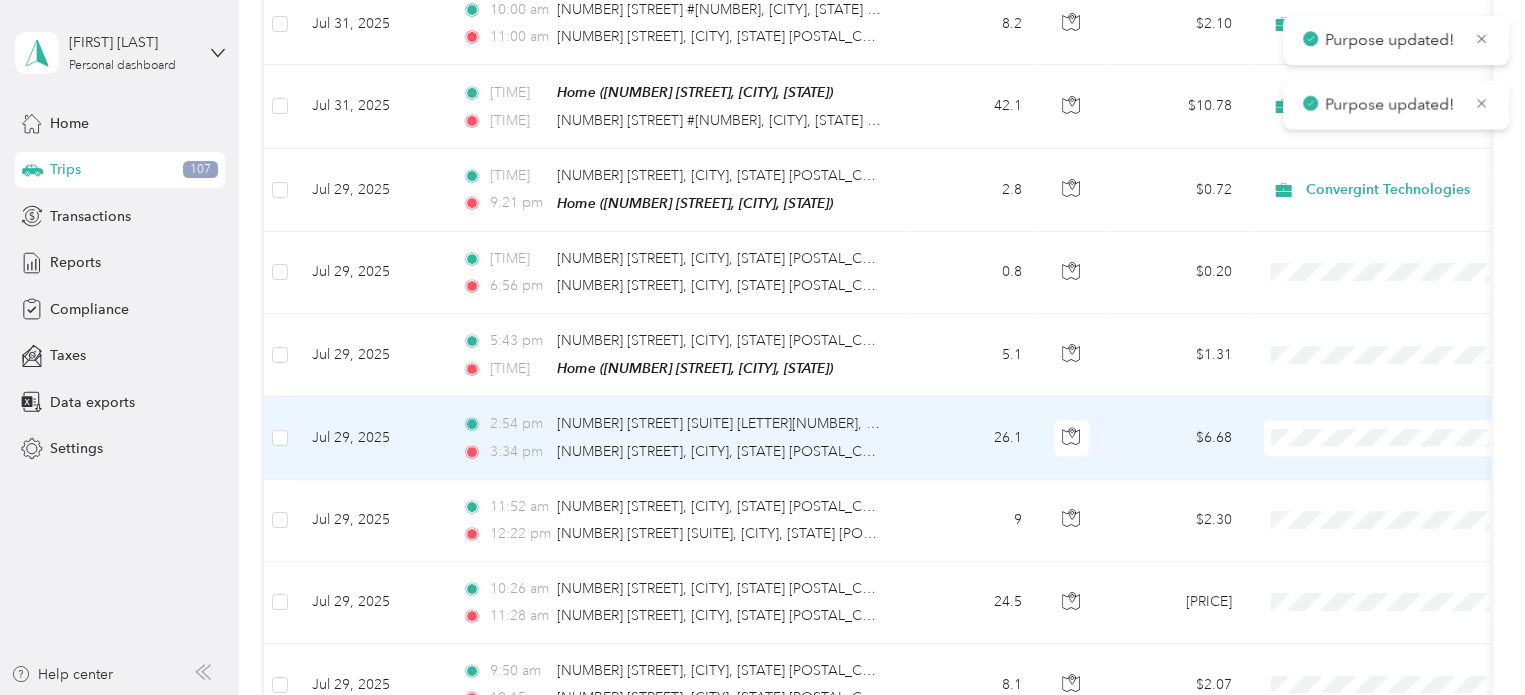 click on "Convergint Technologies" at bounding box center [1405, 462] 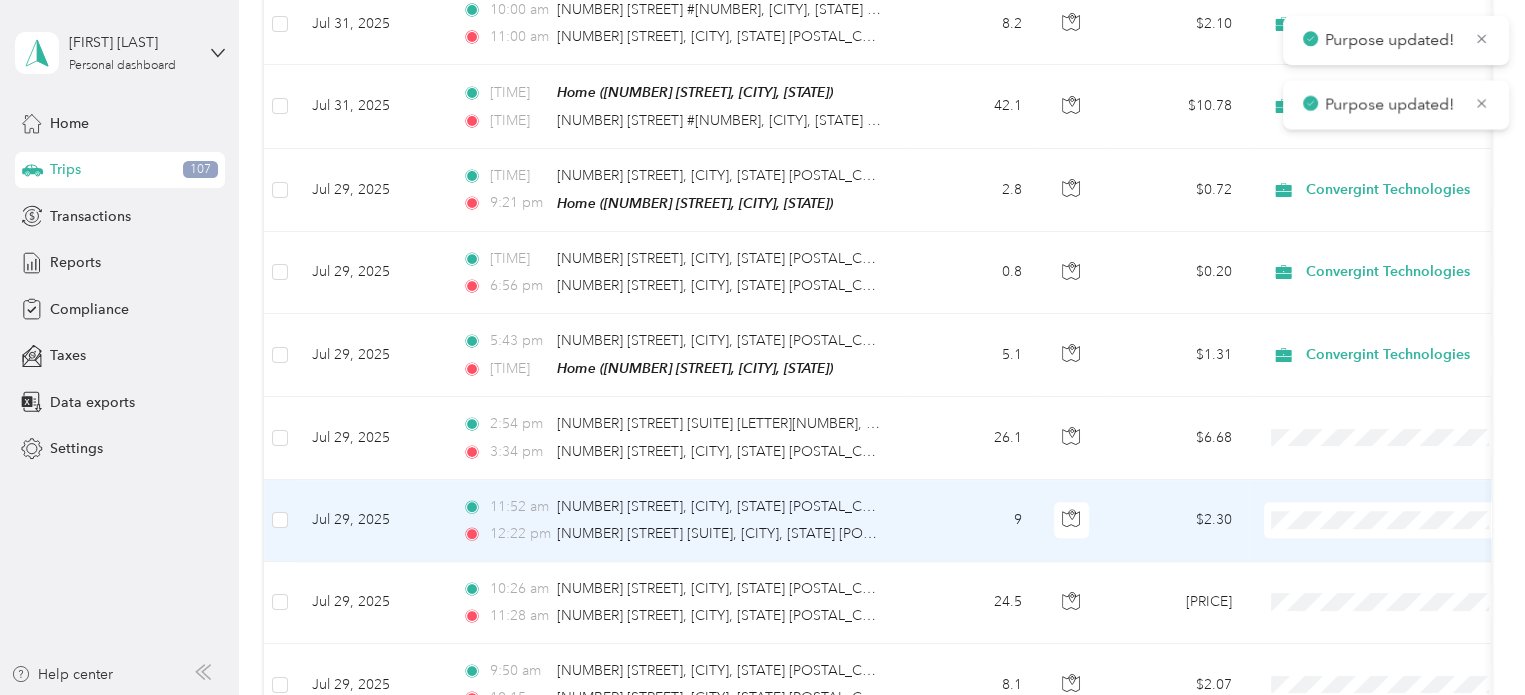 click on "Convergint Technologies" at bounding box center [1405, 544] 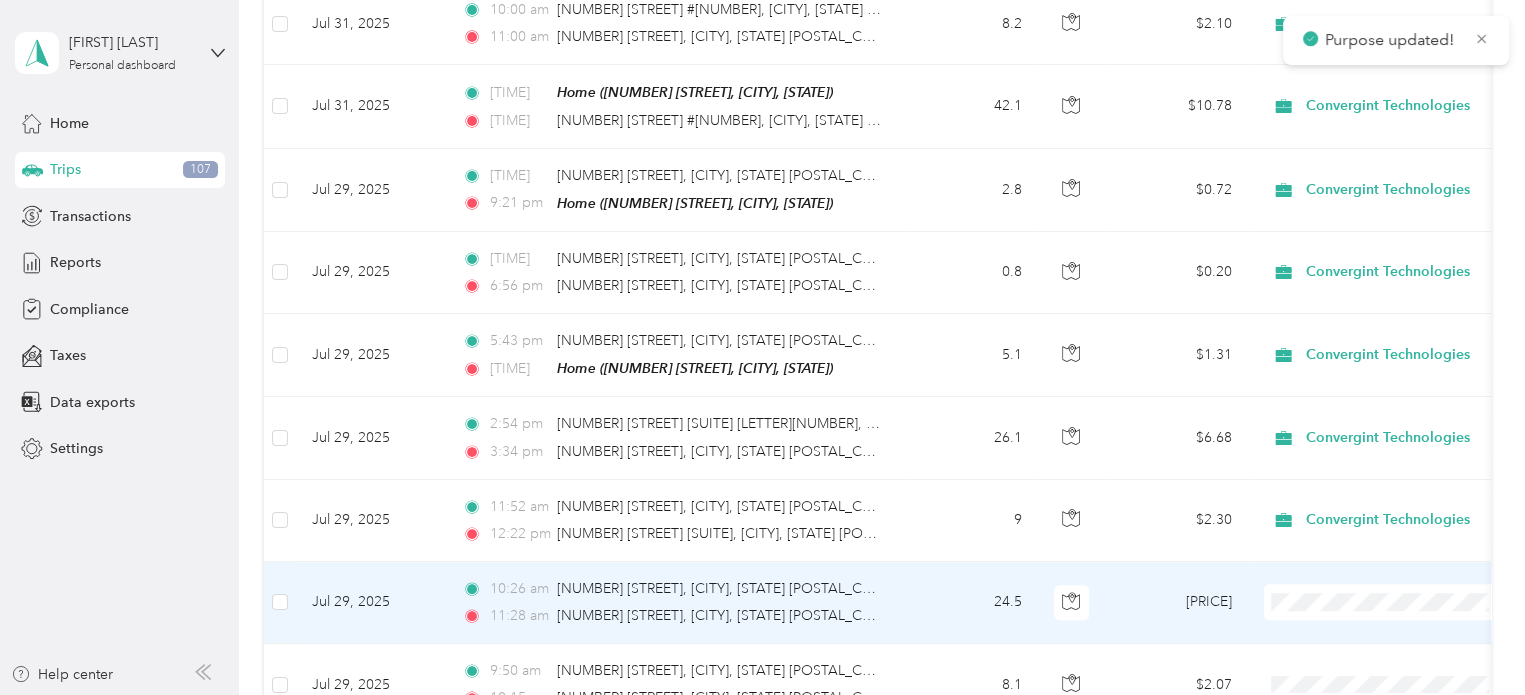 click on "Convergint Technologies" at bounding box center (1405, 626) 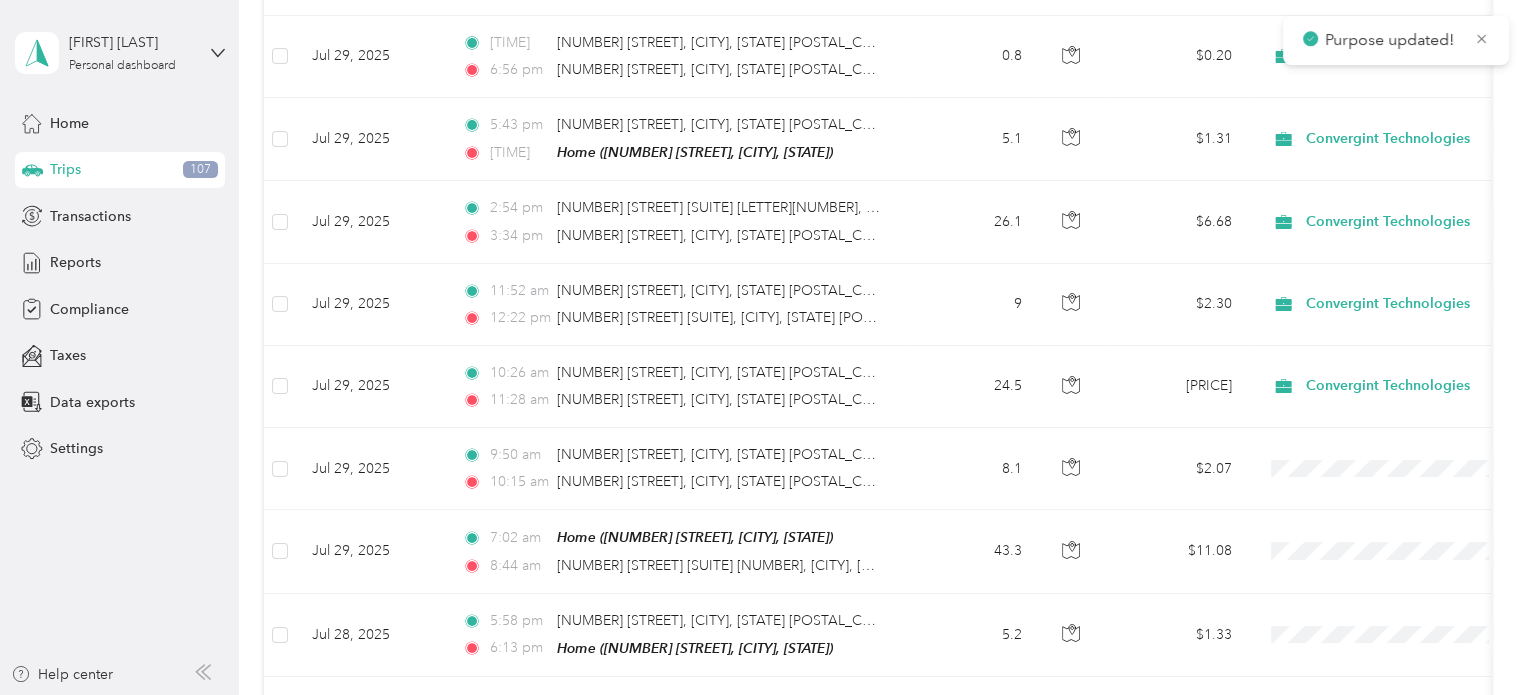scroll, scrollTop: 1567, scrollLeft: 0, axis: vertical 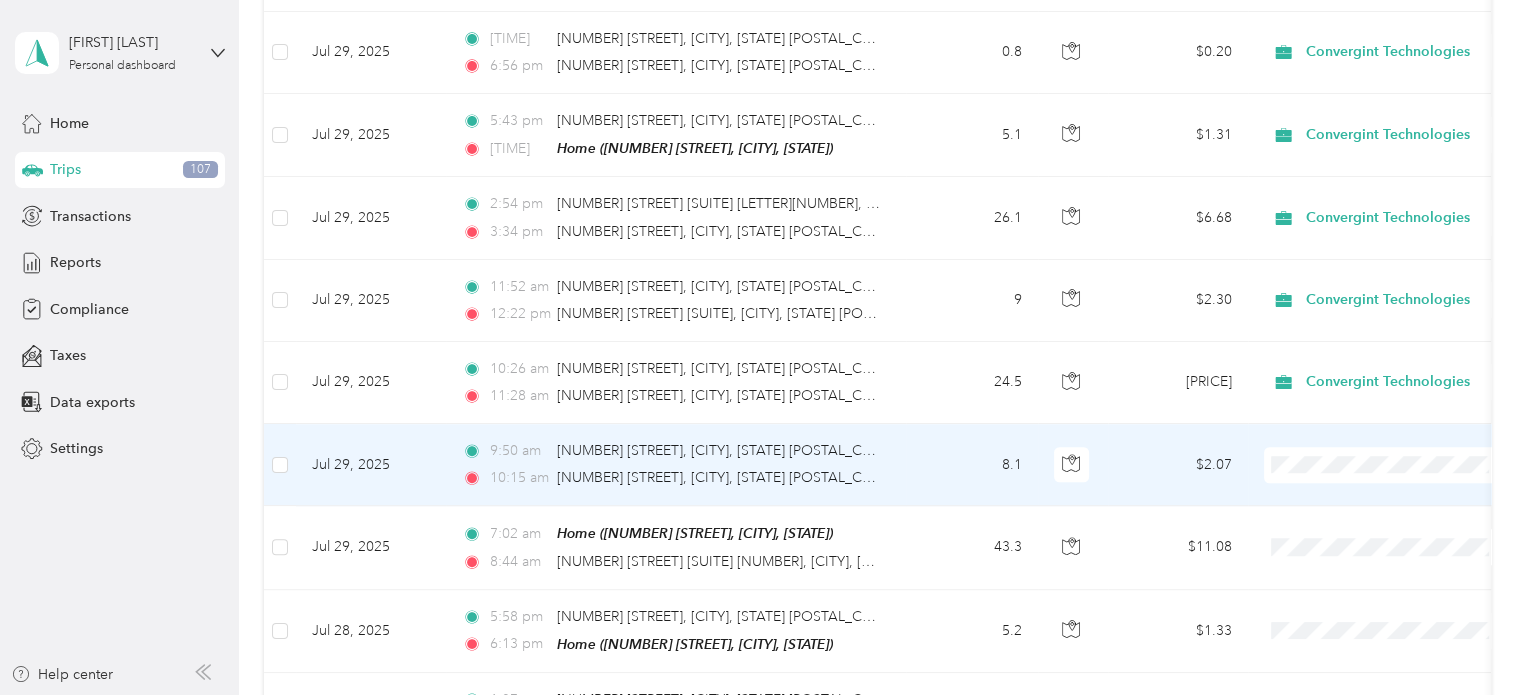 click on "Convergint Technologies" at bounding box center (1405, 484) 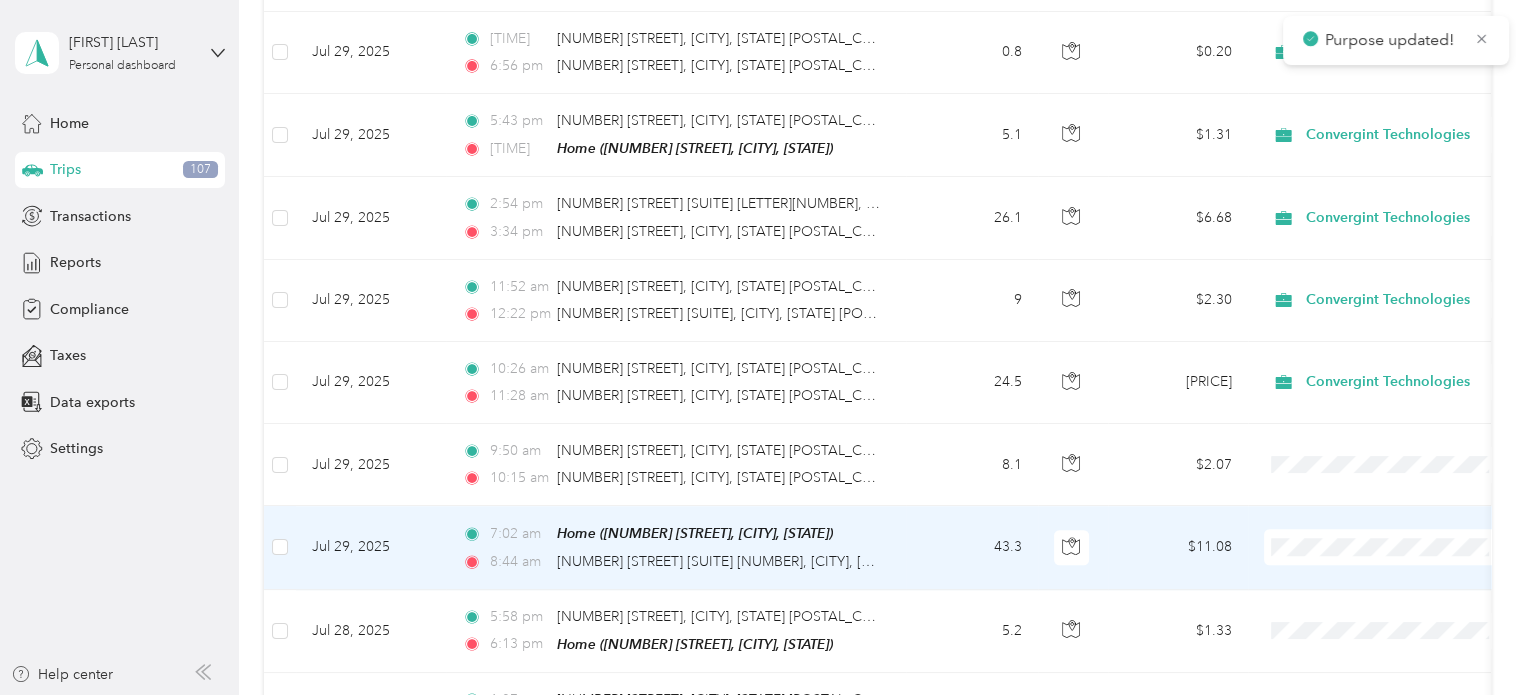 click on "Convergint Technologies" at bounding box center (1405, 570) 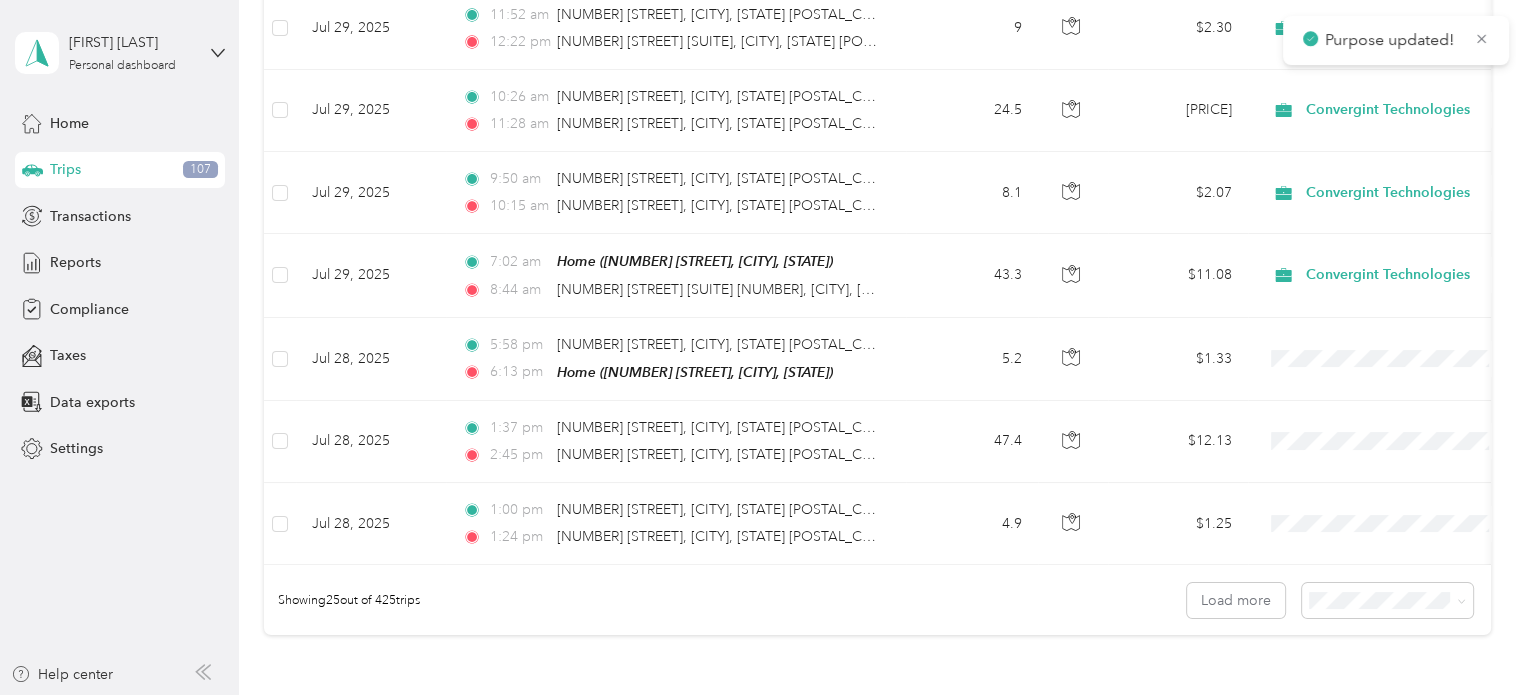 scroll, scrollTop: 1849, scrollLeft: 0, axis: vertical 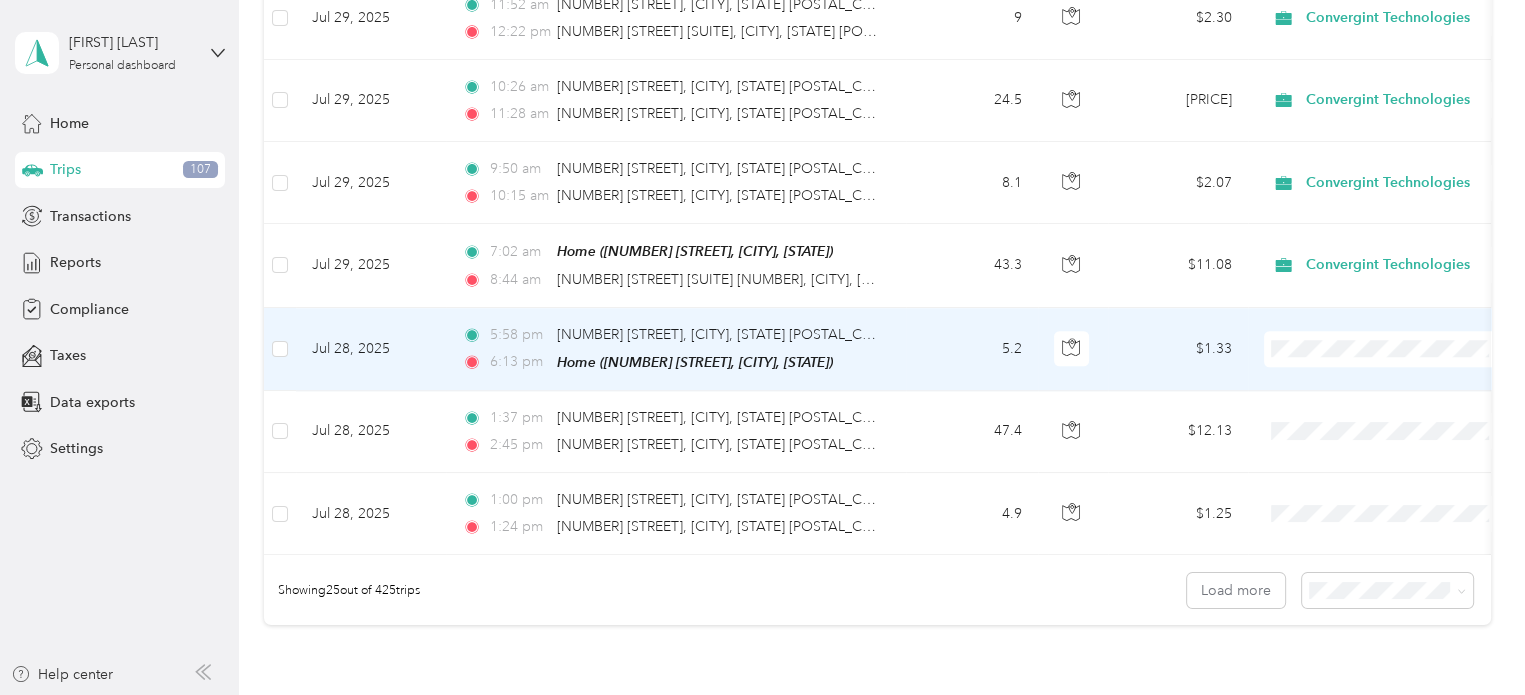 click on "Convergint Technologies" at bounding box center (1405, 370) 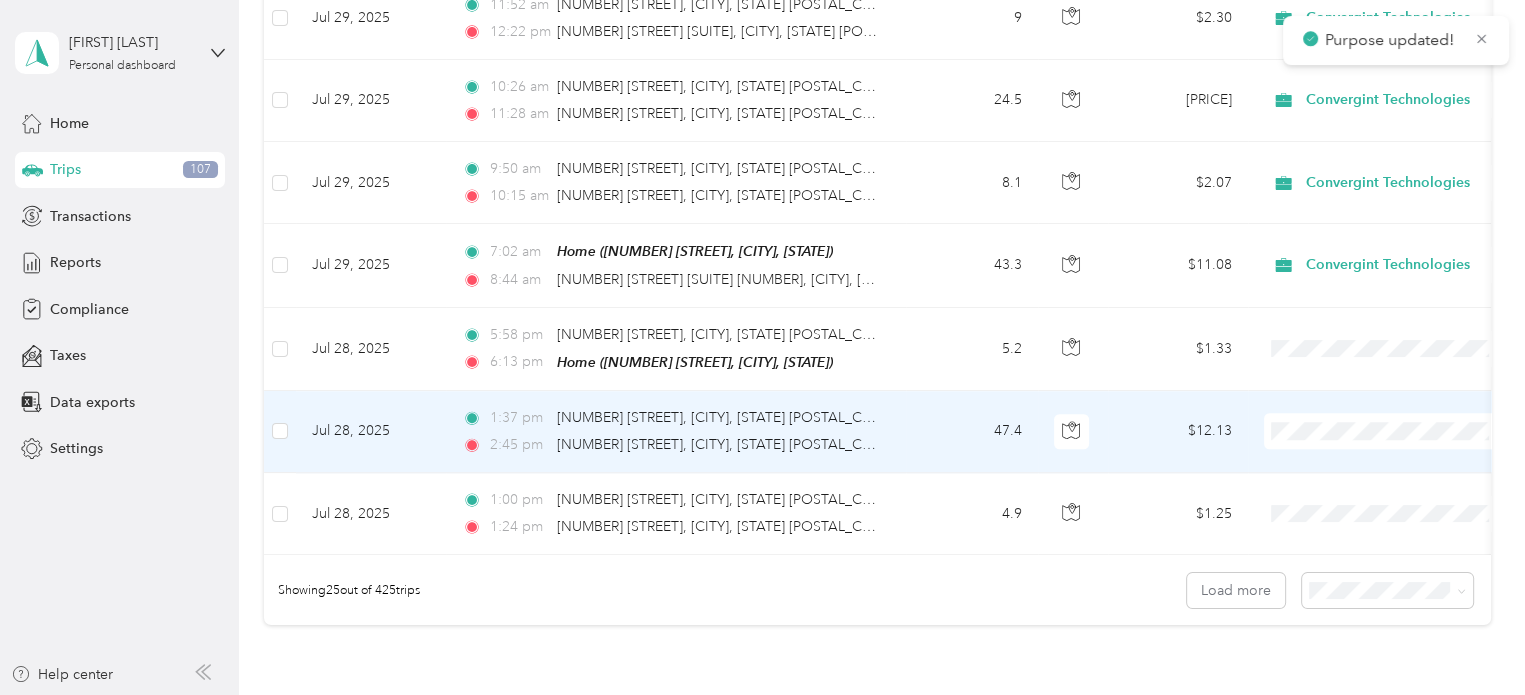 click on "Convergint Technologies" at bounding box center (1405, 452) 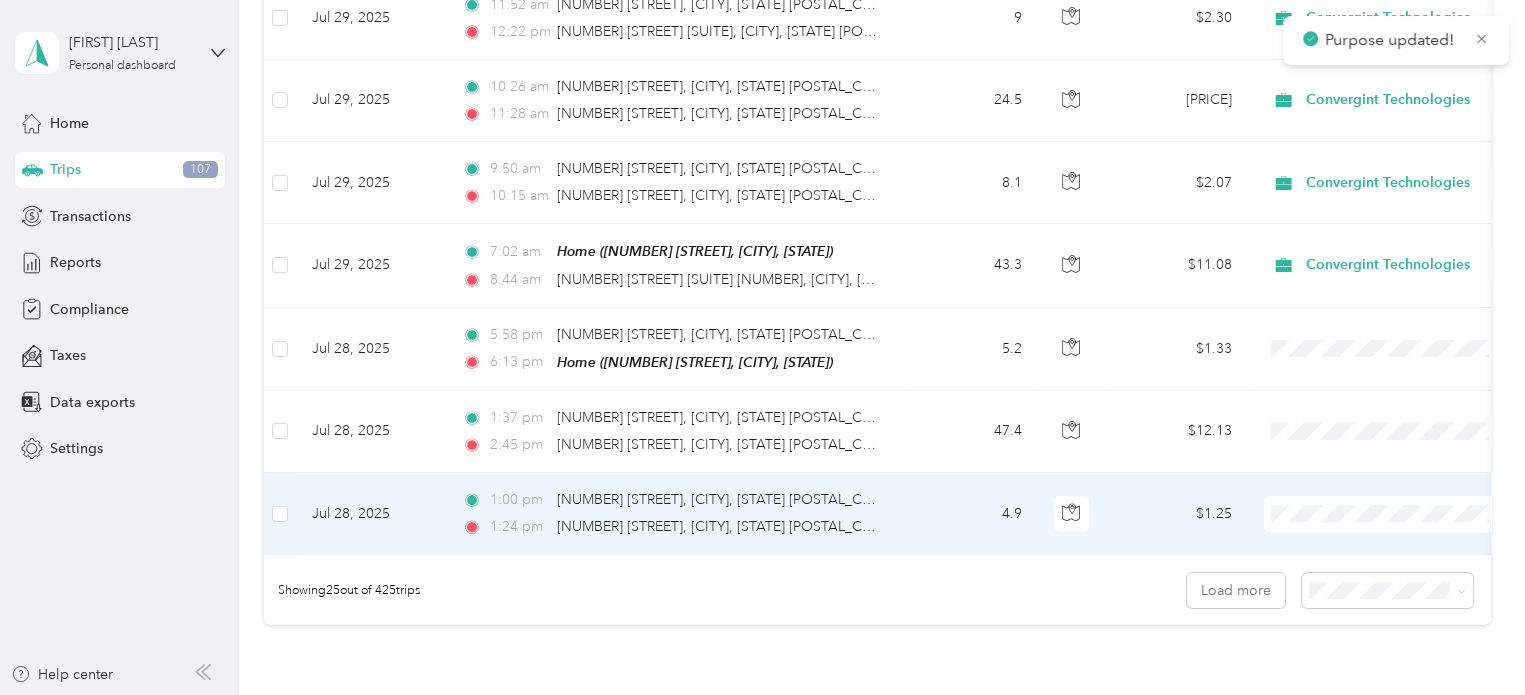 click at bounding box center (1388, 514) 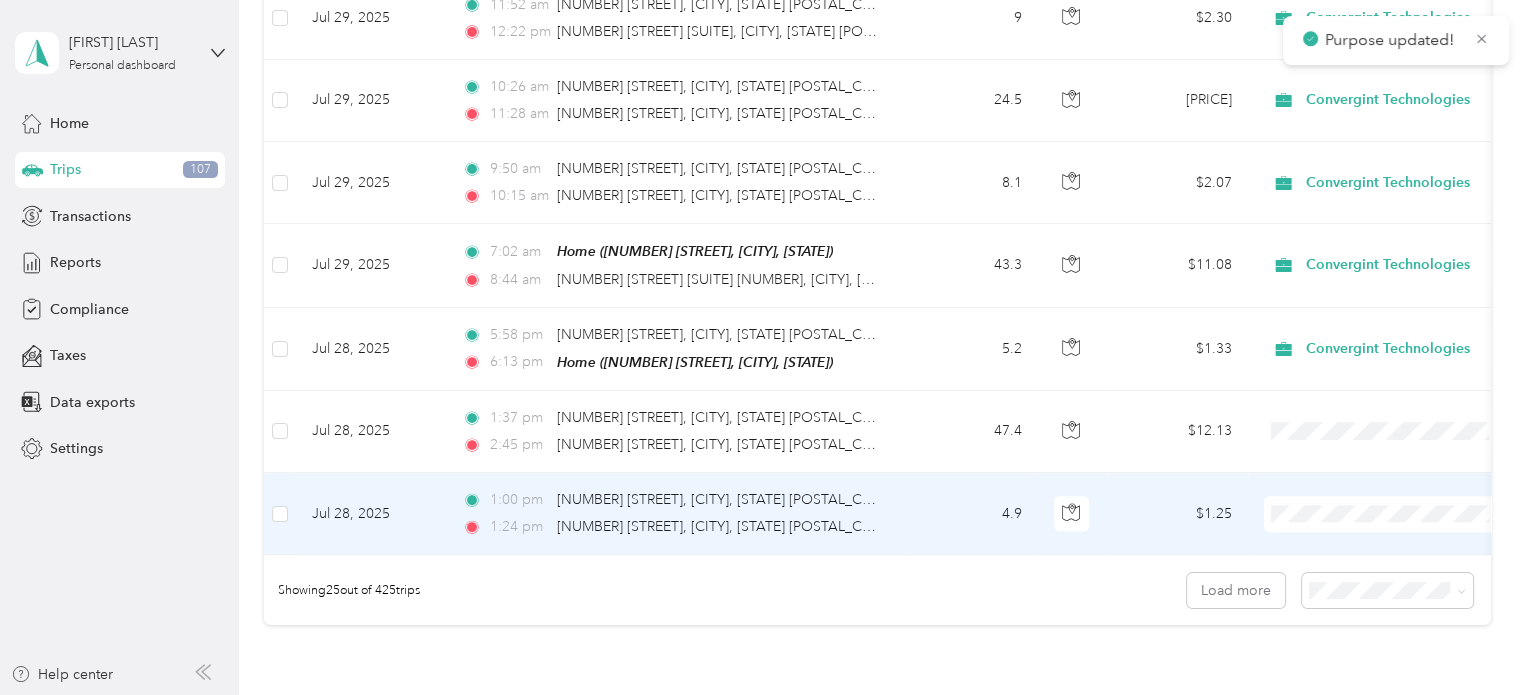 click on "Convergint Technologies [PERSONAL]" at bounding box center [1388, 552] 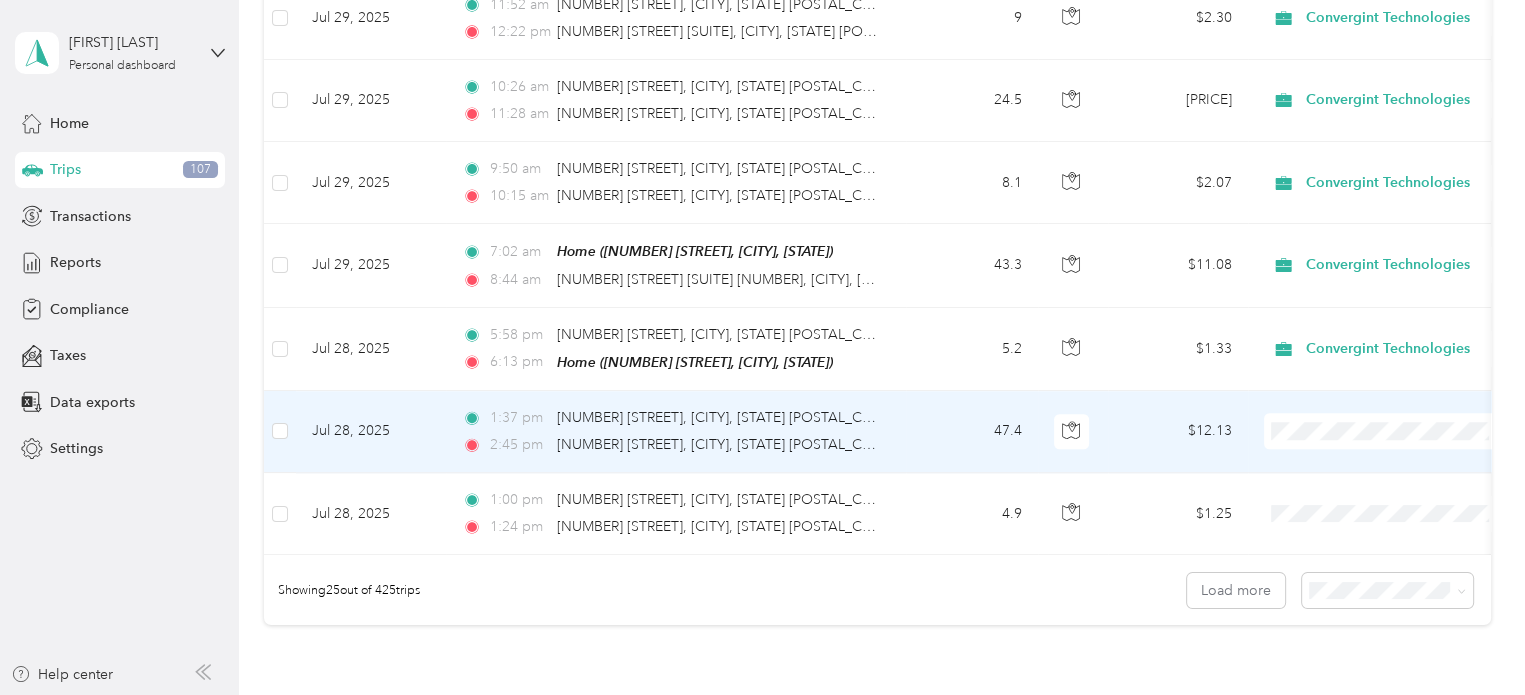 click on "Convergint Technologies" at bounding box center (1405, 452) 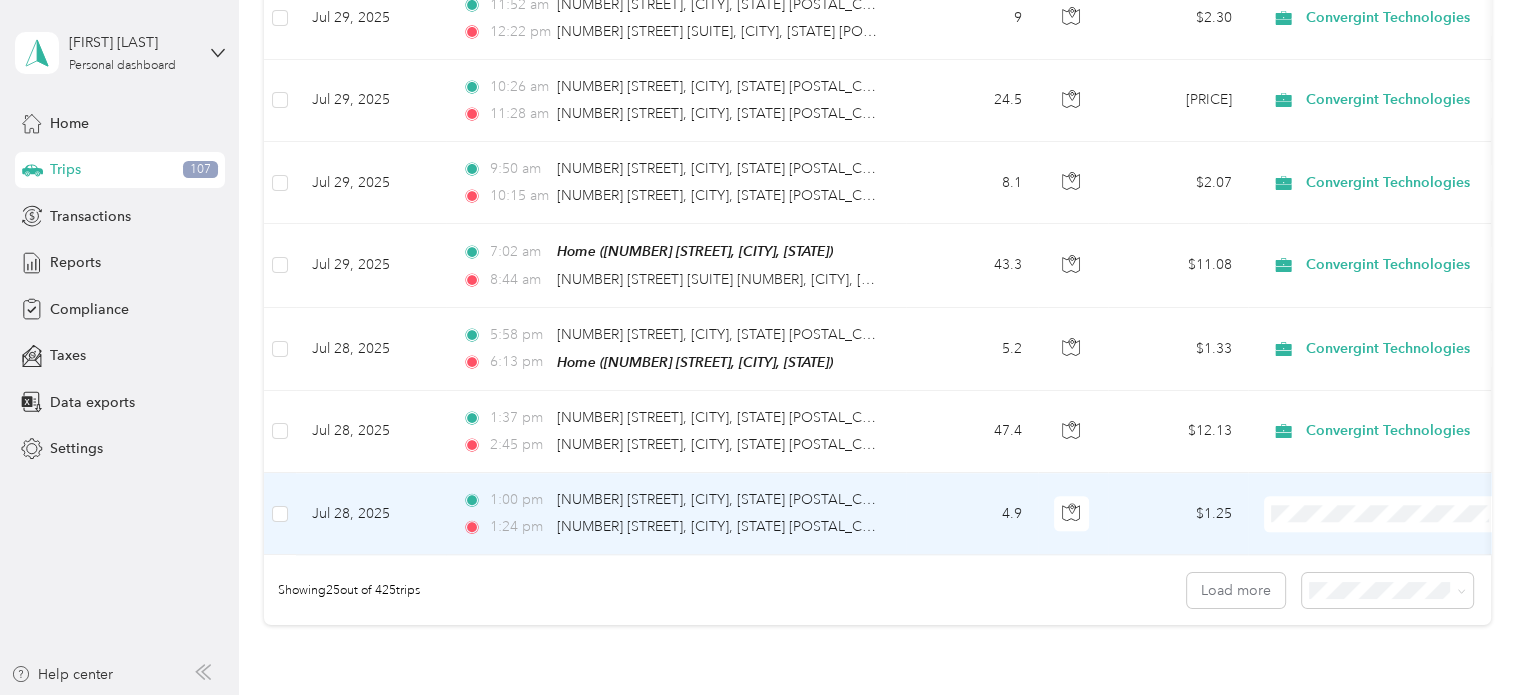 click on "Convergint Technologies" at bounding box center (1405, 534) 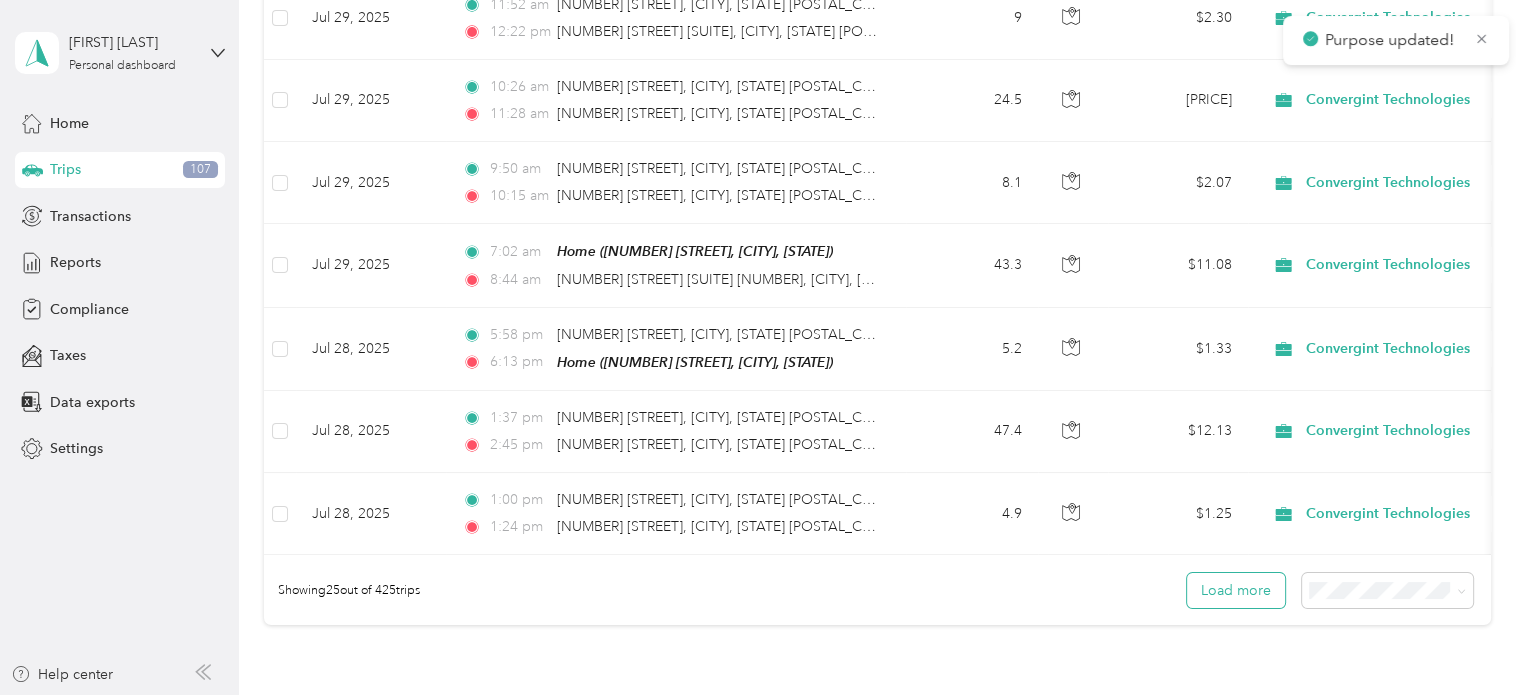 click on "Load more" at bounding box center (1236, 590) 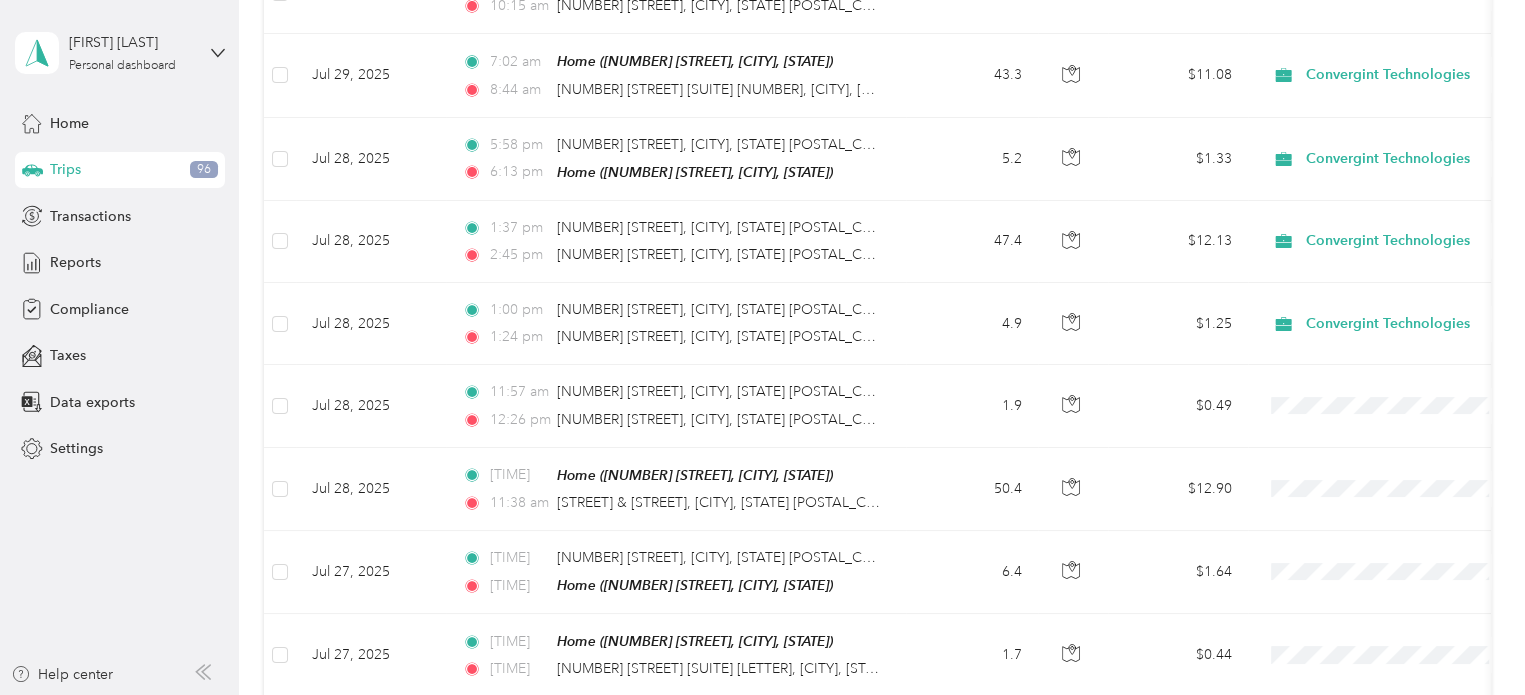 scroll, scrollTop: 2144, scrollLeft: 0, axis: vertical 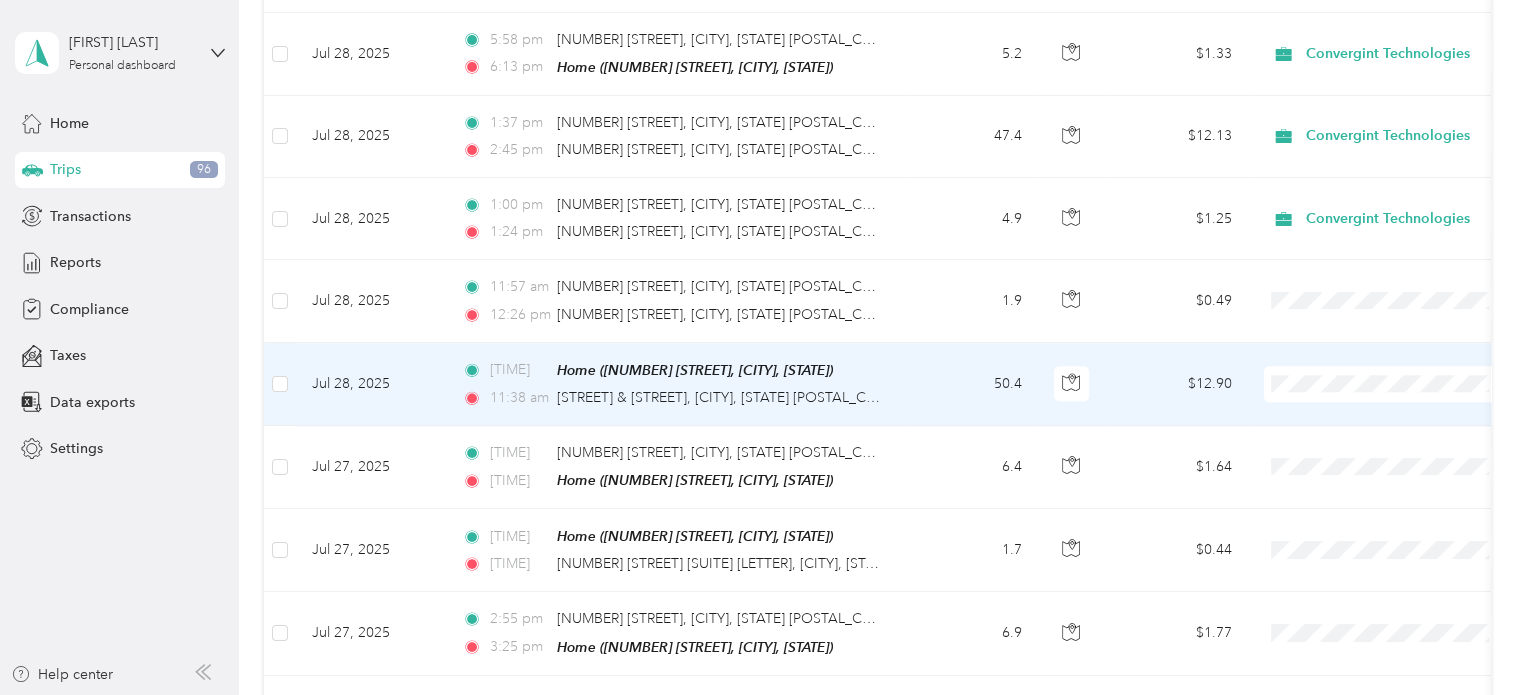 click on "Convergint Technologies" at bounding box center [1405, 403] 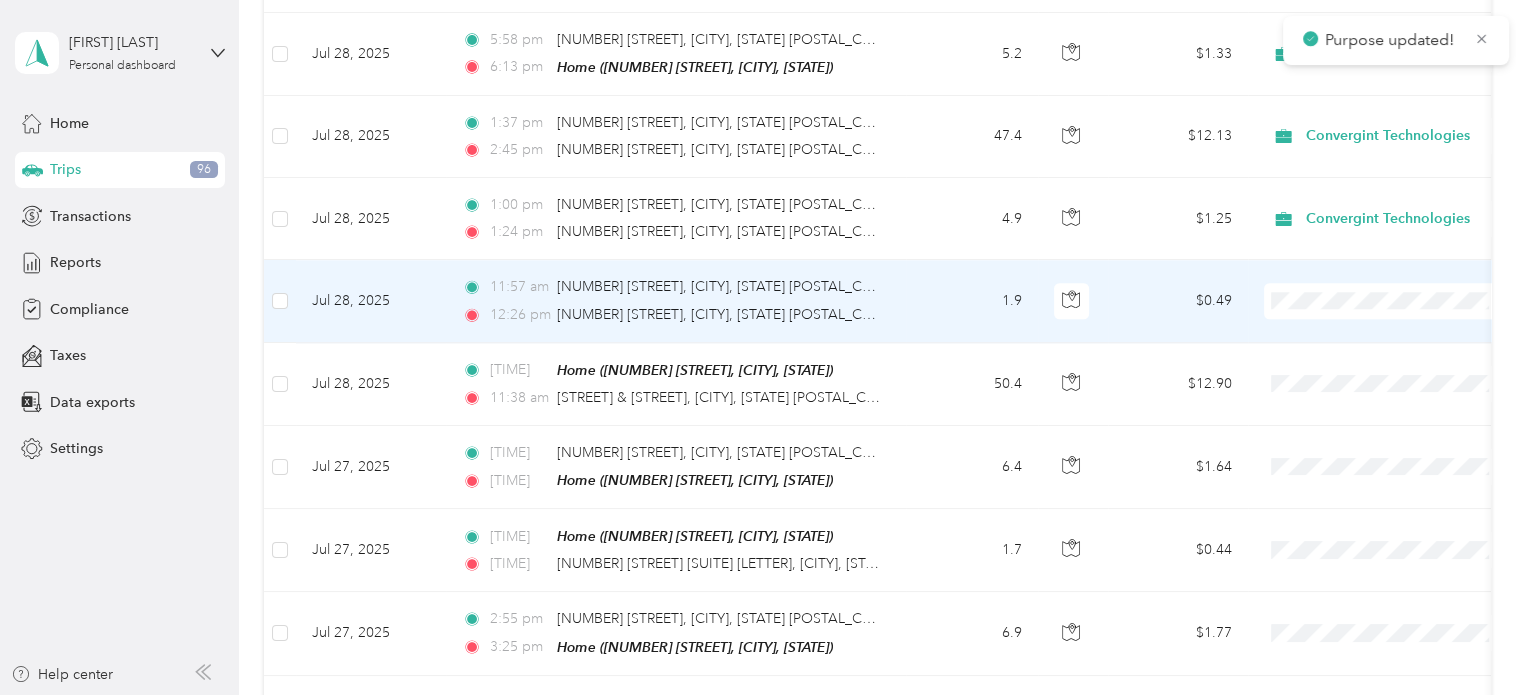 click on "Convergint Technologies" at bounding box center (1388, 311) 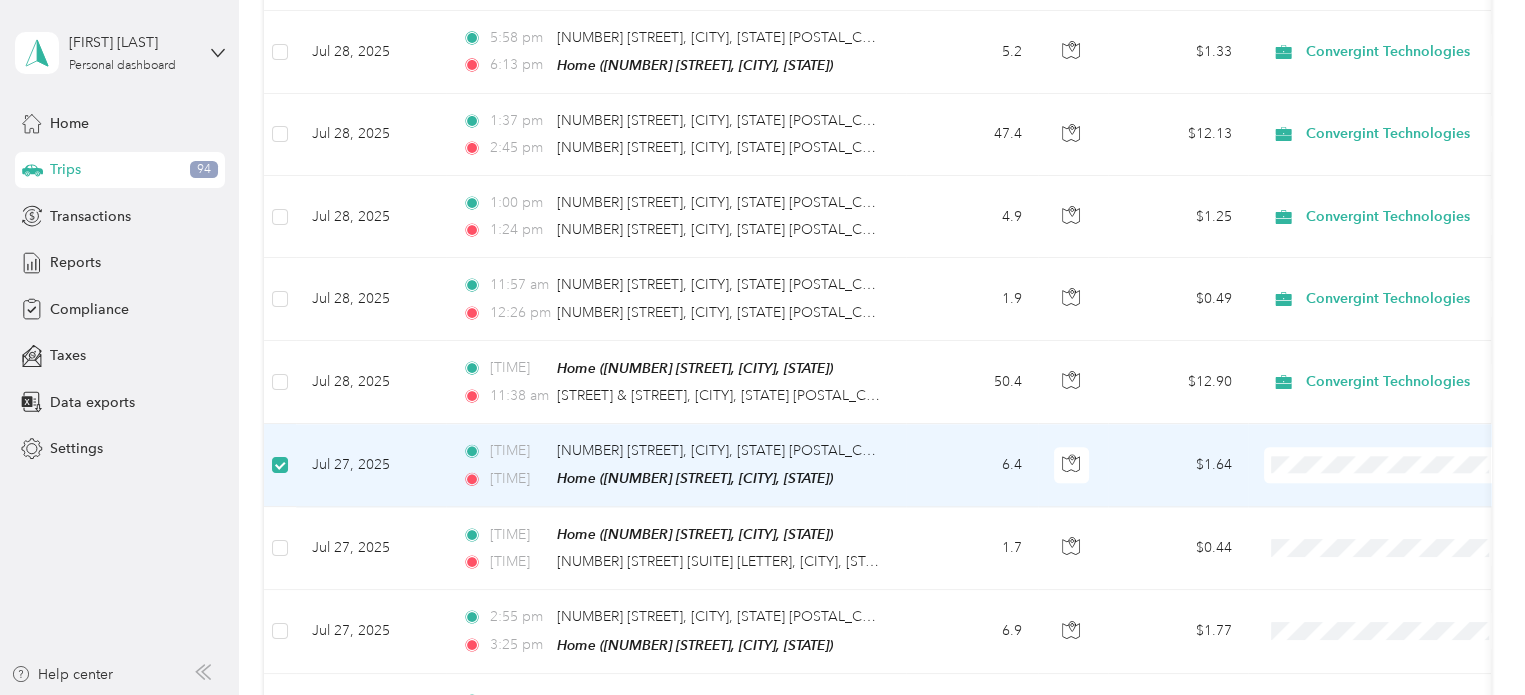 scroll, scrollTop: 2142, scrollLeft: 0, axis: vertical 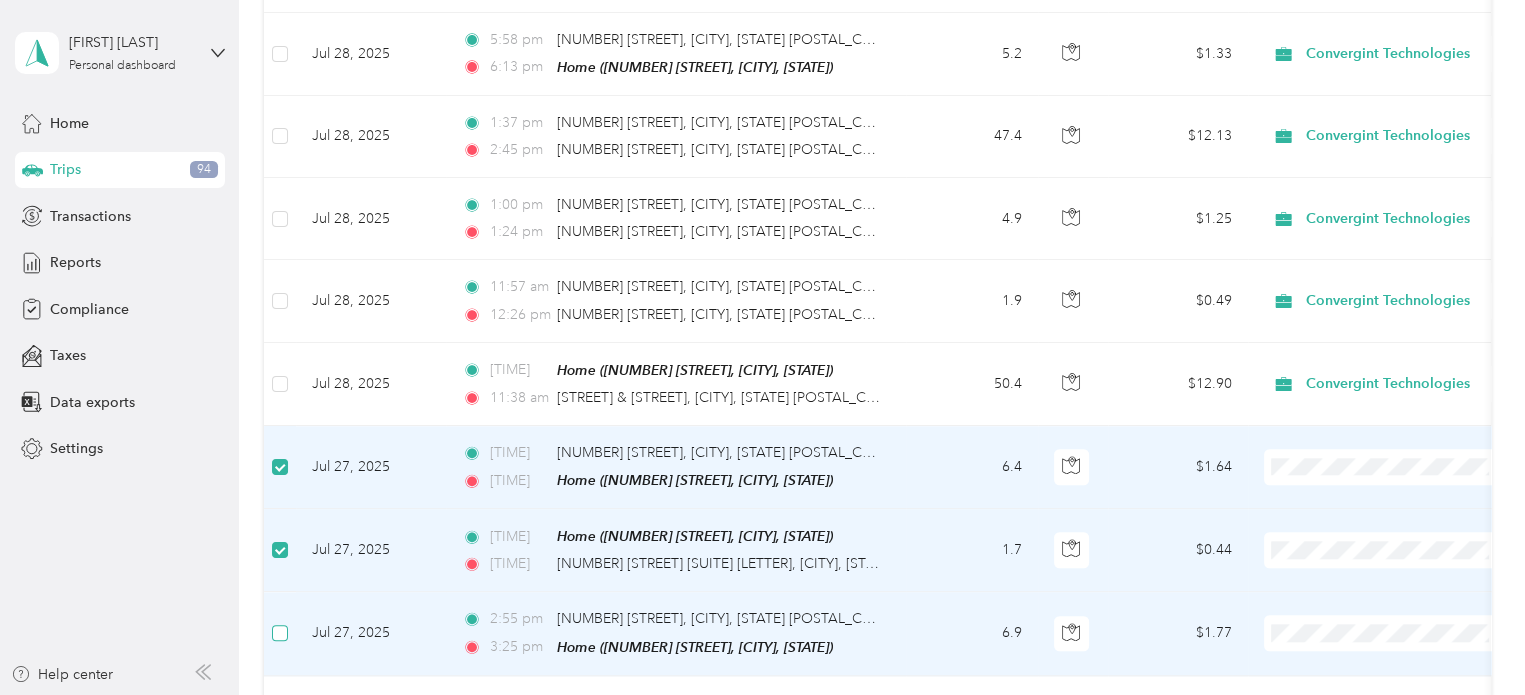 click at bounding box center (280, 633) 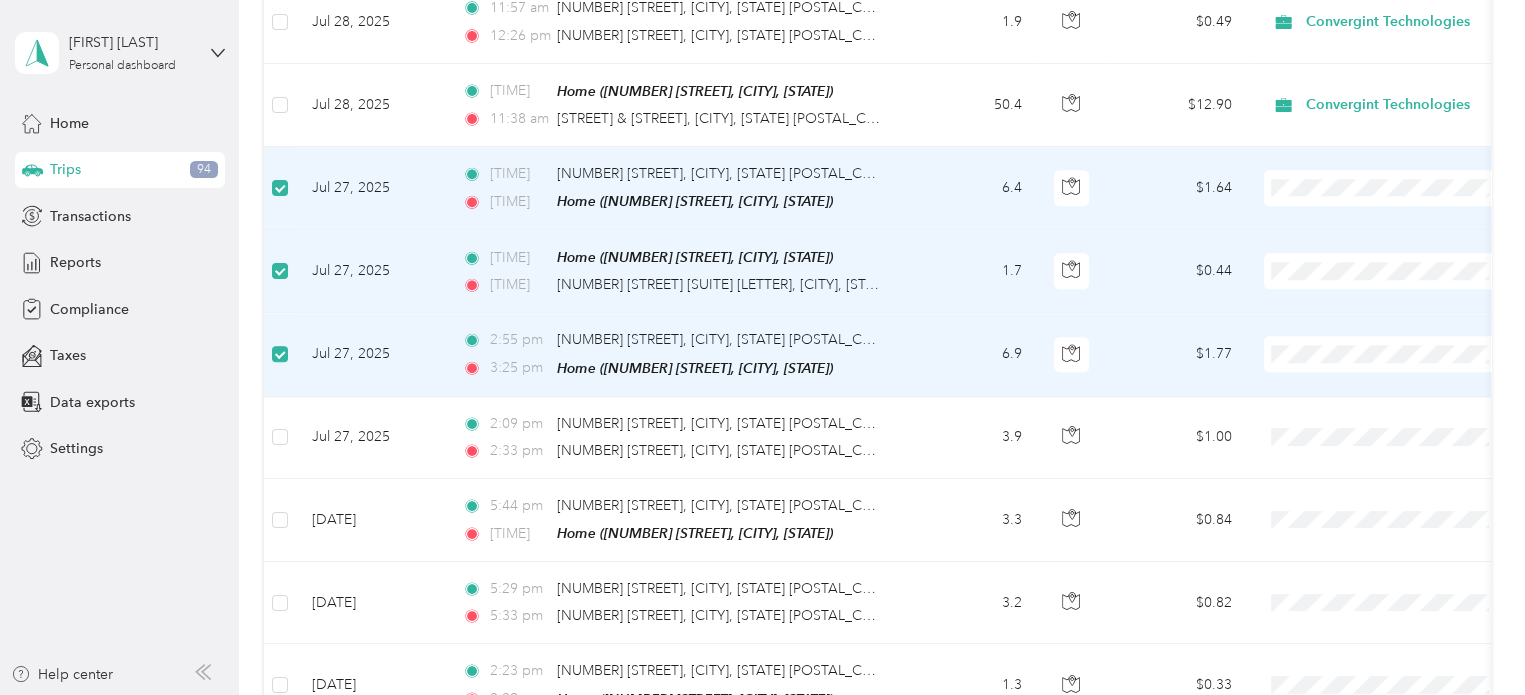scroll, scrollTop: 2439, scrollLeft: 0, axis: vertical 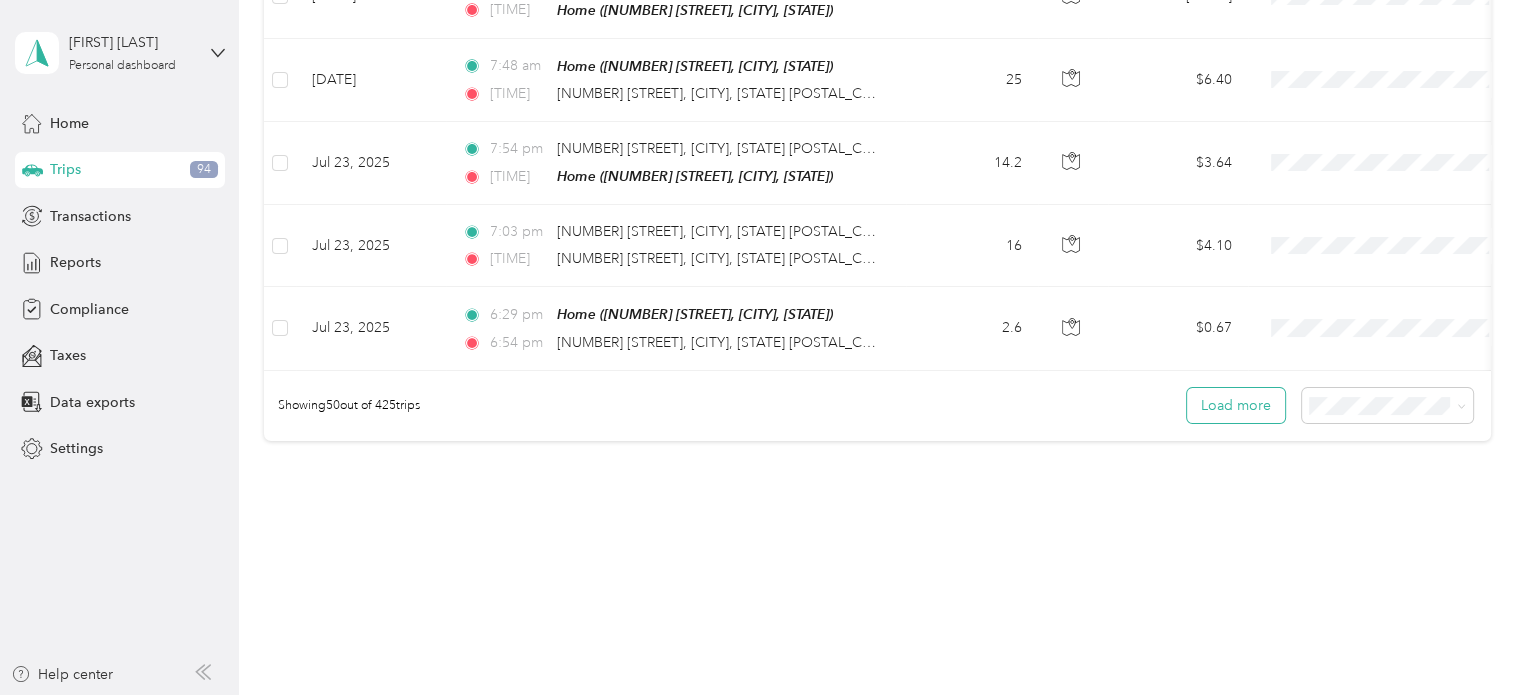 click on "Load more" at bounding box center (1236, 405) 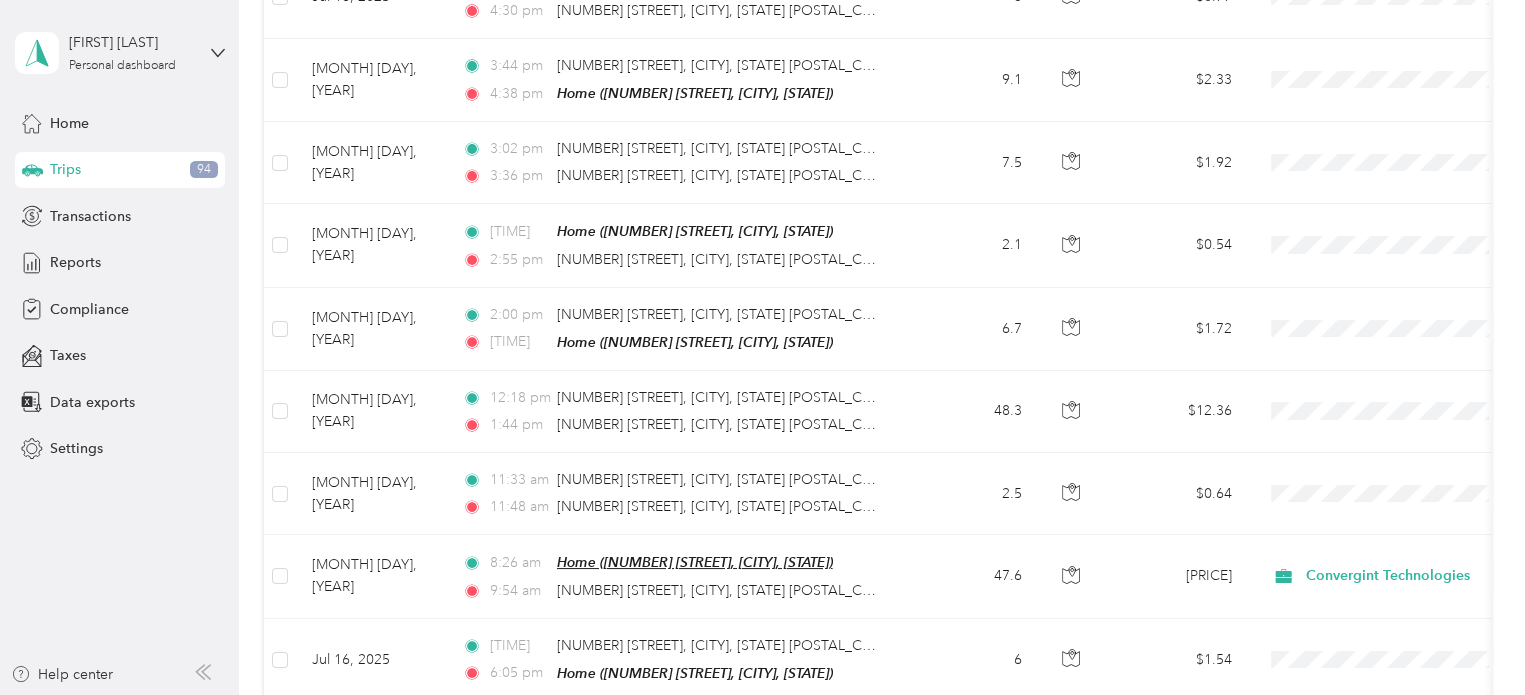 scroll, scrollTop: 6156, scrollLeft: 0, axis: vertical 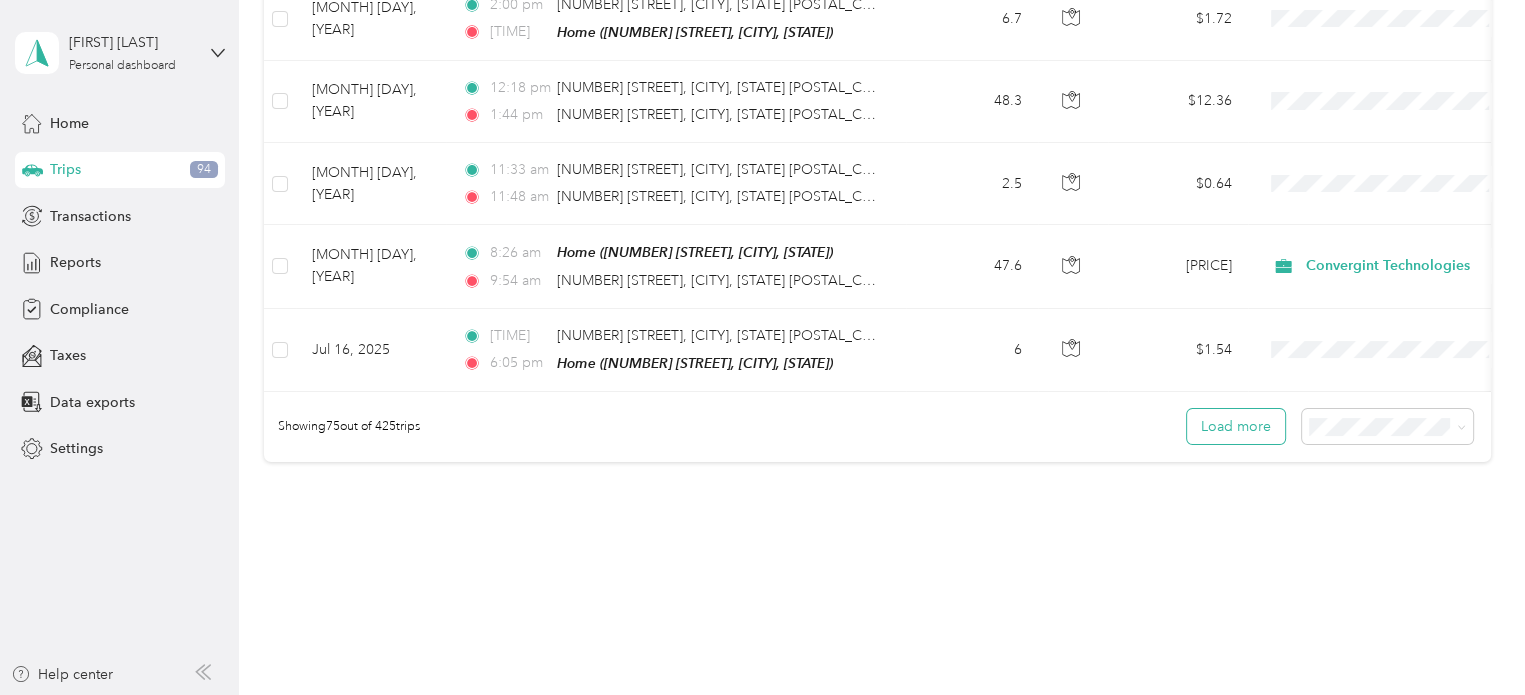 click on "Load more" at bounding box center (1236, 426) 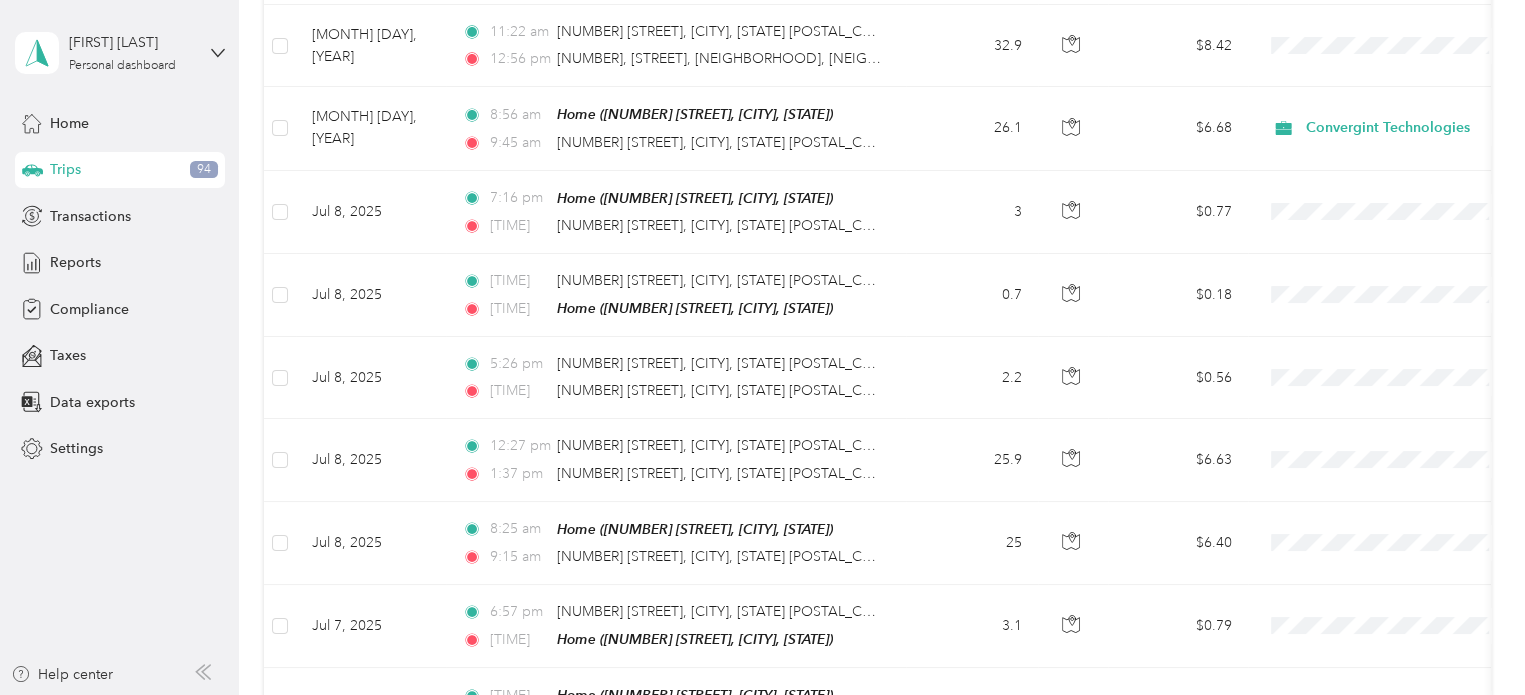 scroll, scrollTop: 8208, scrollLeft: 0, axis: vertical 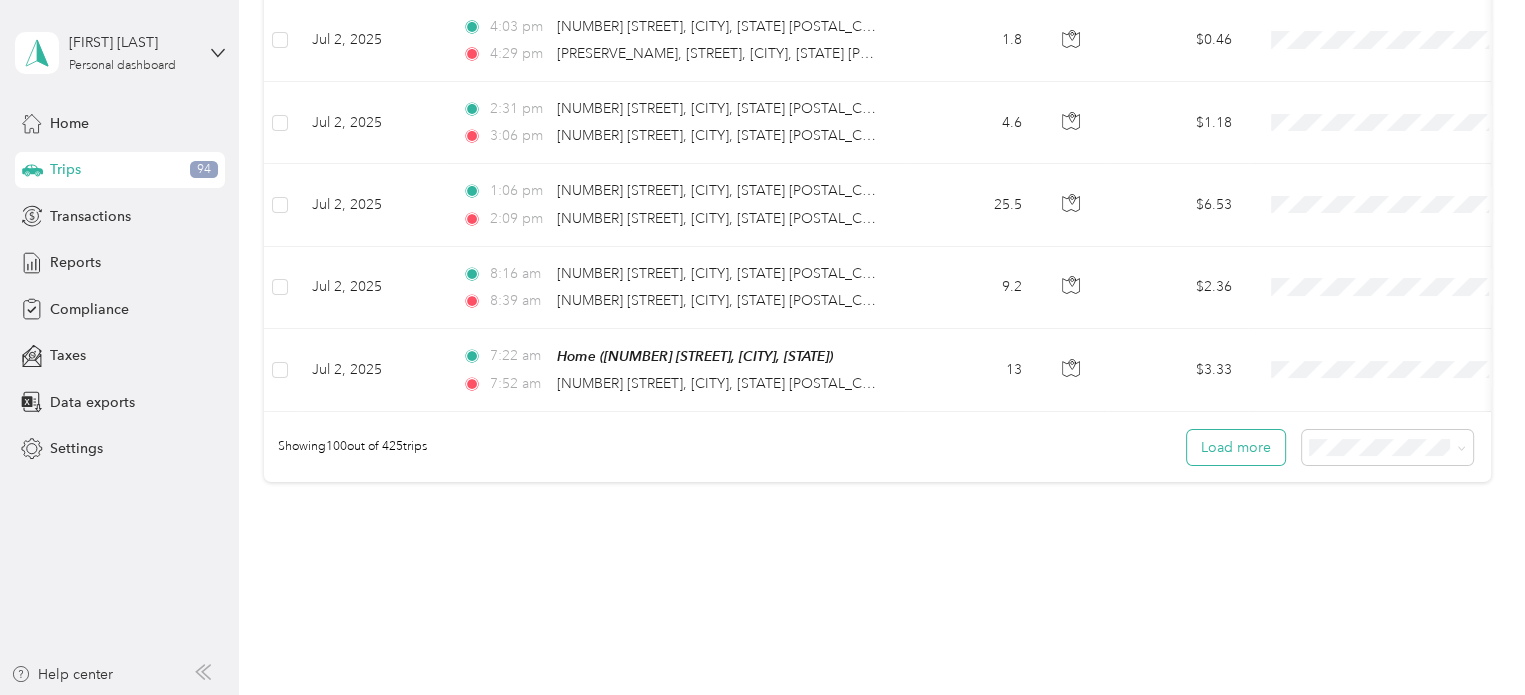 click on "Load more" at bounding box center [1236, 447] 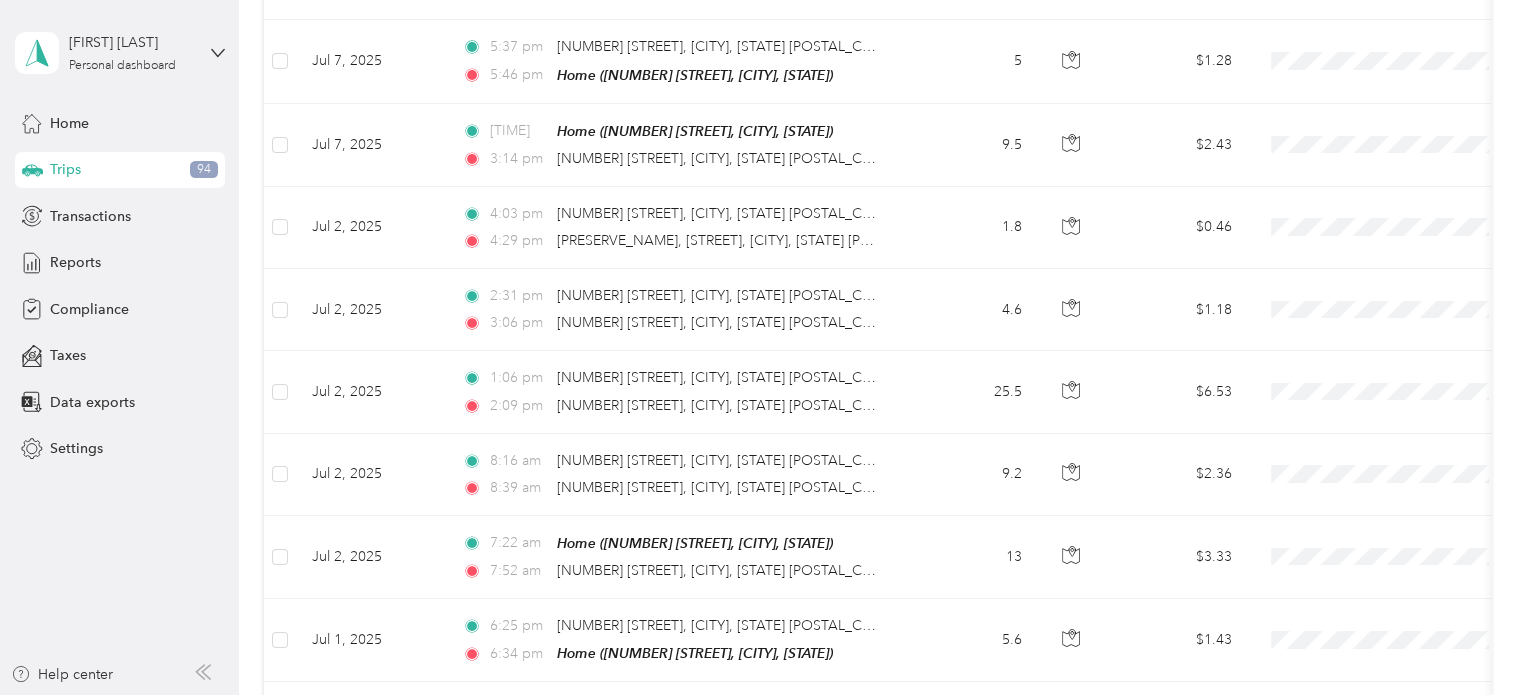 scroll, scrollTop: 7929, scrollLeft: 0, axis: vertical 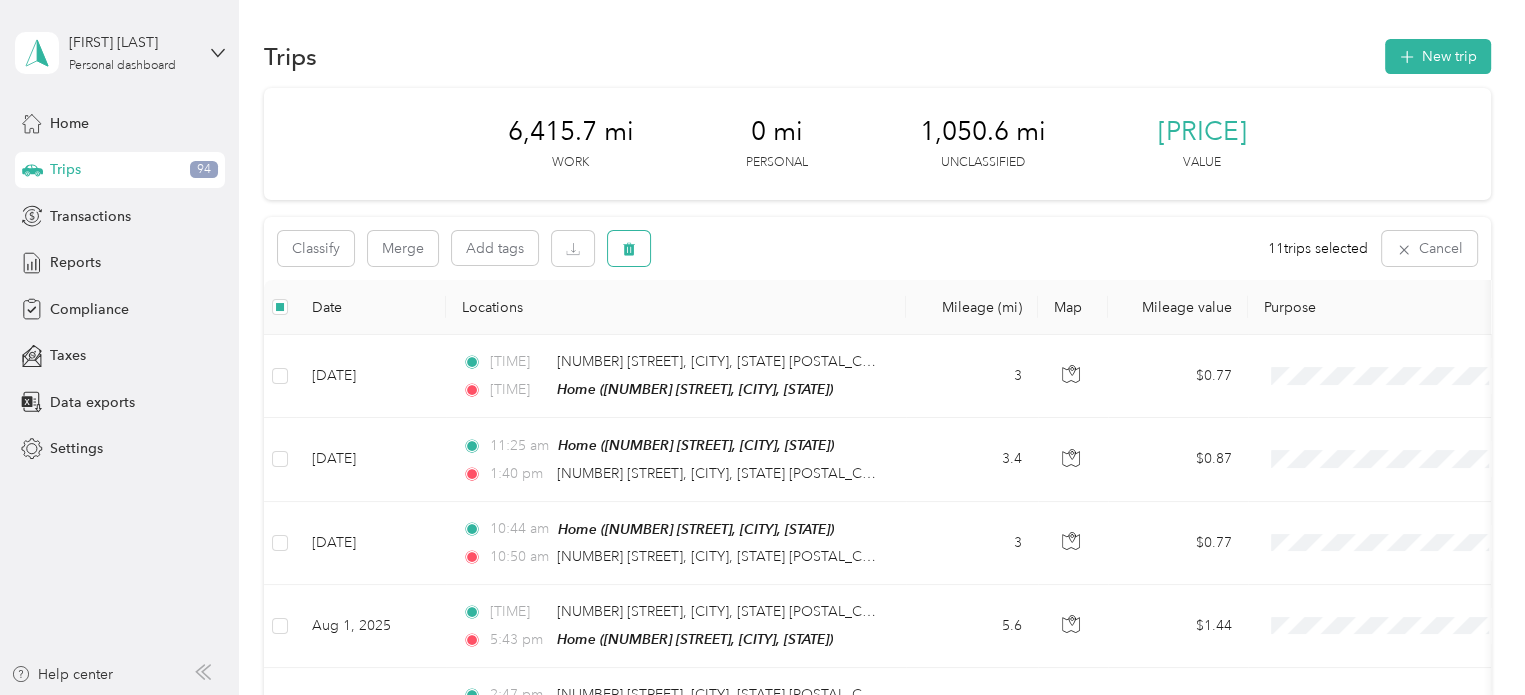 click at bounding box center (629, 248) 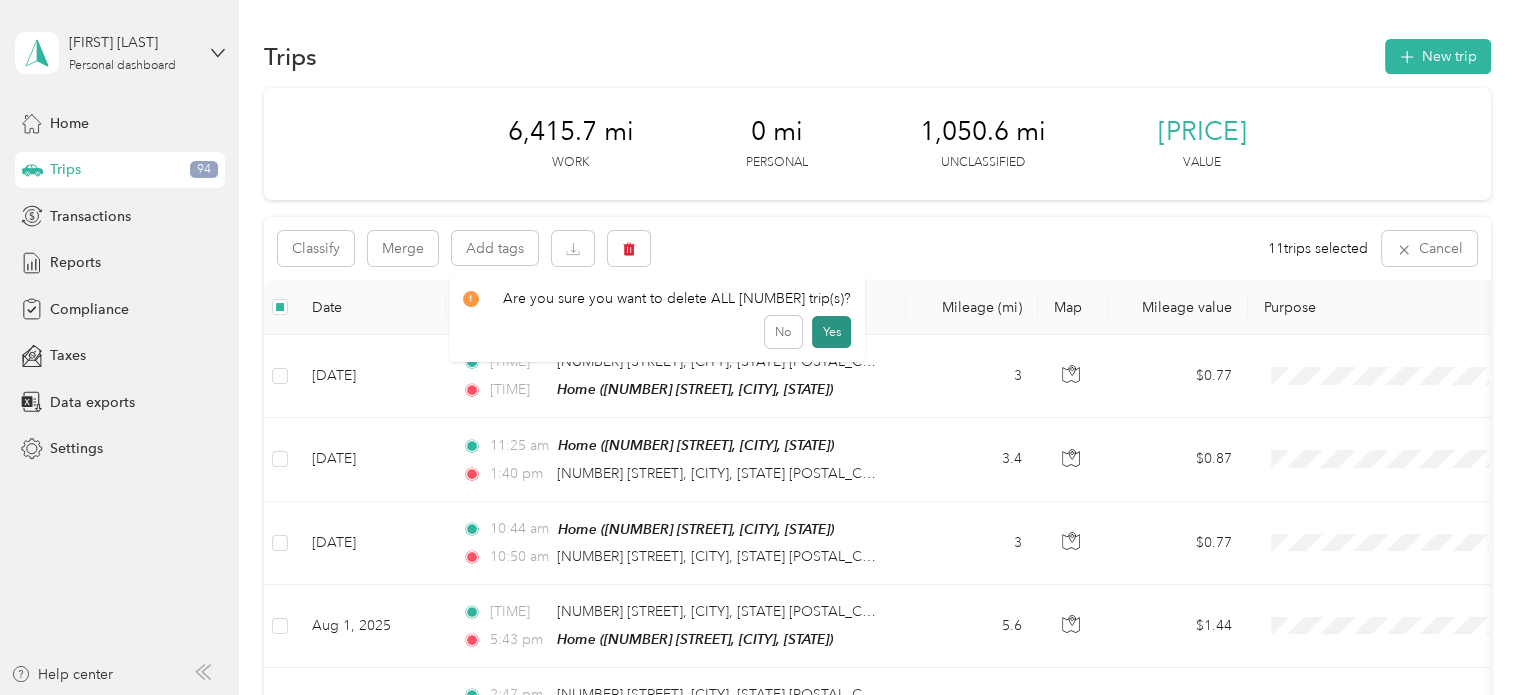 click on "Yes" at bounding box center (831, 332) 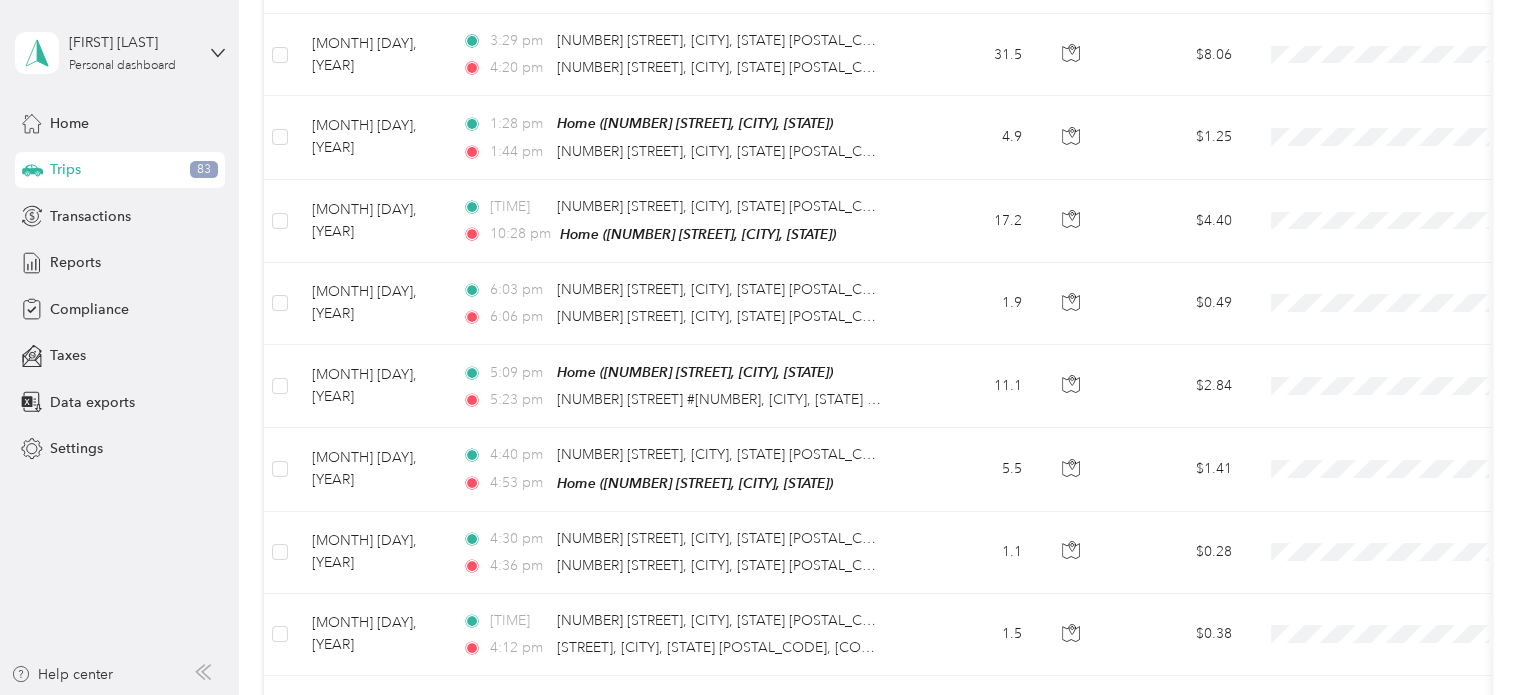 scroll, scrollTop: 5666, scrollLeft: 0, axis: vertical 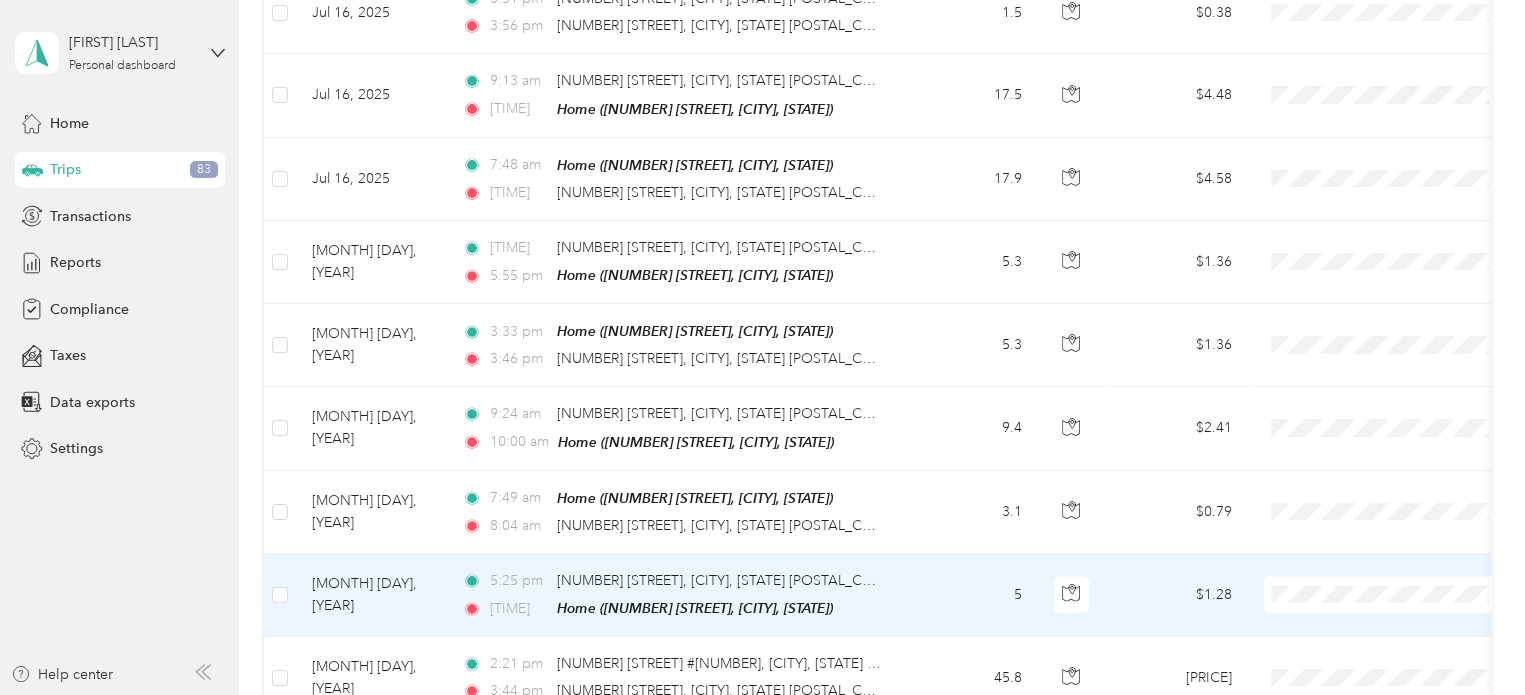 click on "Convergint Technologies" at bounding box center [1405, 573] 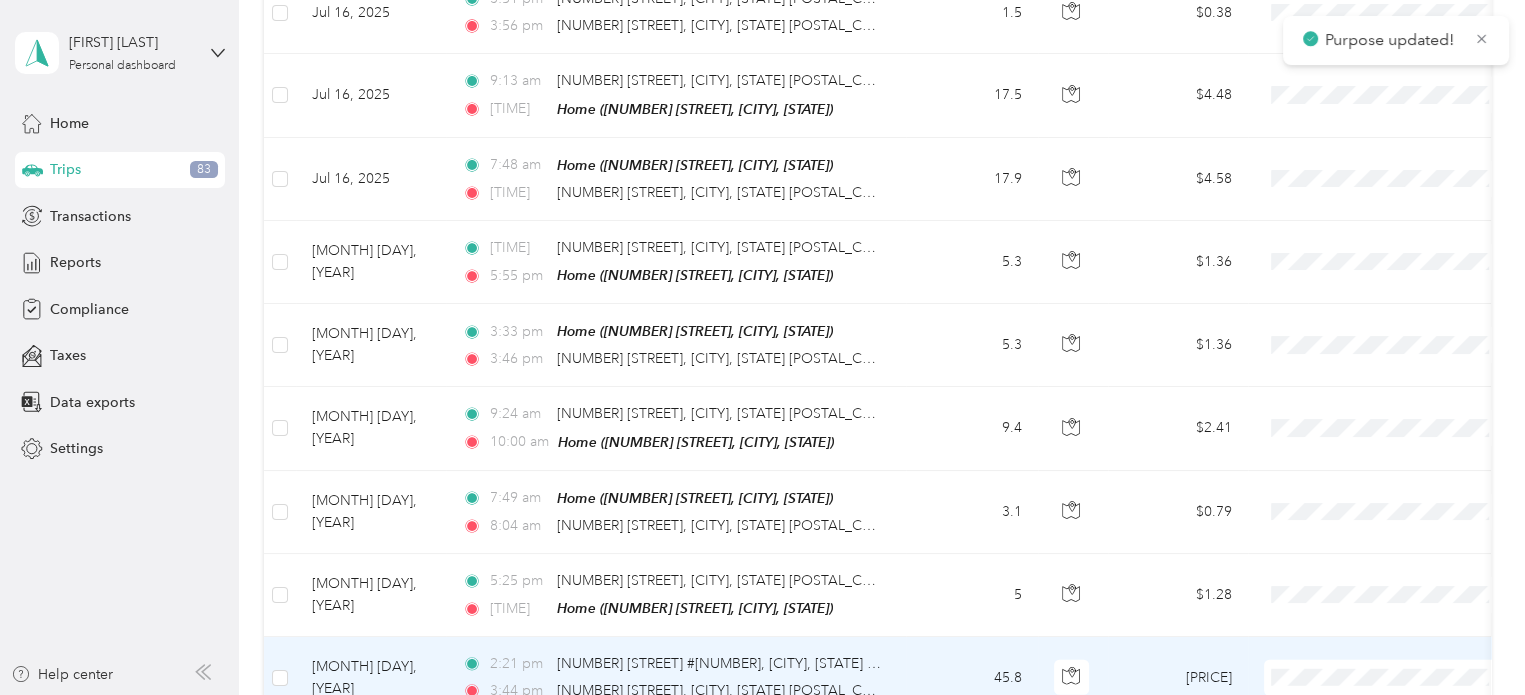 click on "Convergint Technologies" at bounding box center (1388, 545) 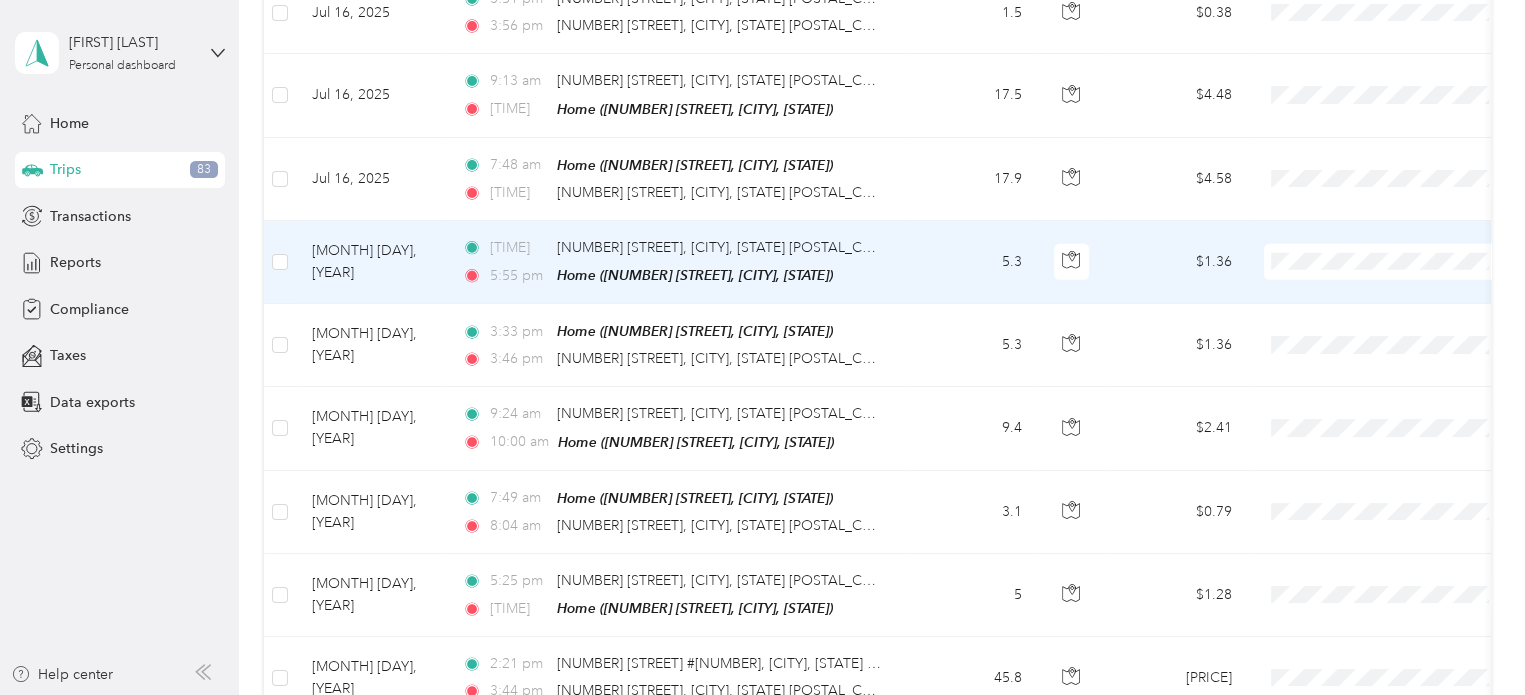click on "Convergint Technologies" at bounding box center (1405, 245) 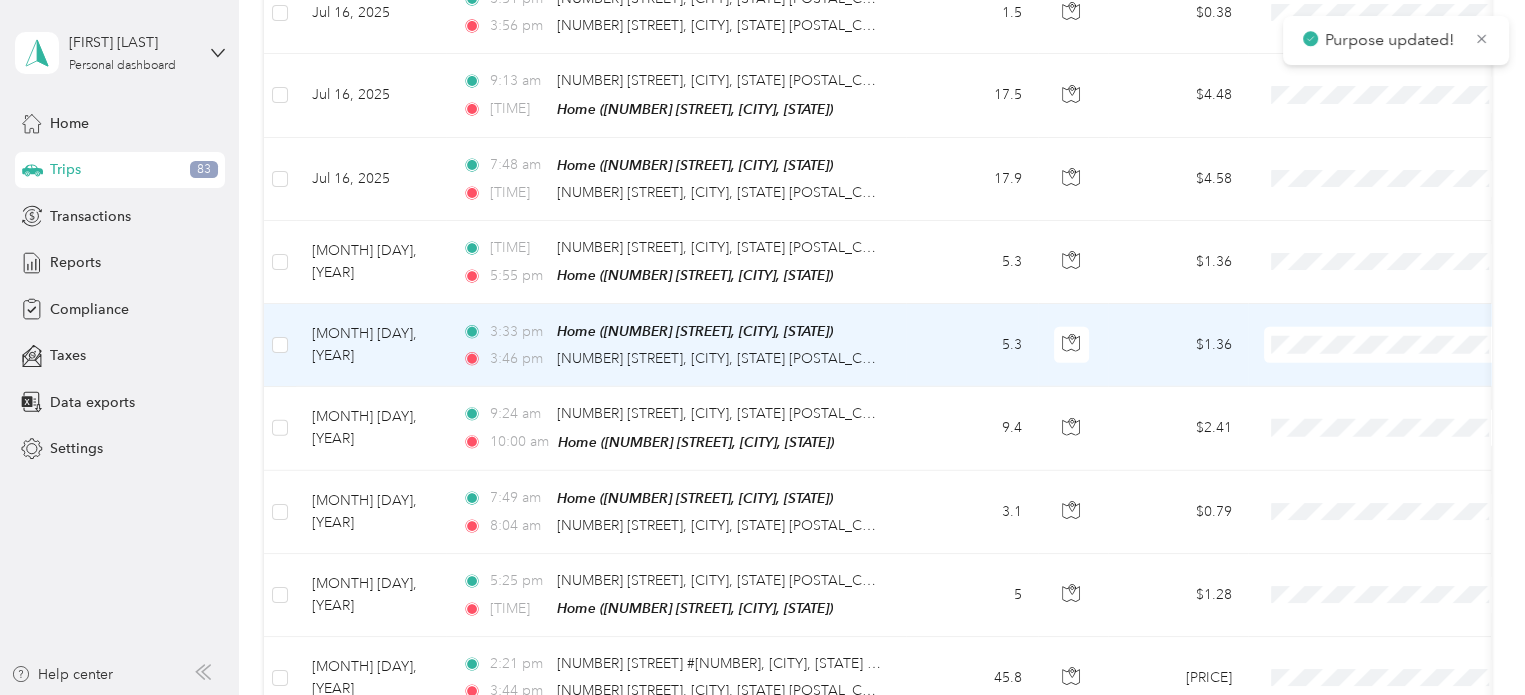 click on "Convergint Technologies" at bounding box center [1405, 327] 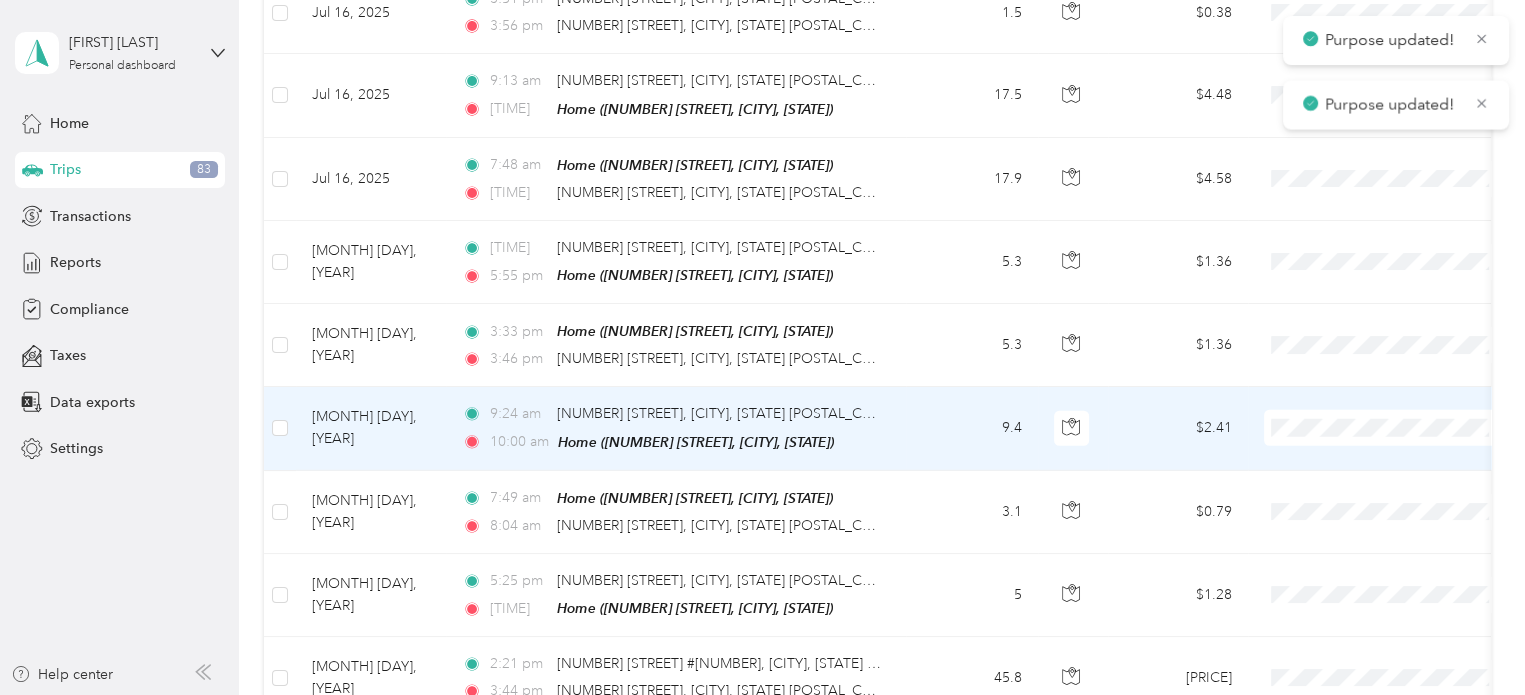 click on "Convergint Technologies" at bounding box center (1405, 409) 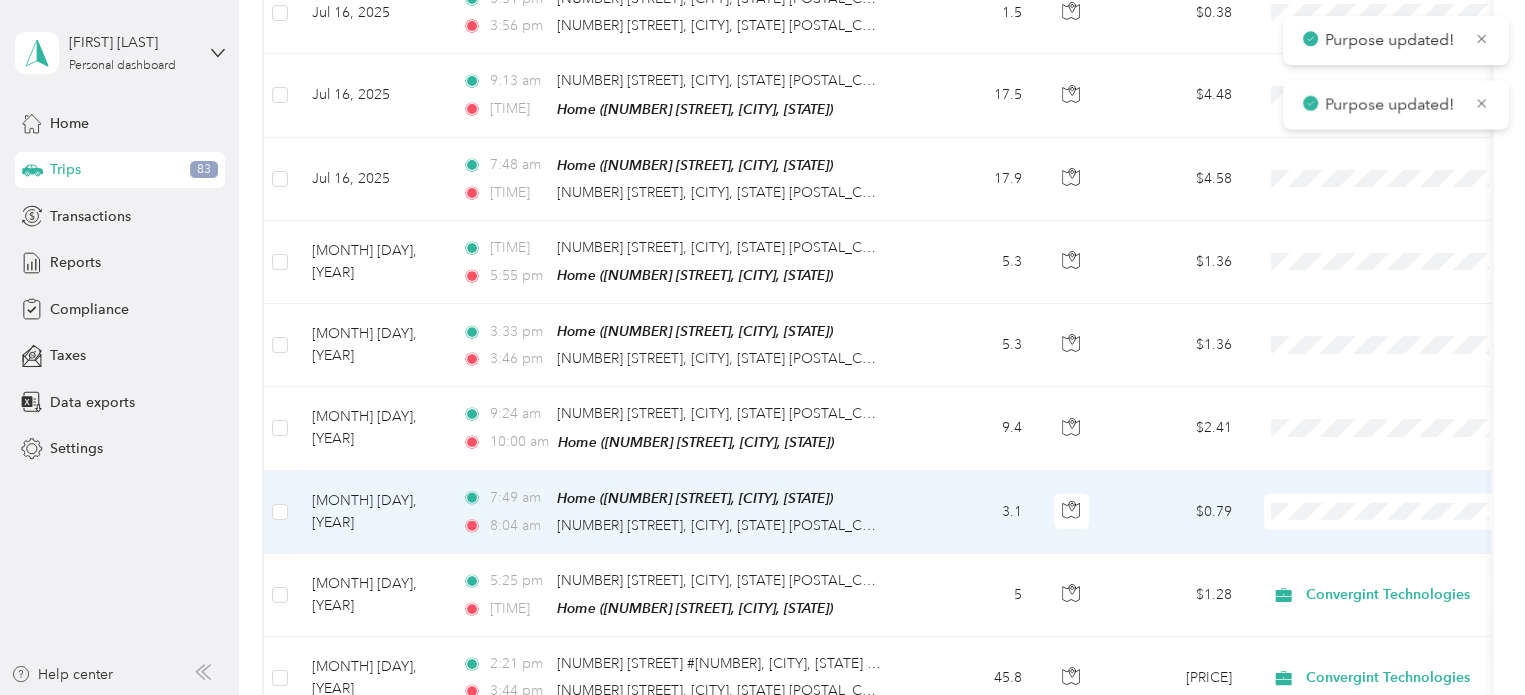 click on "Convergint Technologies" at bounding box center (1405, 491) 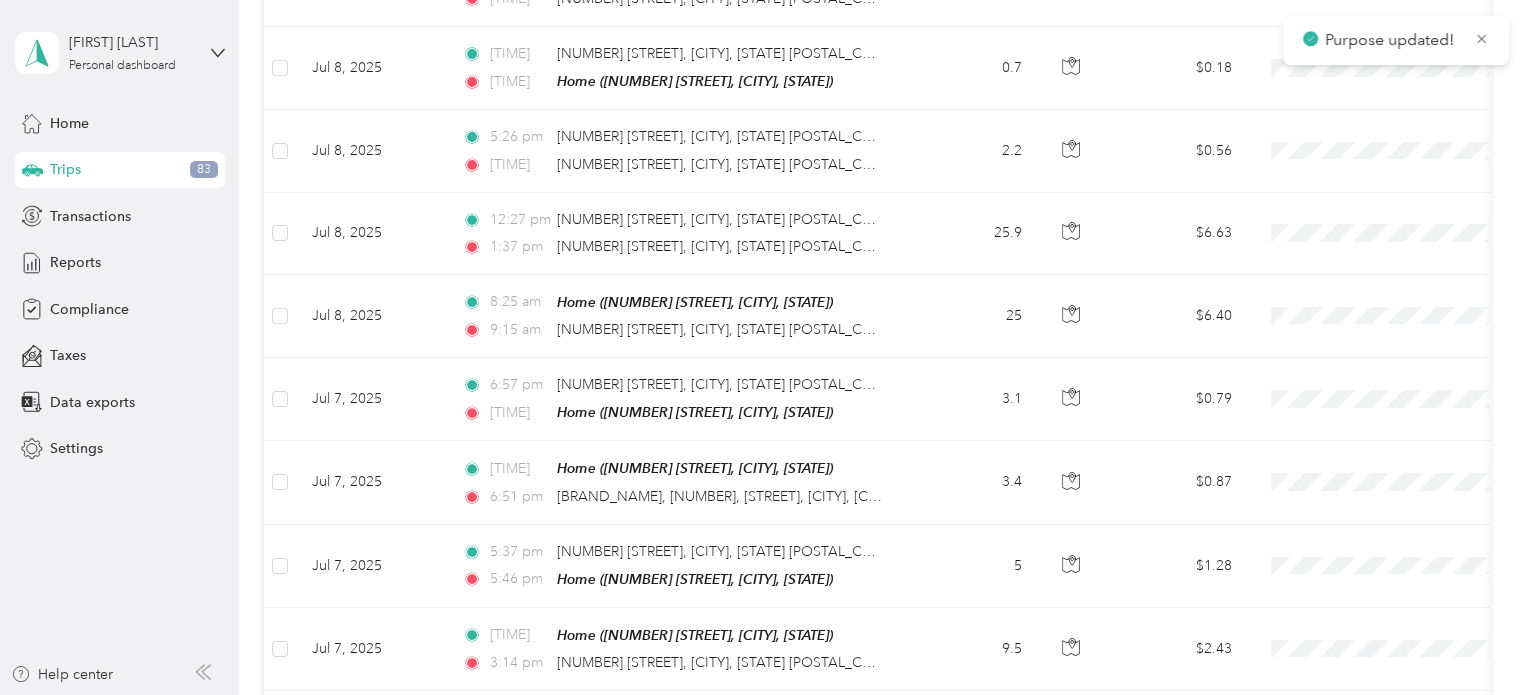 scroll, scrollTop: 6619, scrollLeft: 0, axis: vertical 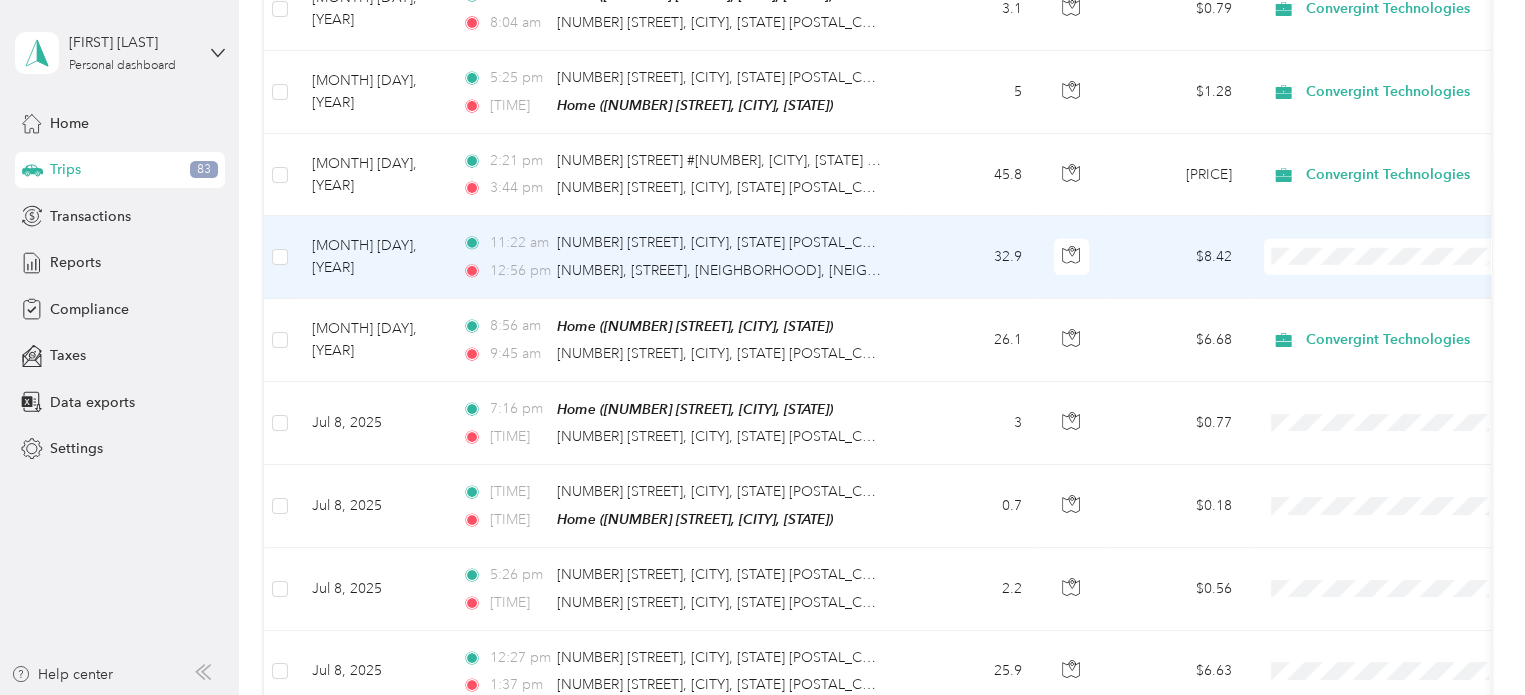 click on "Convergint Technologies" at bounding box center [1405, 224] 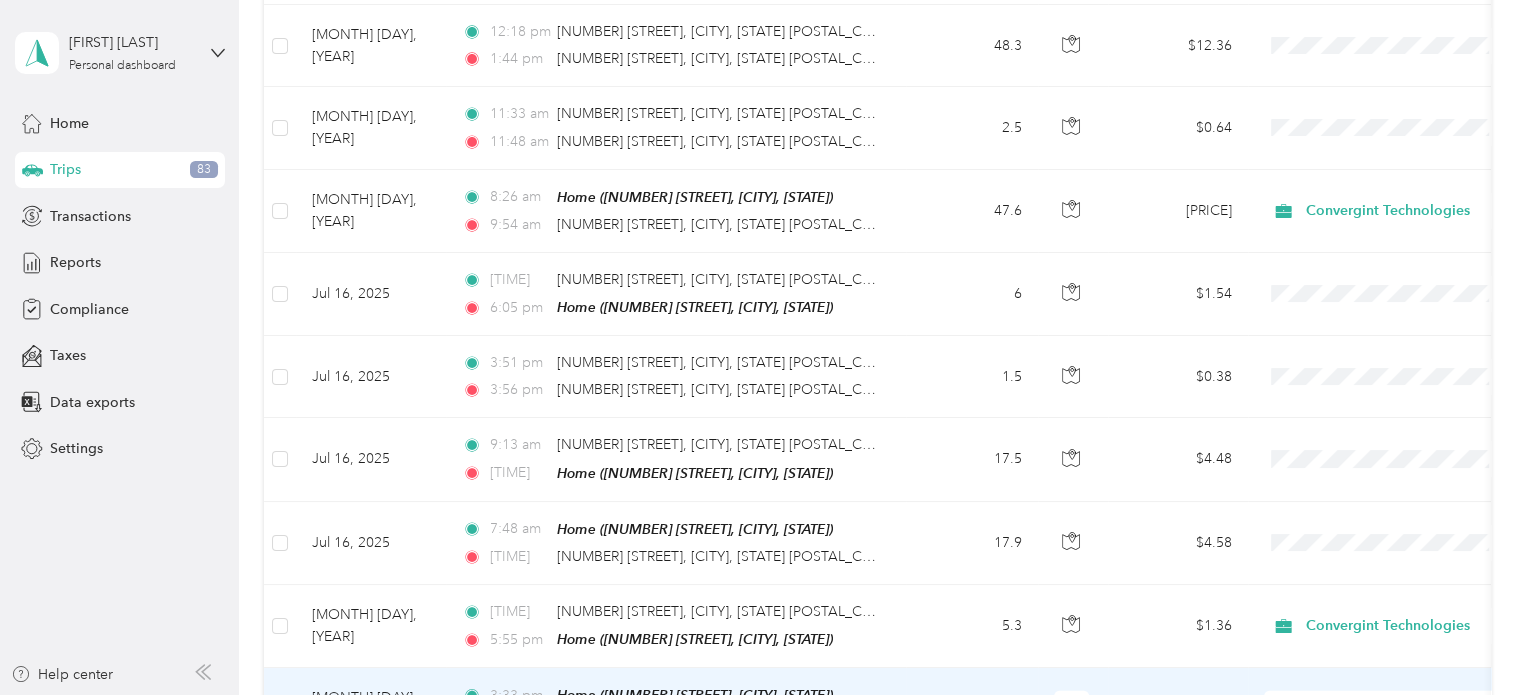scroll, scrollTop: 5036, scrollLeft: 0, axis: vertical 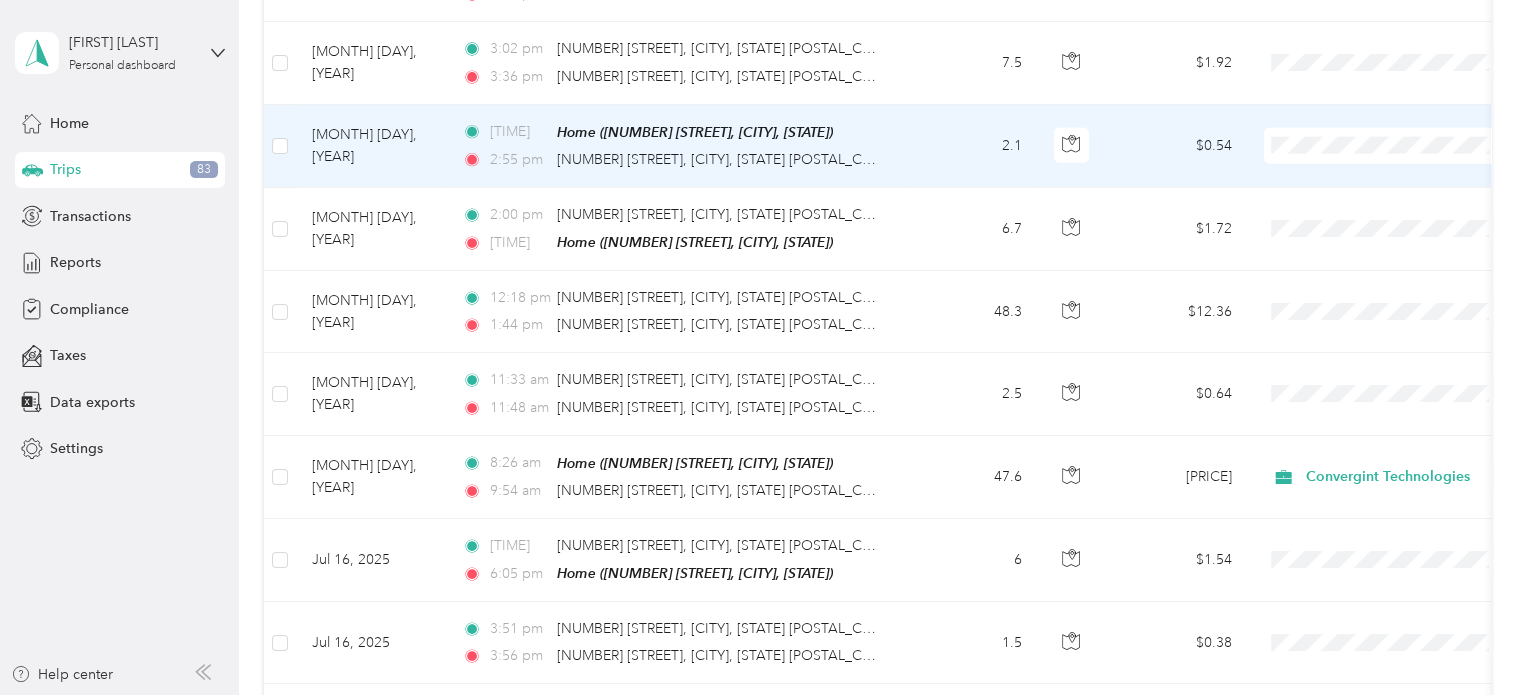 click on "Convergint Technologies" at bounding box center (1405, 137) 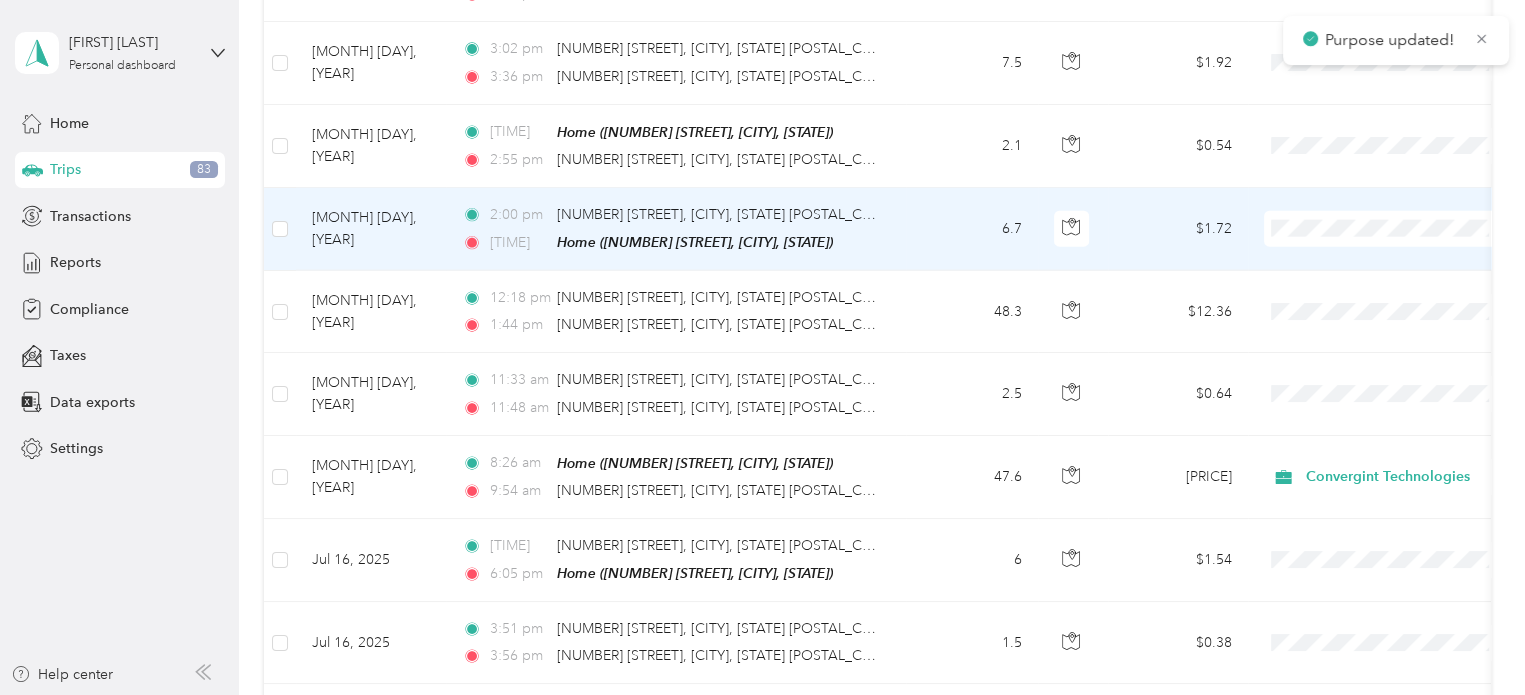 click on "Convergint Technologies" at bounding box center (1405, 219) 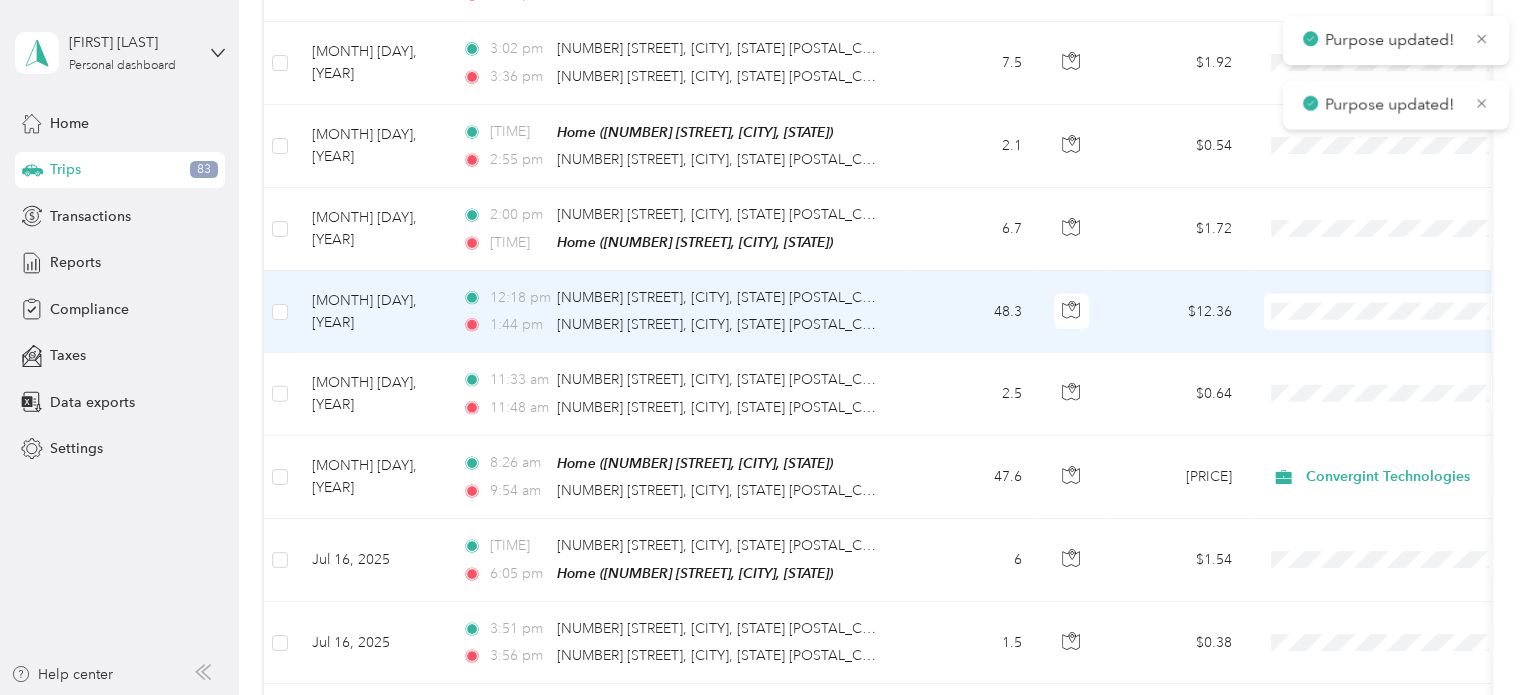 click on "Convergint Technologies" at bounding box center [1405, 301] 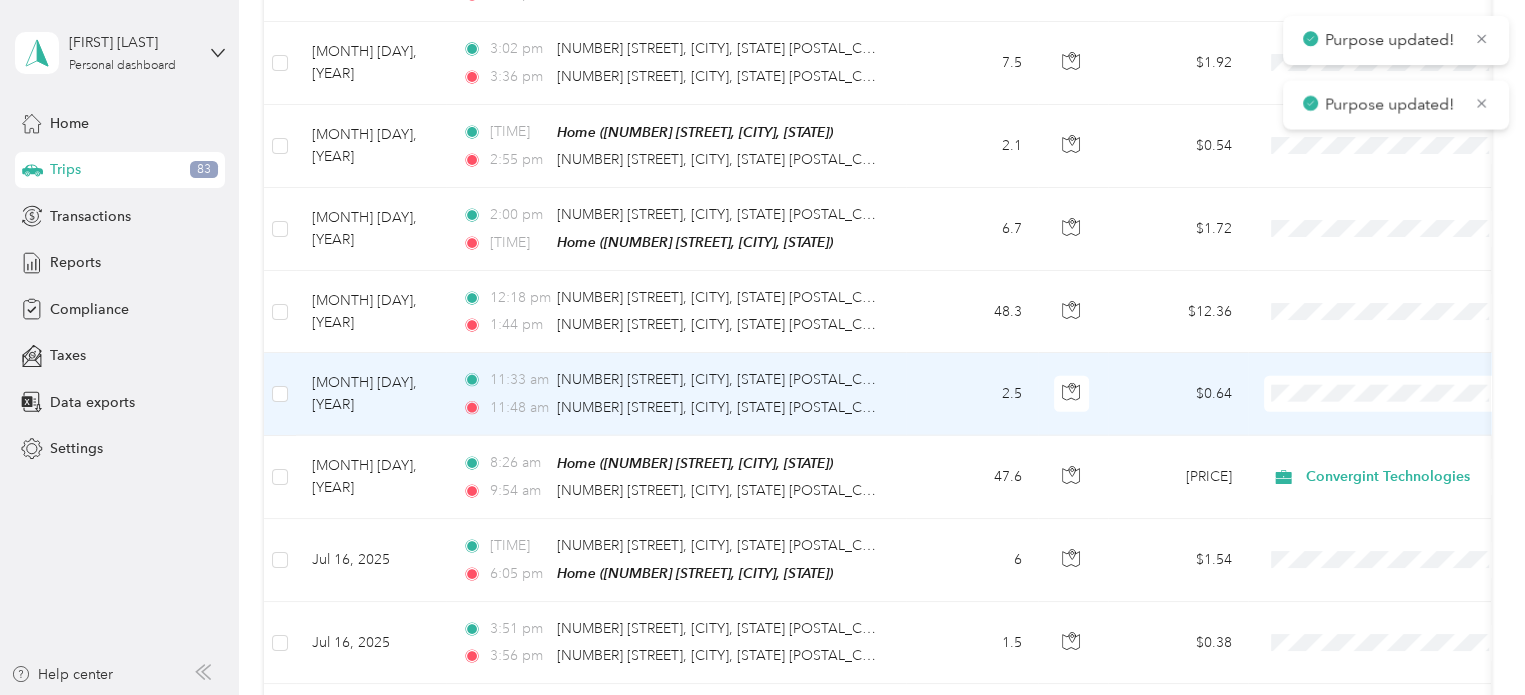 click on "Convergint Technologies" at bounding box center (1405, 380) 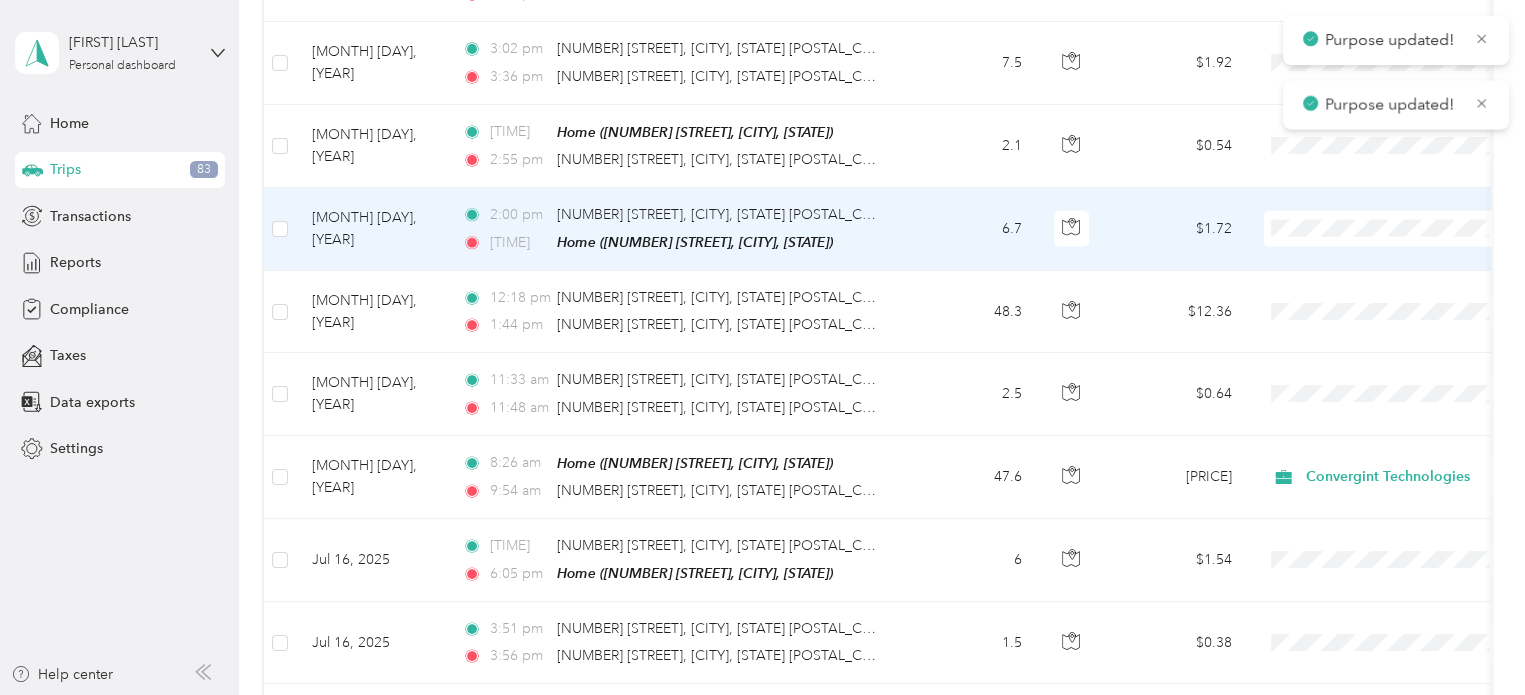 scroll, scrollTop: 4469, scrollLeft: 0, axis: vertical 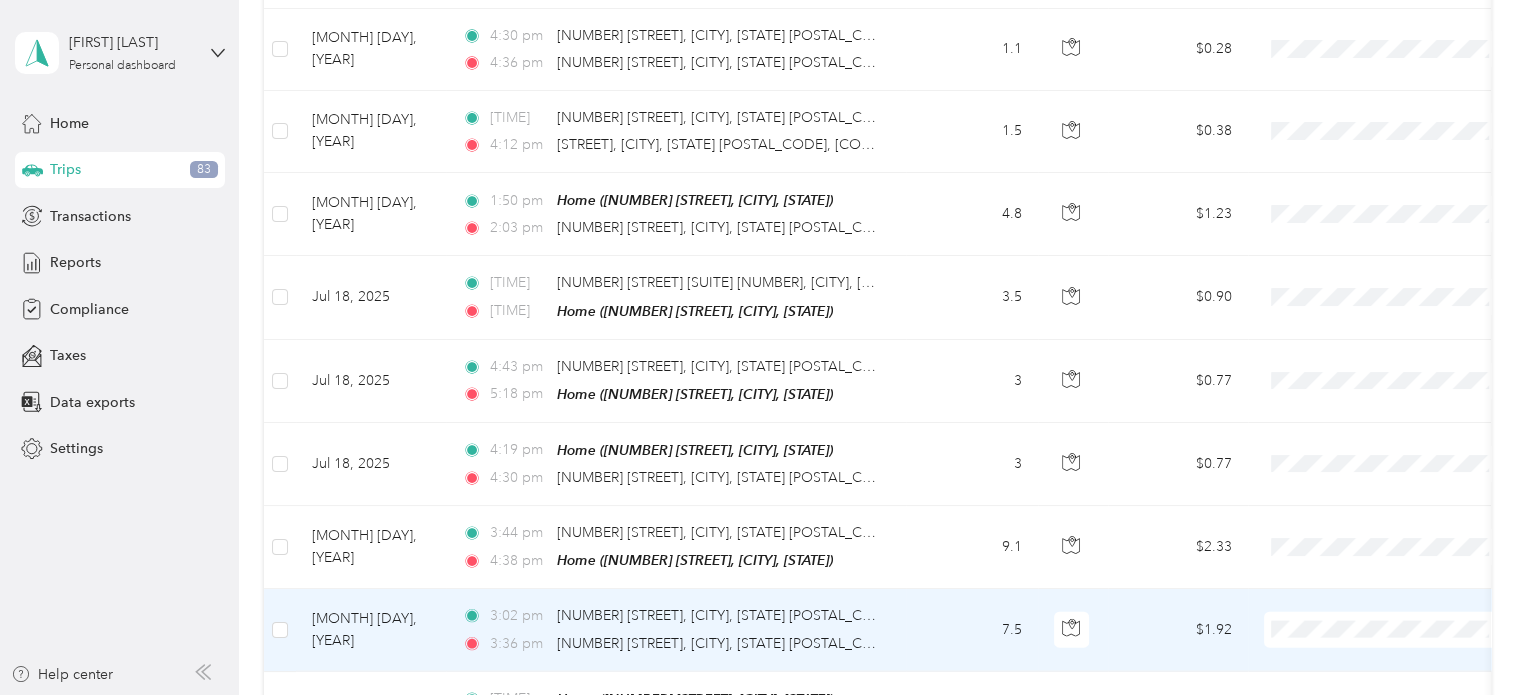 click on "Convergint Technologies" at bounding box center [1405, 621] 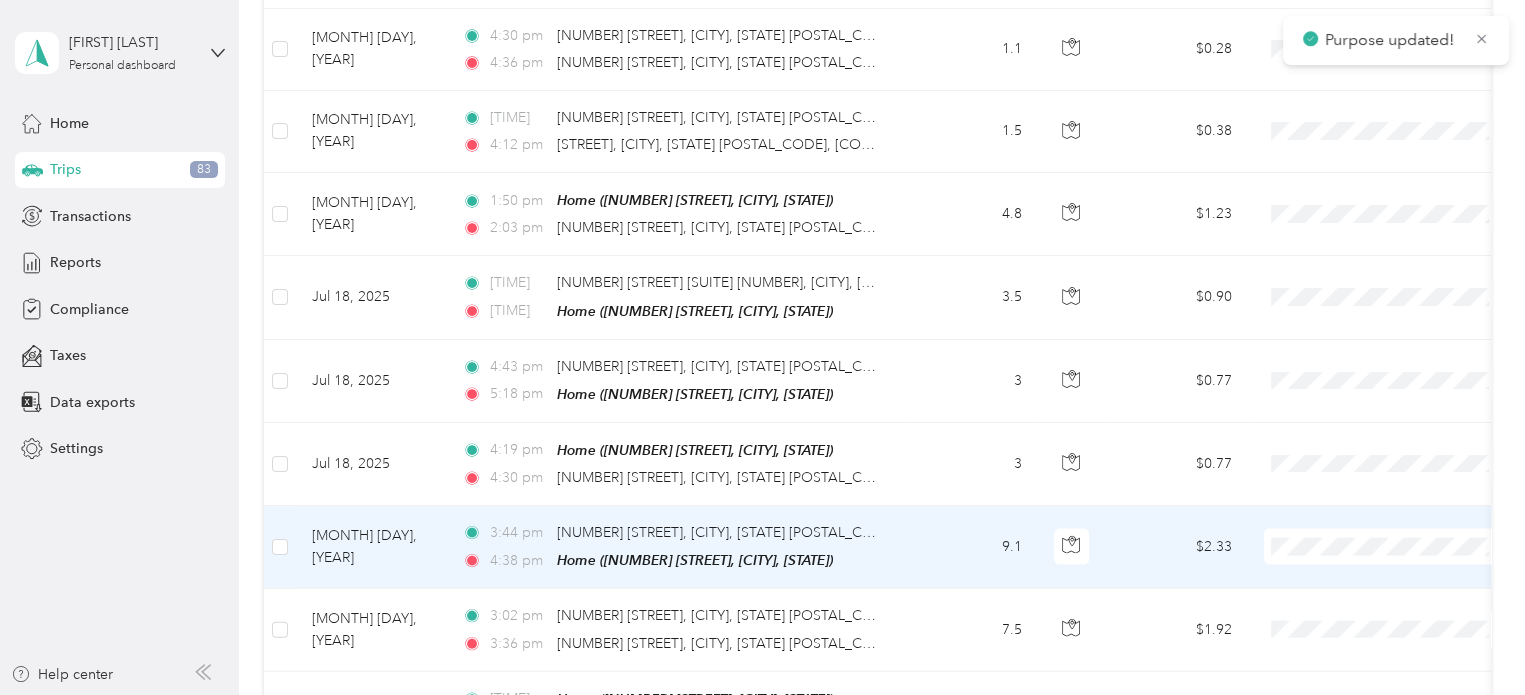 click at bounding box center (1388, 547) 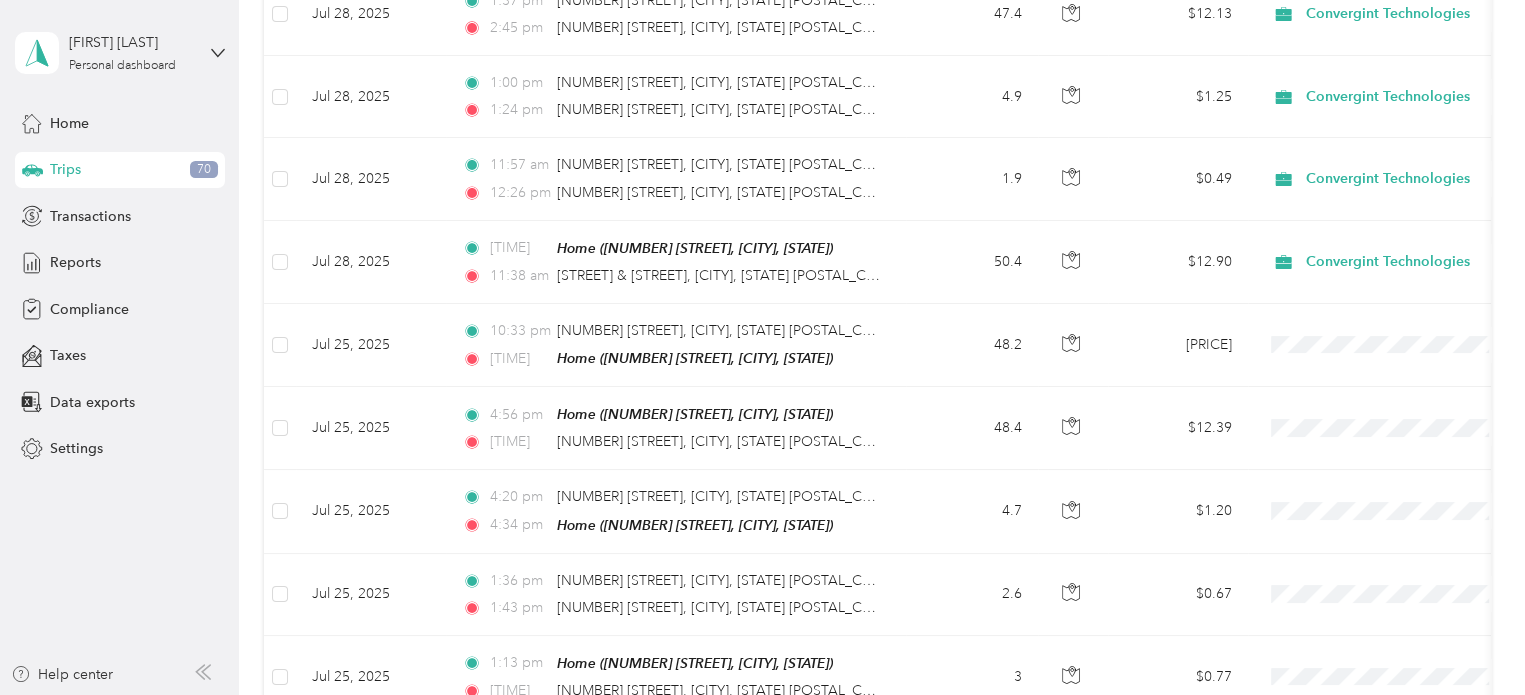 scroll, scrollTop: 2833, scrollLeft: 0, axis: vertical 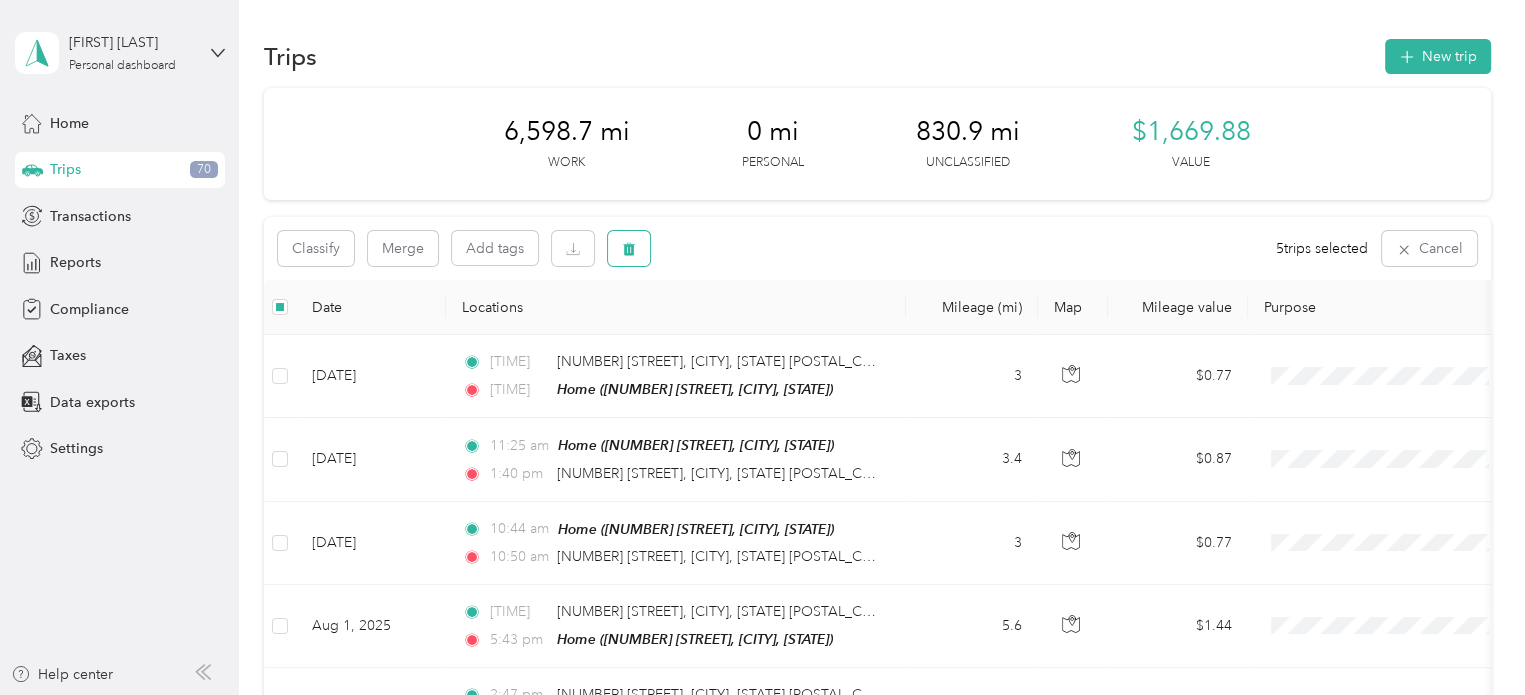 click at bounding box center (629, 248) 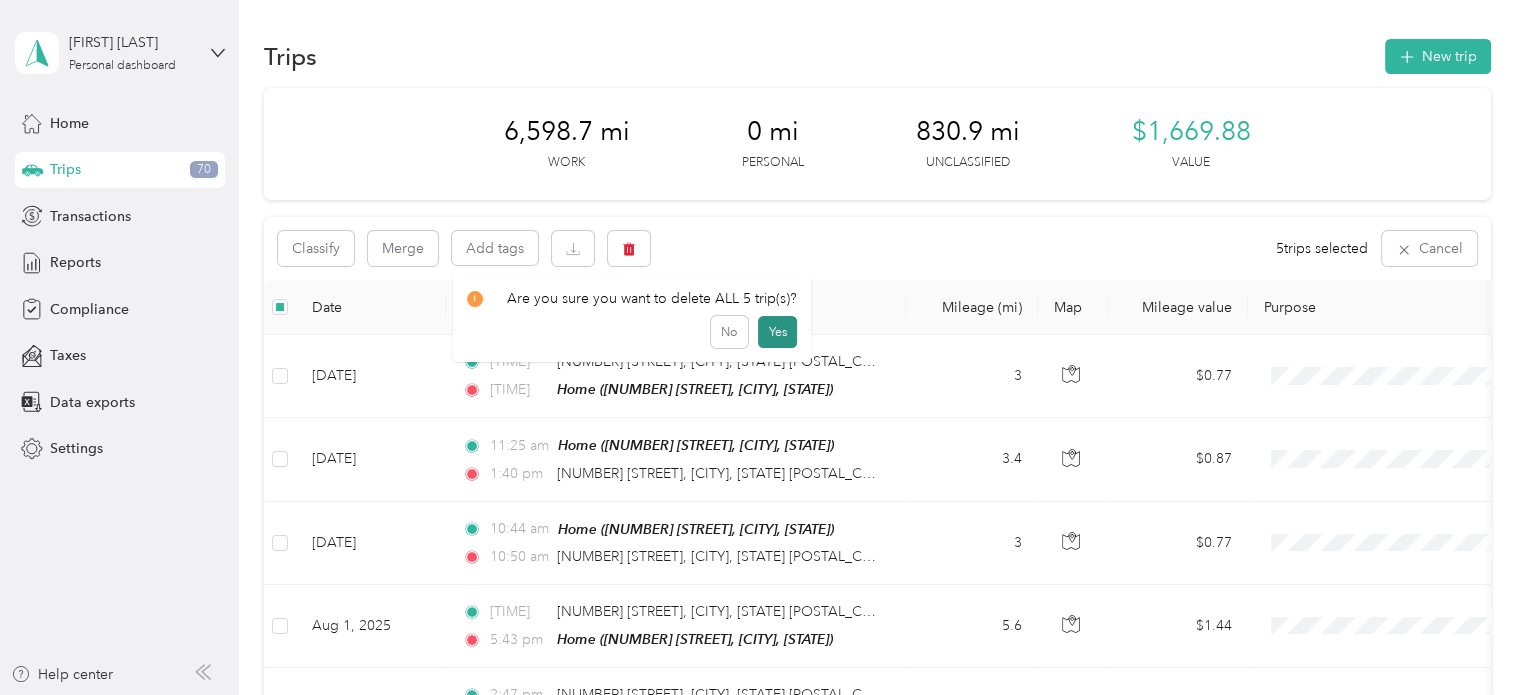 click on "Yes" at bounding box center (777, 332) 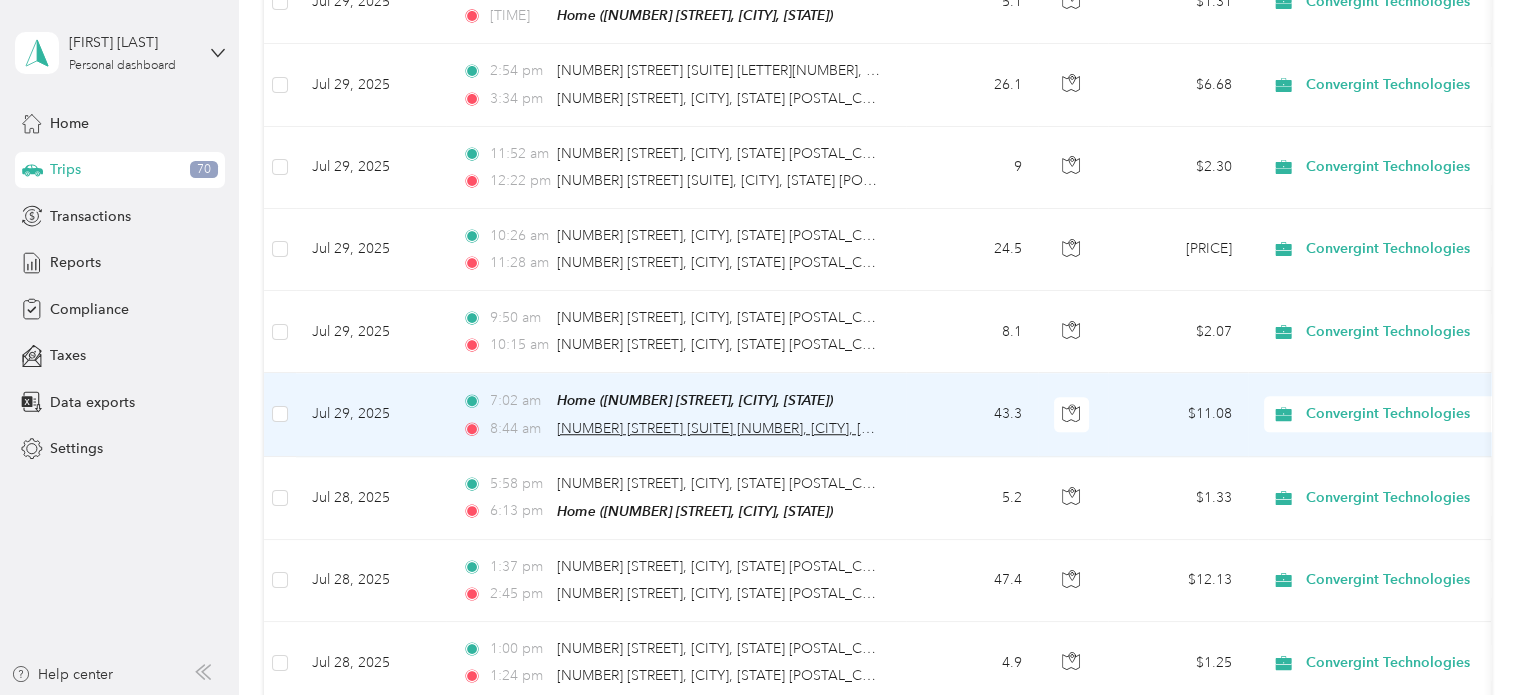 scroll, scrollTop: 2266, scrollLeft: 0, axis: vertical 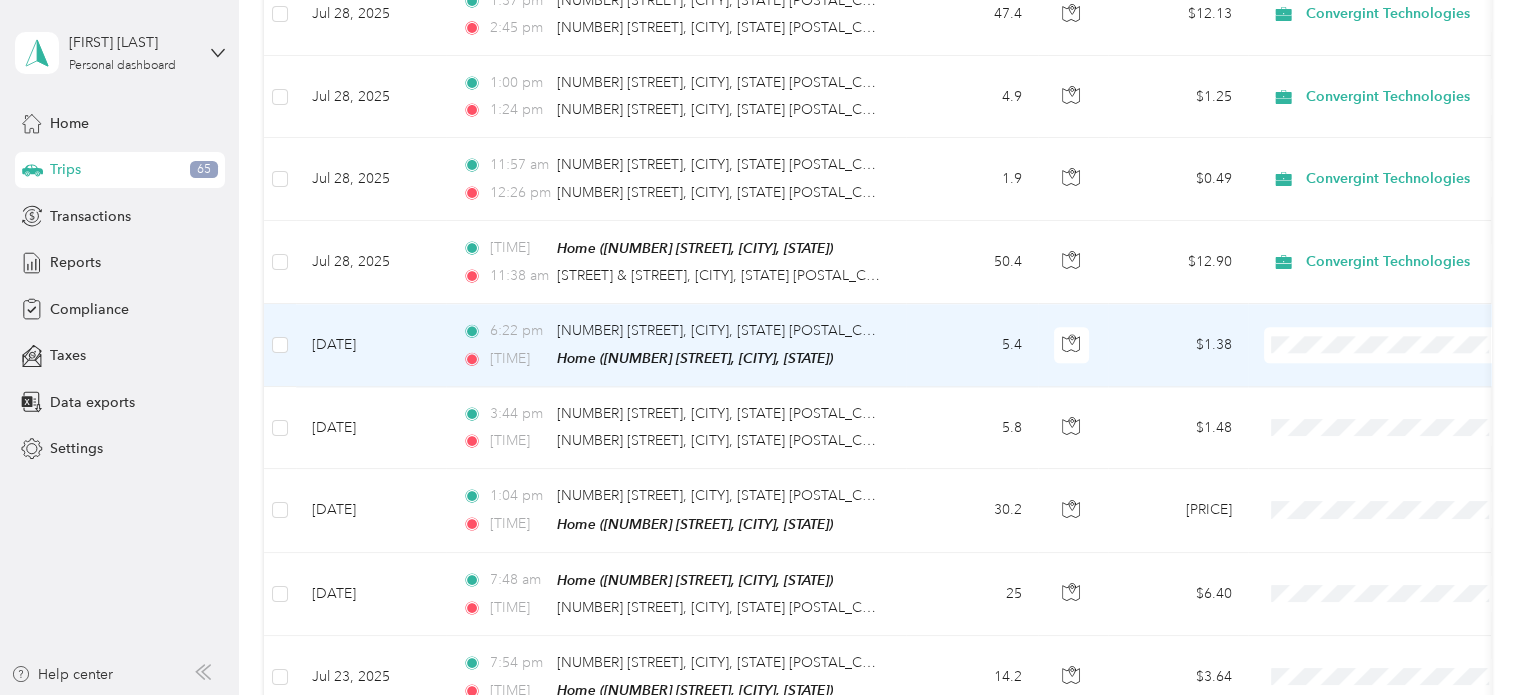 click on "Convergint Technologies" at bounding box center (1405, 362) 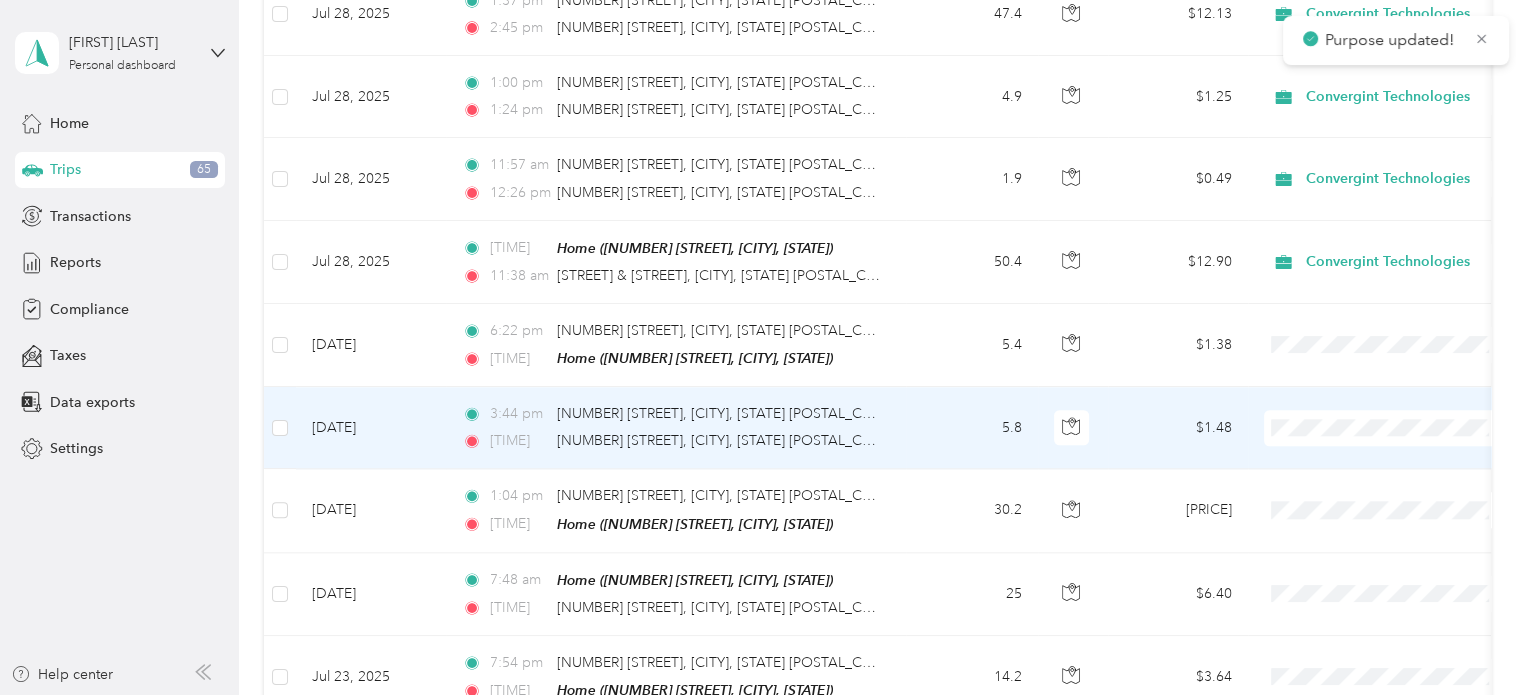 click on "Convergint Technologies" at bounding box center [1405, 445] 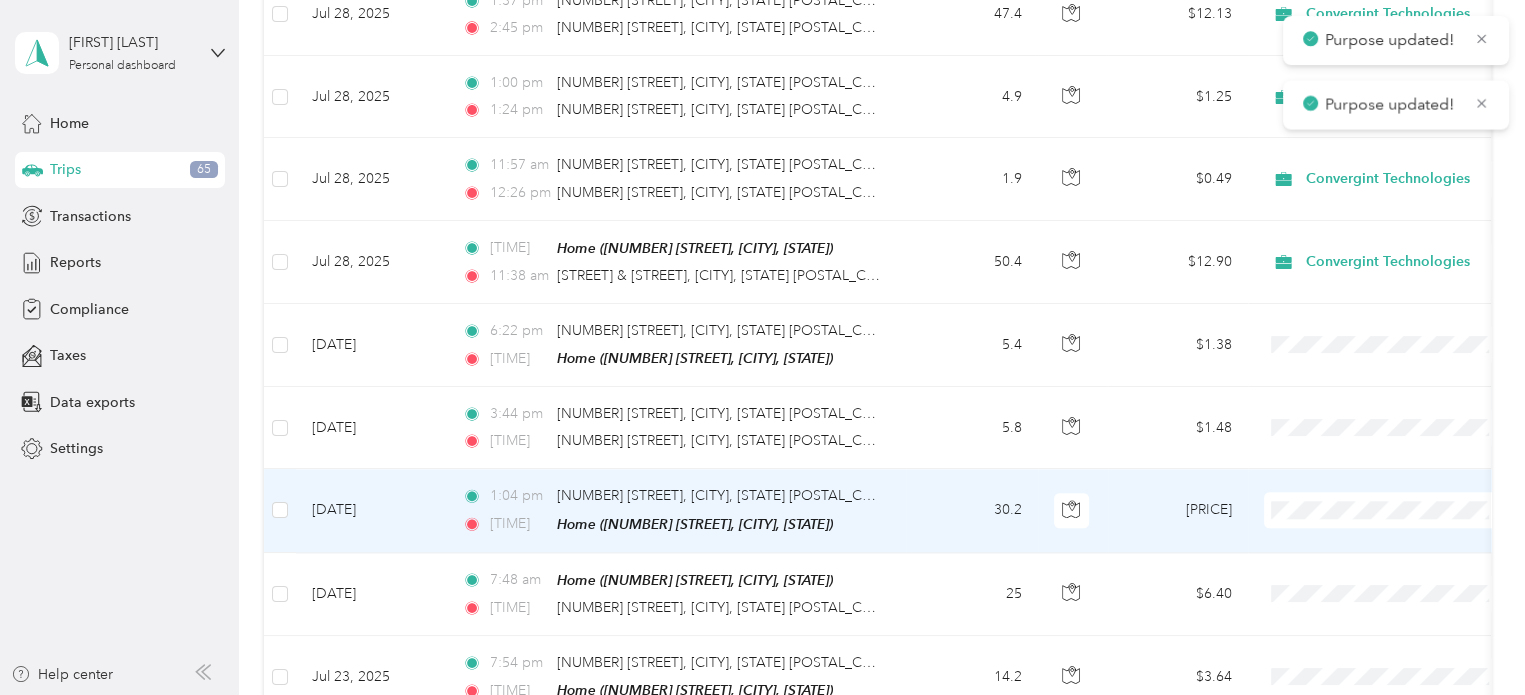 click on "Convergint Technologies" at bounding box center [1405, 527] 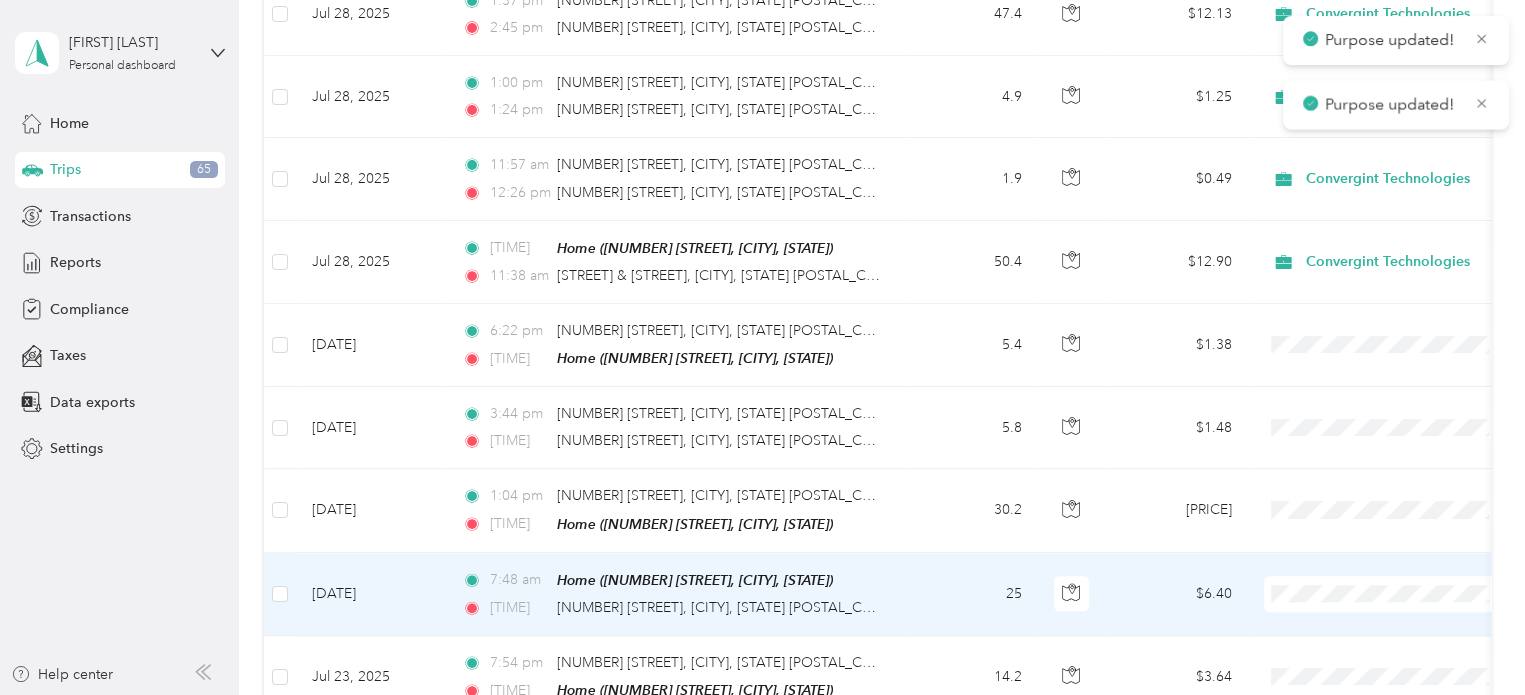 click on "Convergint Technologies" at bounding box center (1405, 609) 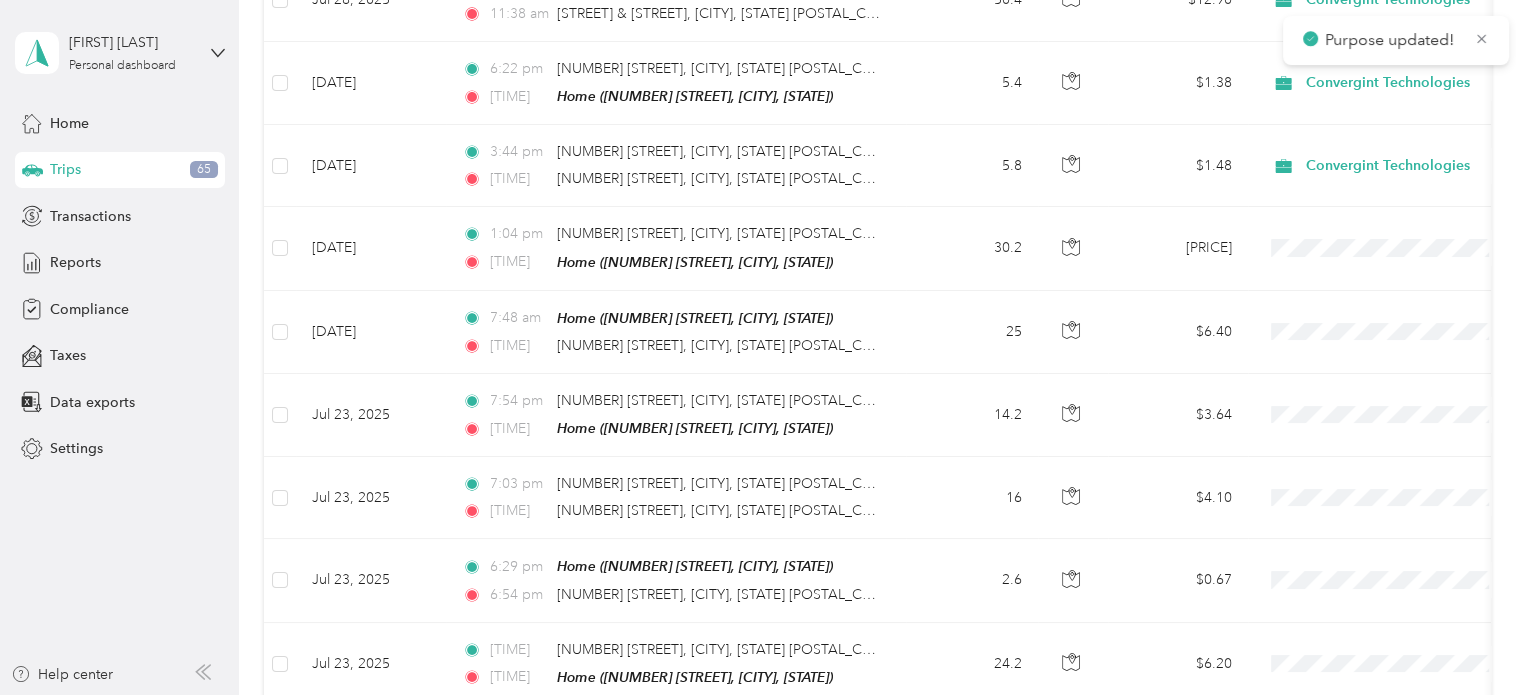 scroll, scrollTop: 2568, scrollLeft: 0, axis: vertical 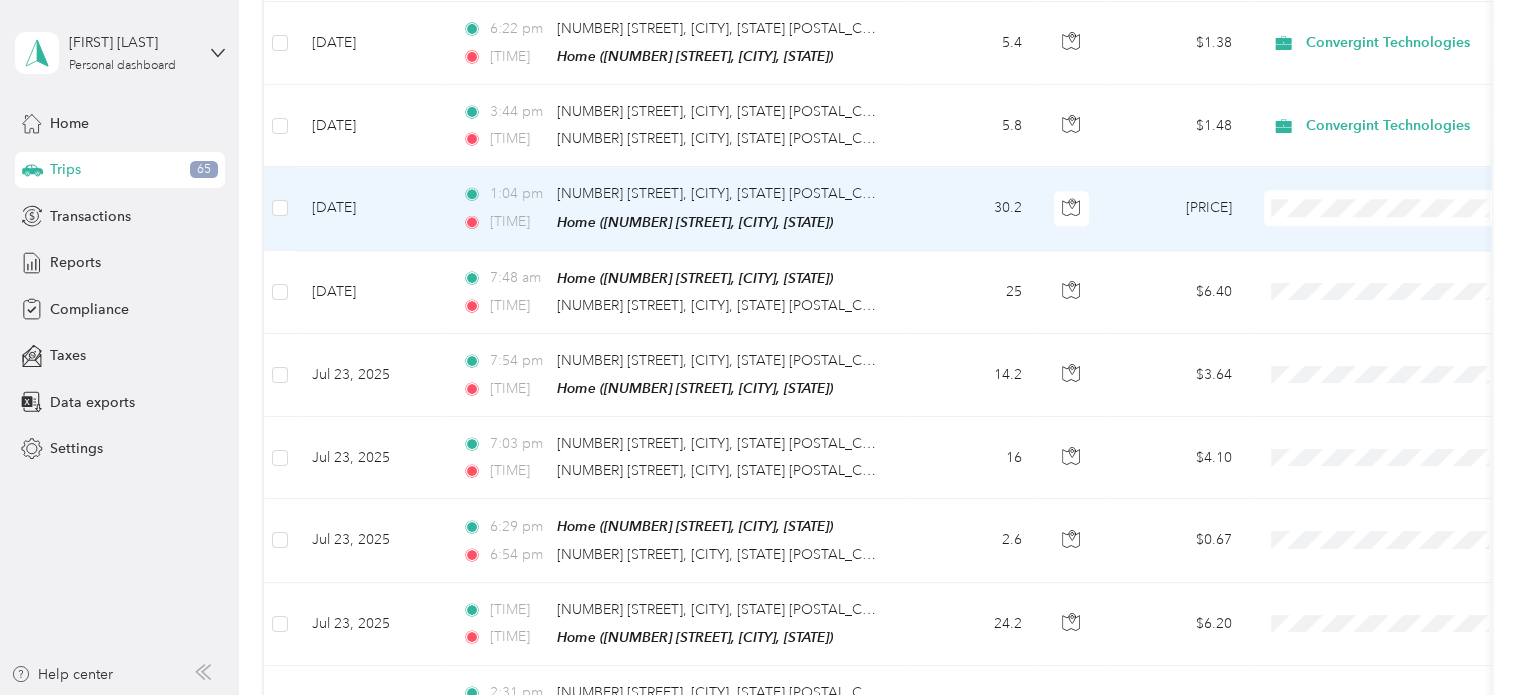 click on "Convergint Technologies" at bounding box center [1405, 225] 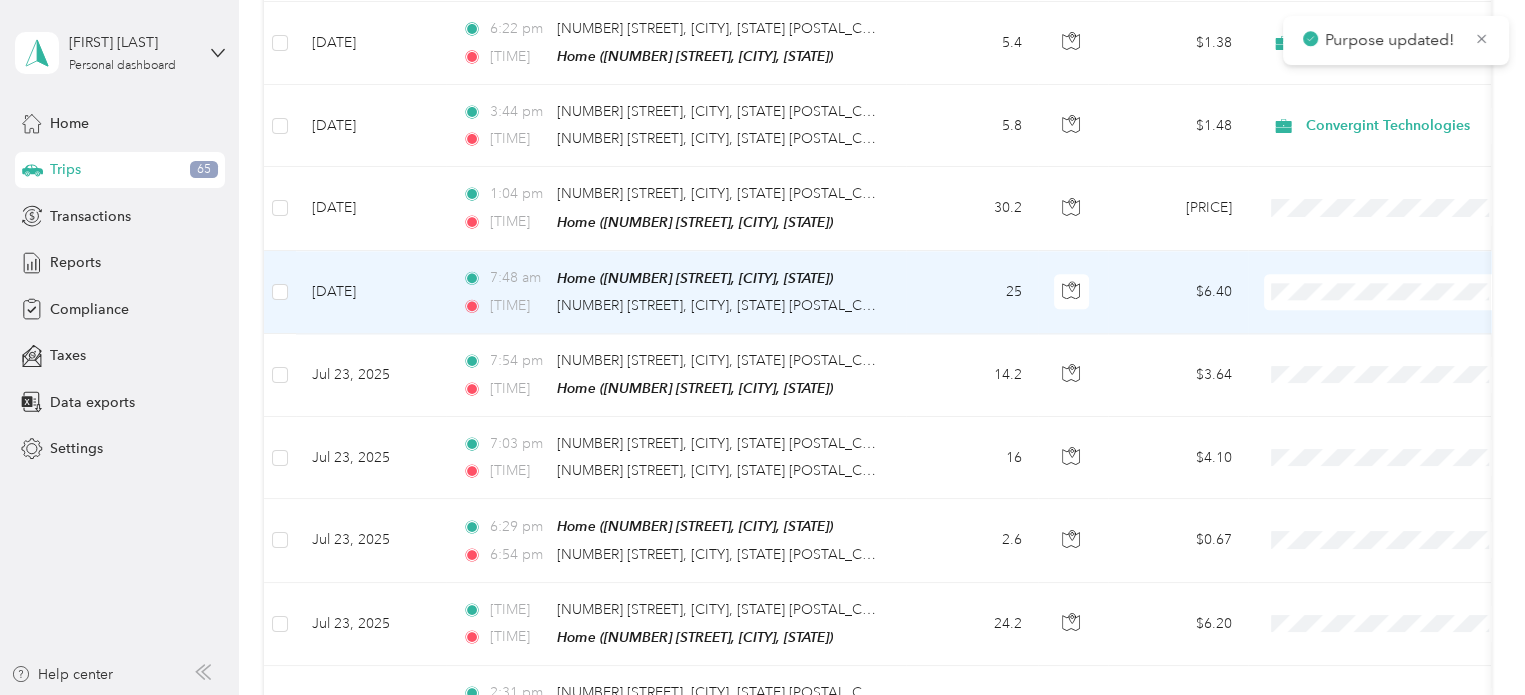 click on "Convergint Technologies" at bounding box center [1405, 305] 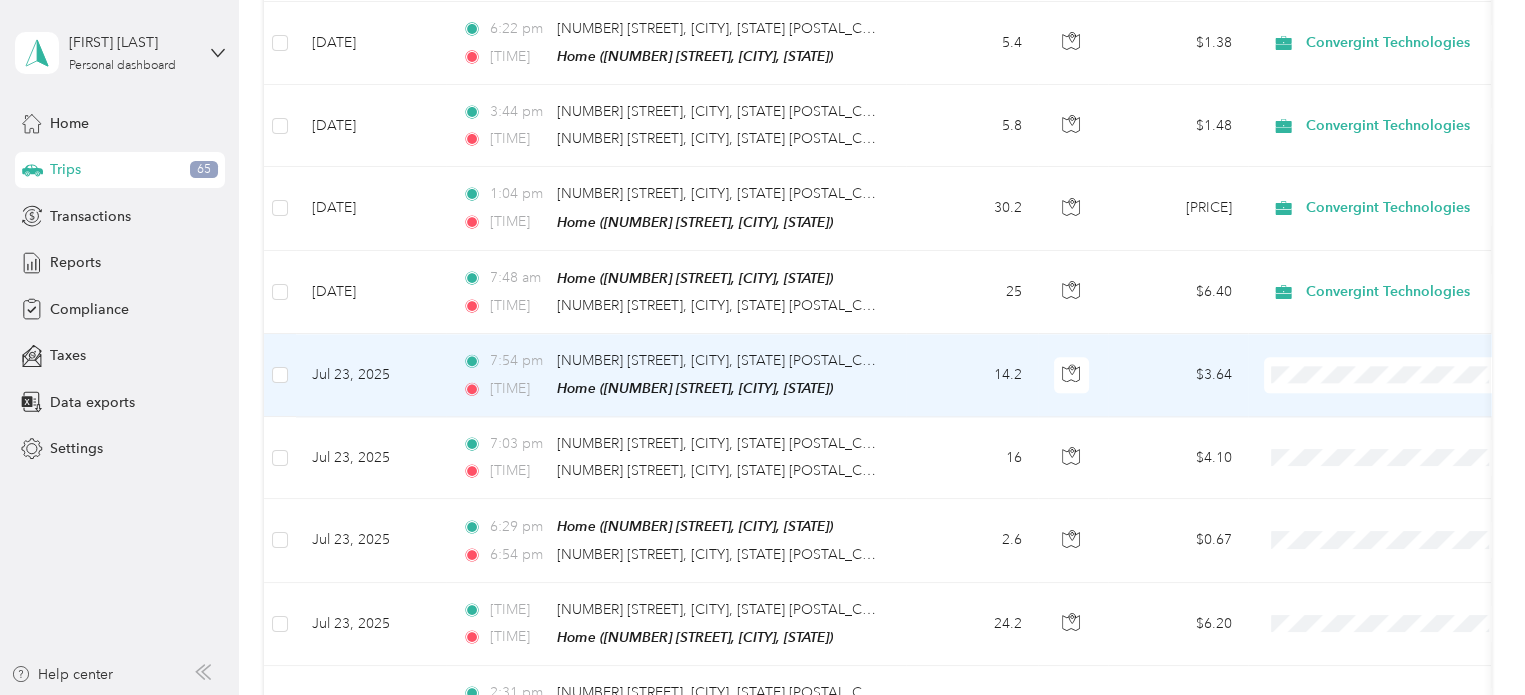 click on "Convergint Technologies" at bounding box center (1405, 390) 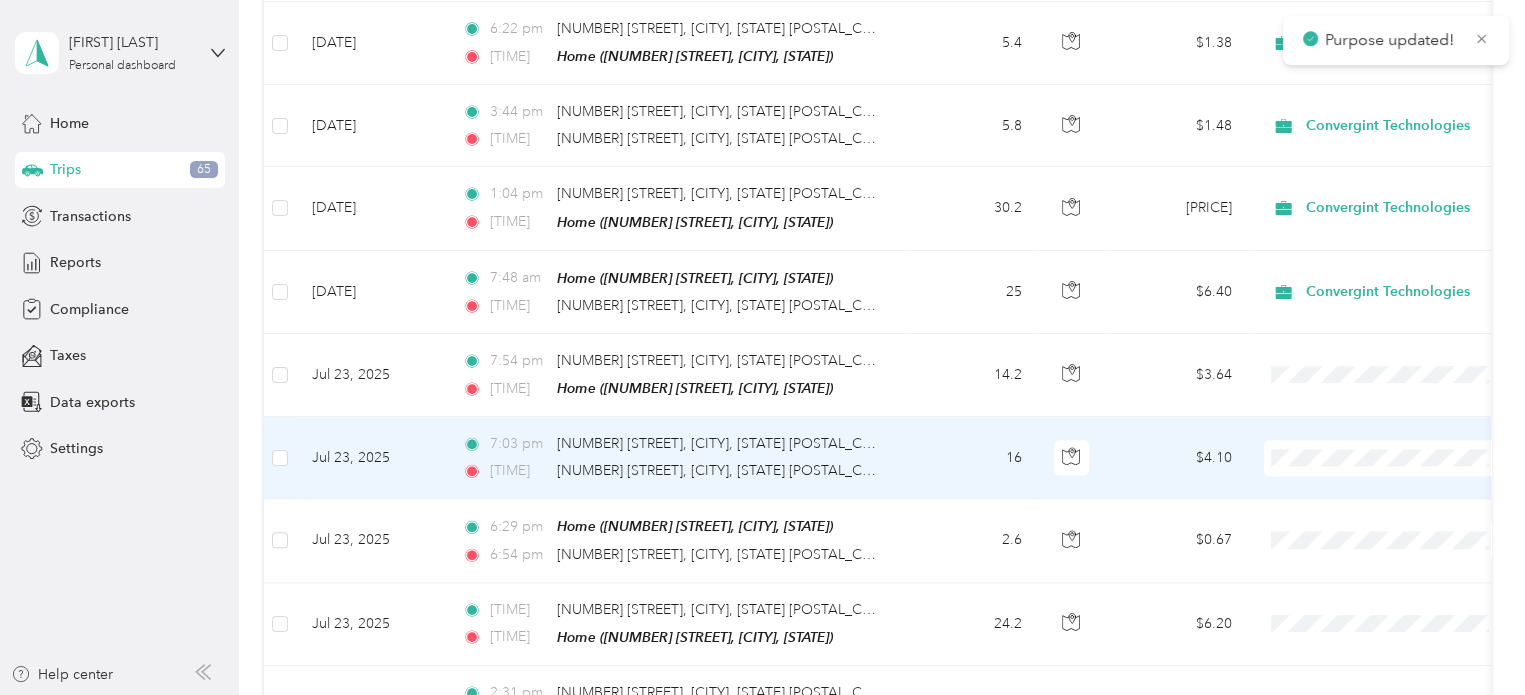 click on "Convergint Technologies" at bounding box center [1405, 472] 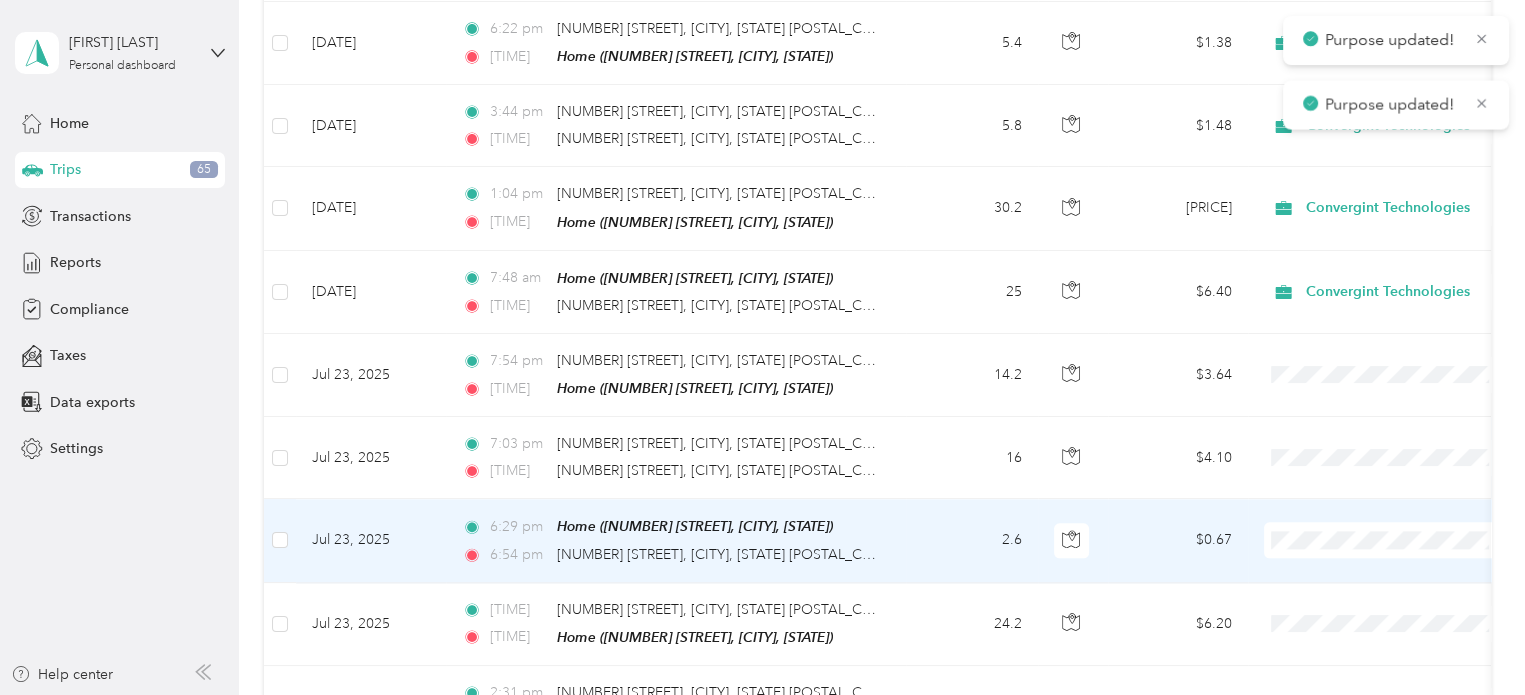 click on "Convergint Technologies" at bounding box center (1405, 554) 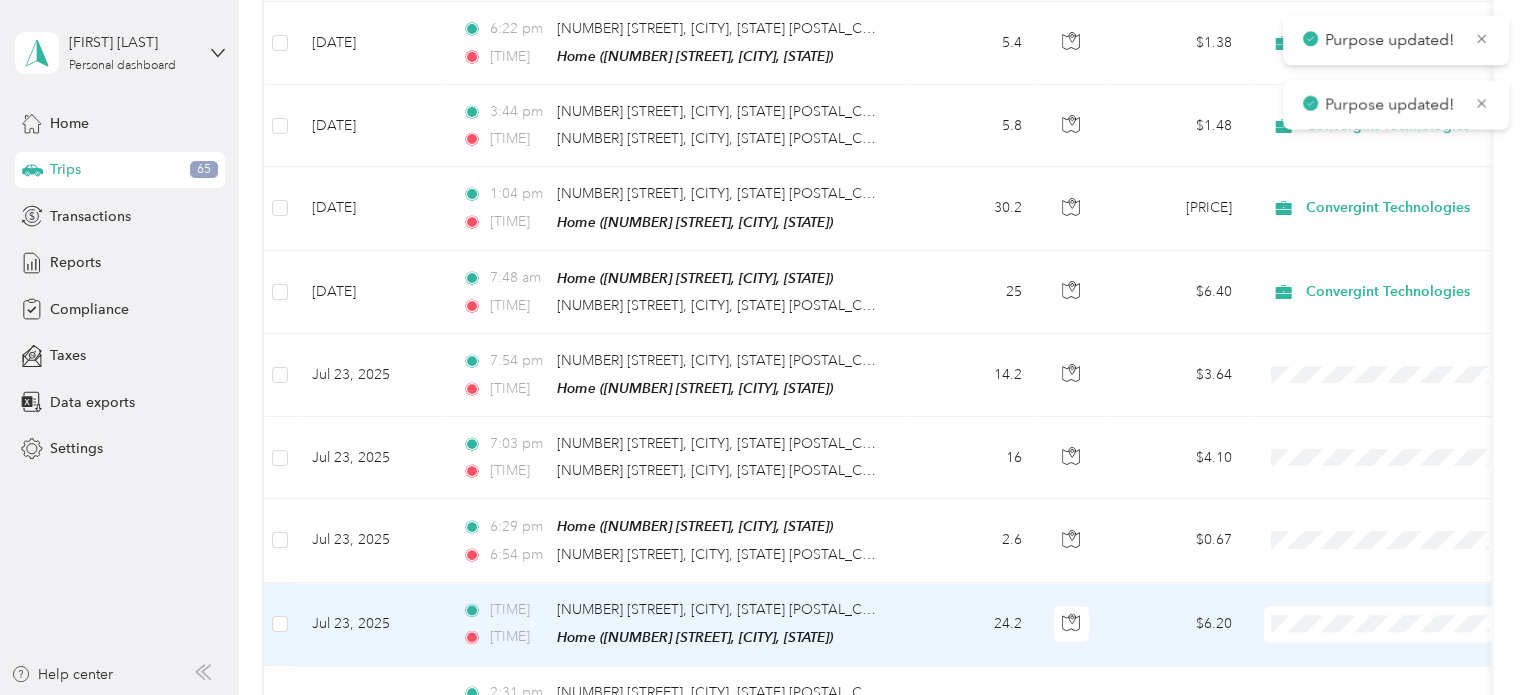 click on "Convergint Technologies" at bounding box center (1405, 634) 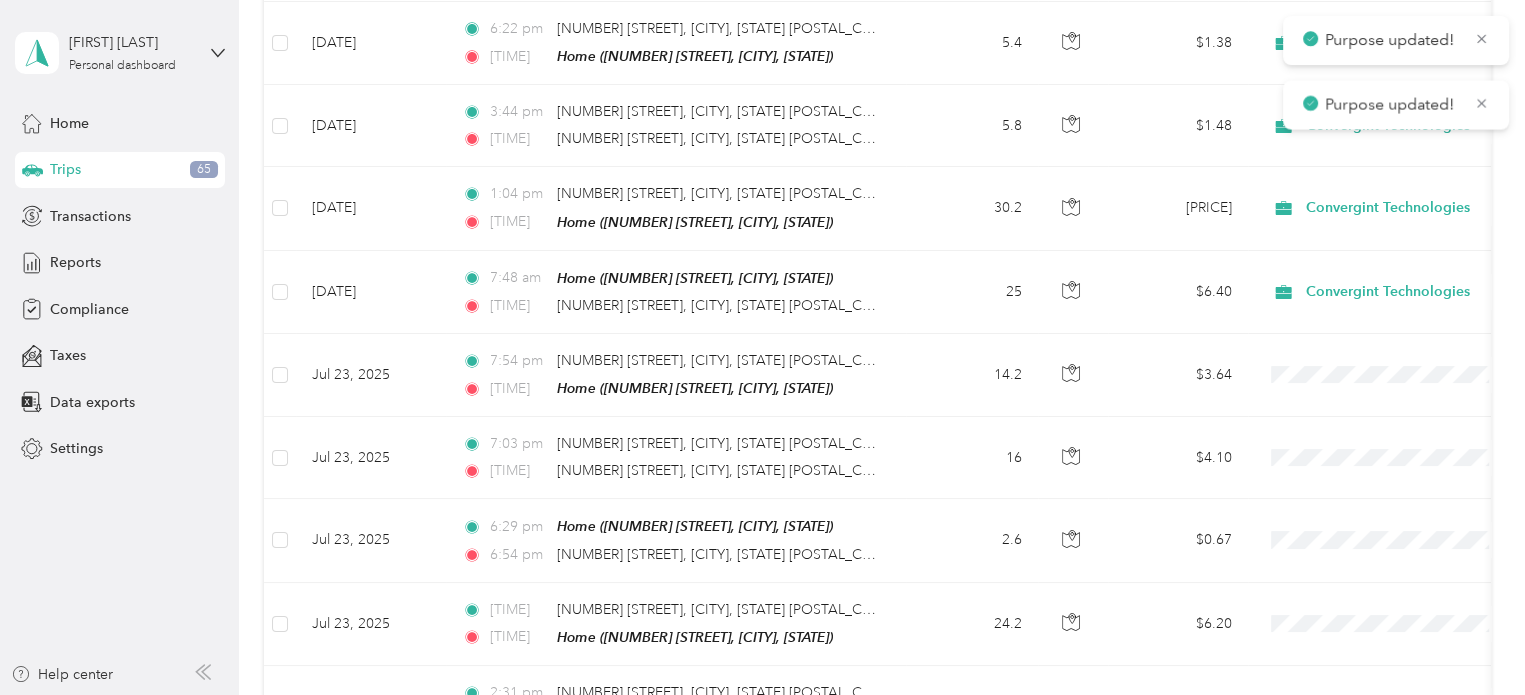 scroll, scrollTop: 2807, scrollLeft: 0, axis: vertical 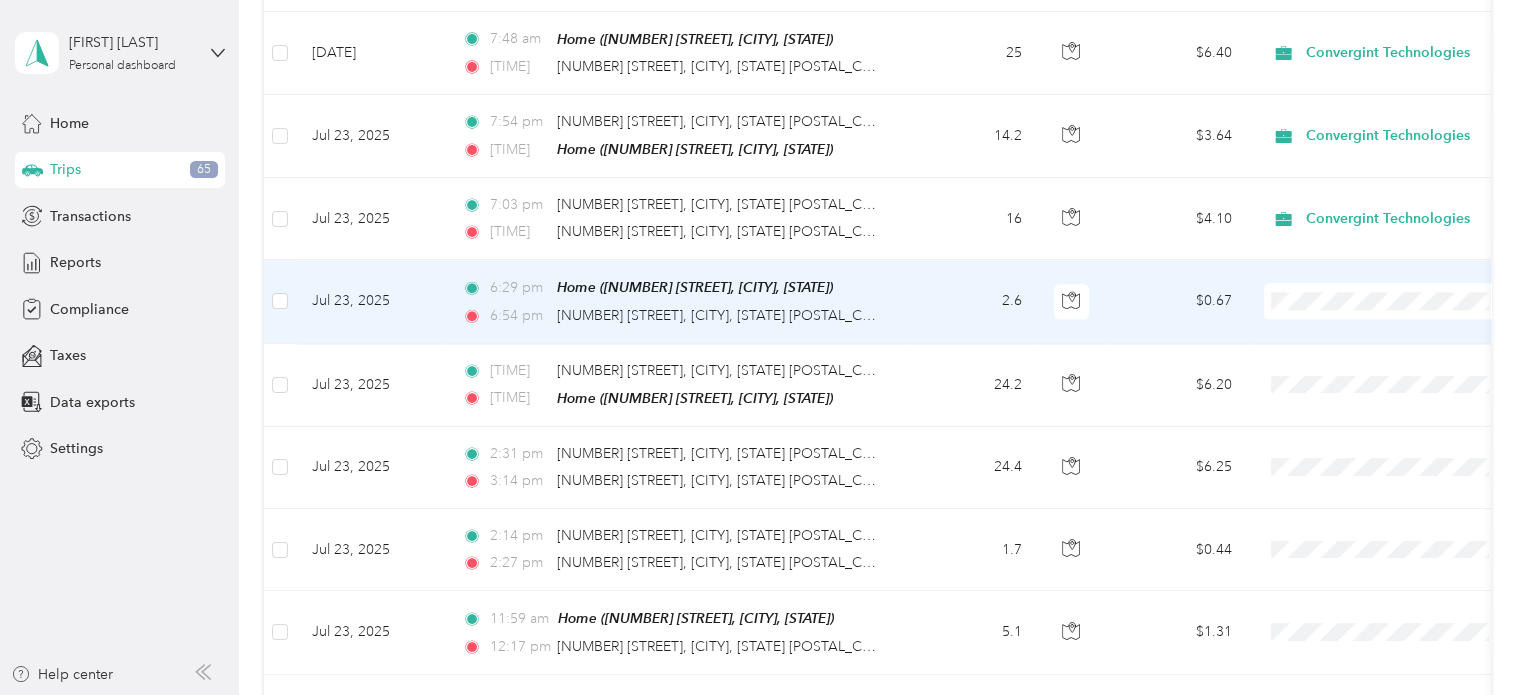 click on "Convergint Technologies" at bounding box center (1405, 312) 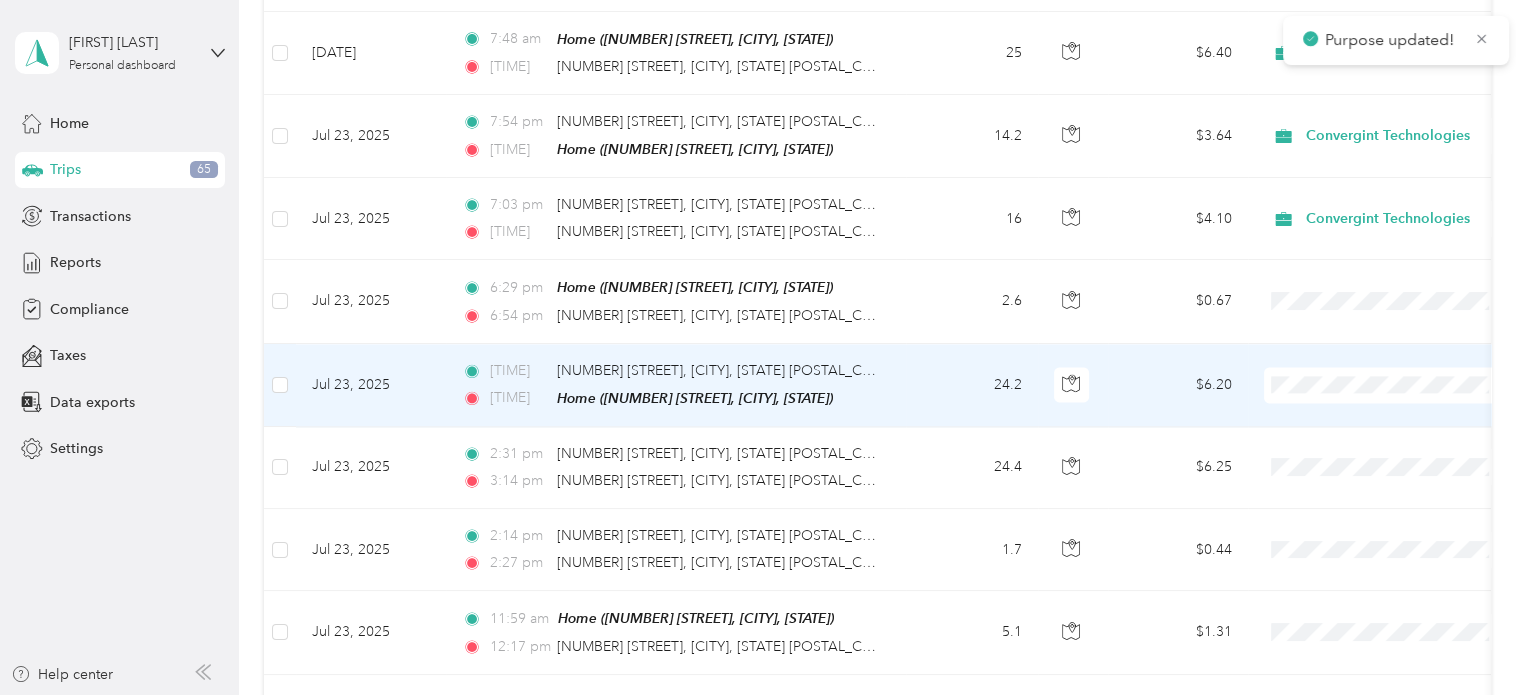 click on "Convergint Technologies" at bounding box center [1405, 397] 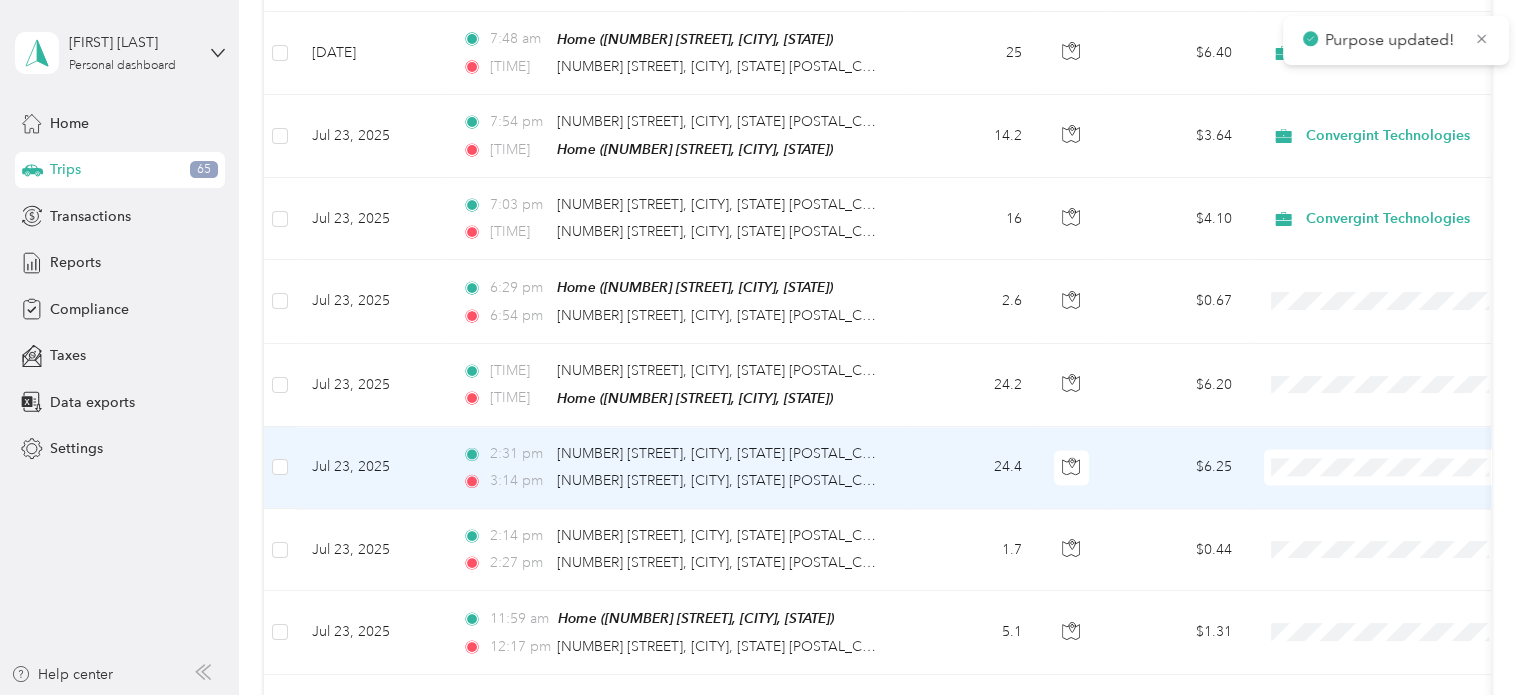 click on "Convergint Technologies" at bounding box center (1405, 476) 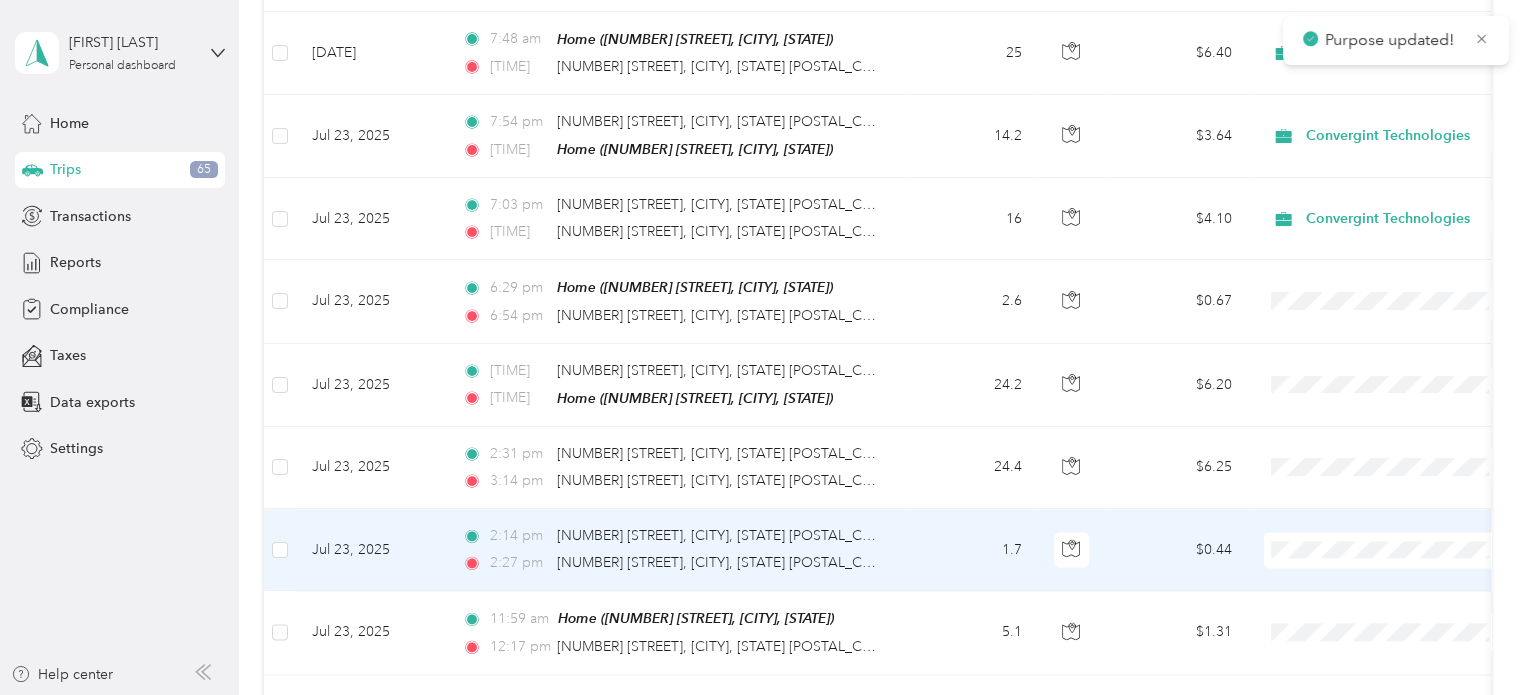 click on "Convergint Technologies" at bounding box center [1405, 559] 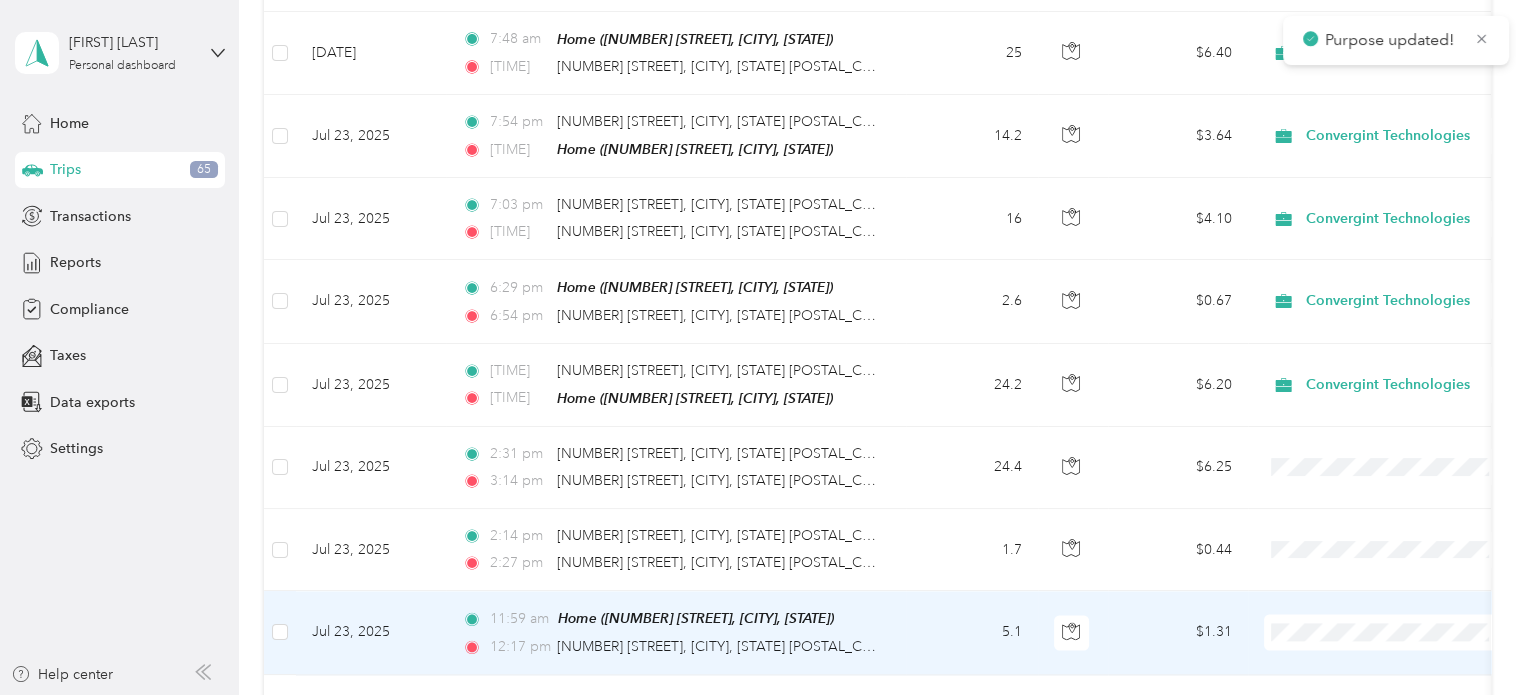 click on "Convergint Technologies" at bounding box center (1405, 533) 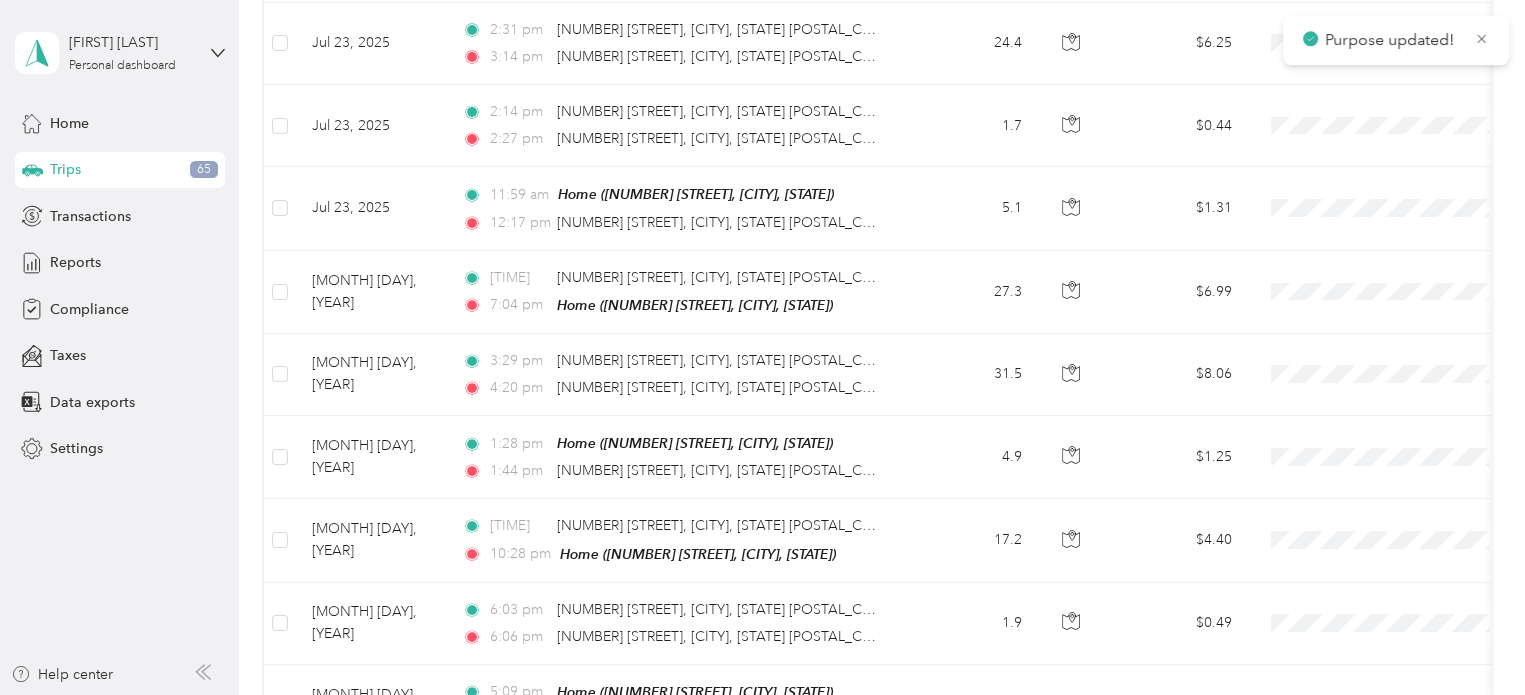 scroll, scrollTop: 3376, scrollLeft: 0, axis: vertical 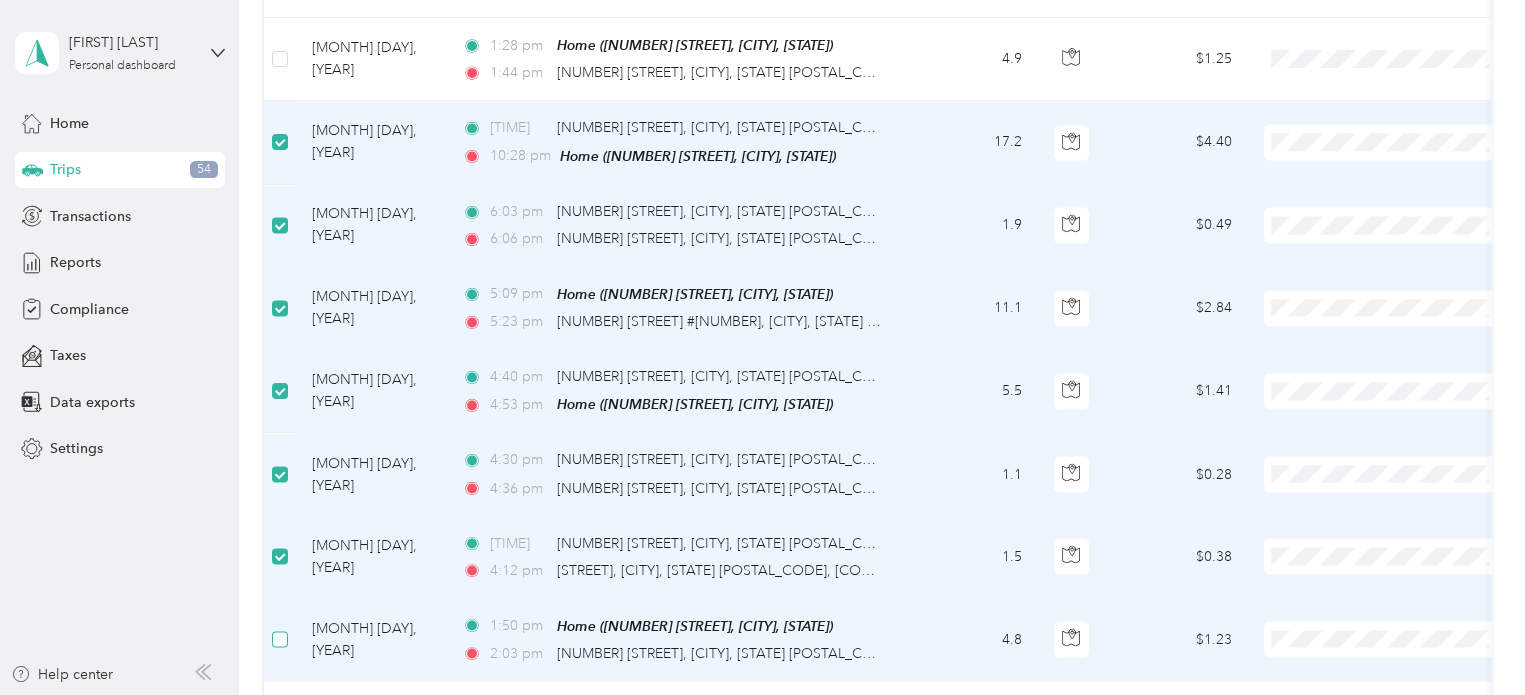 click at bounding box center (280, 639) 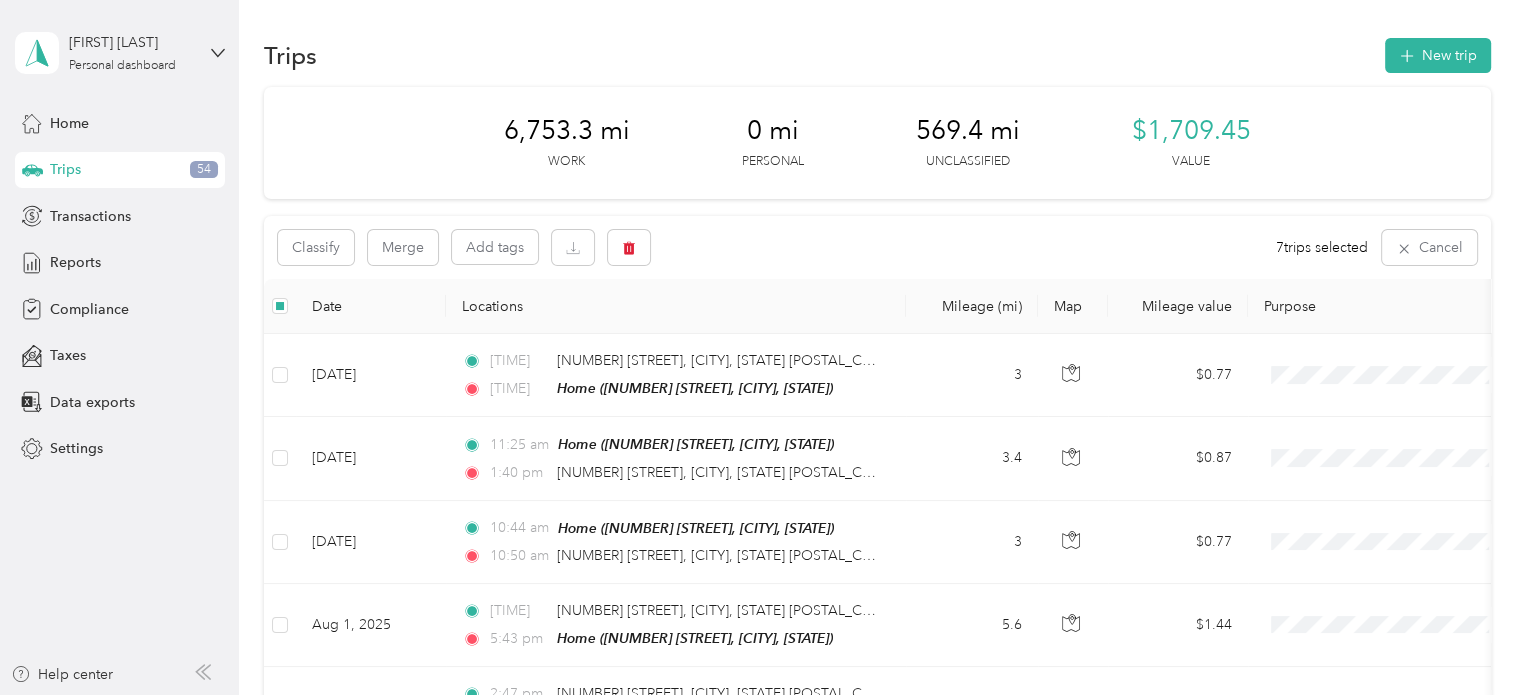 scroll, scrollTop: 0, scrollLeft: 0, axis: both 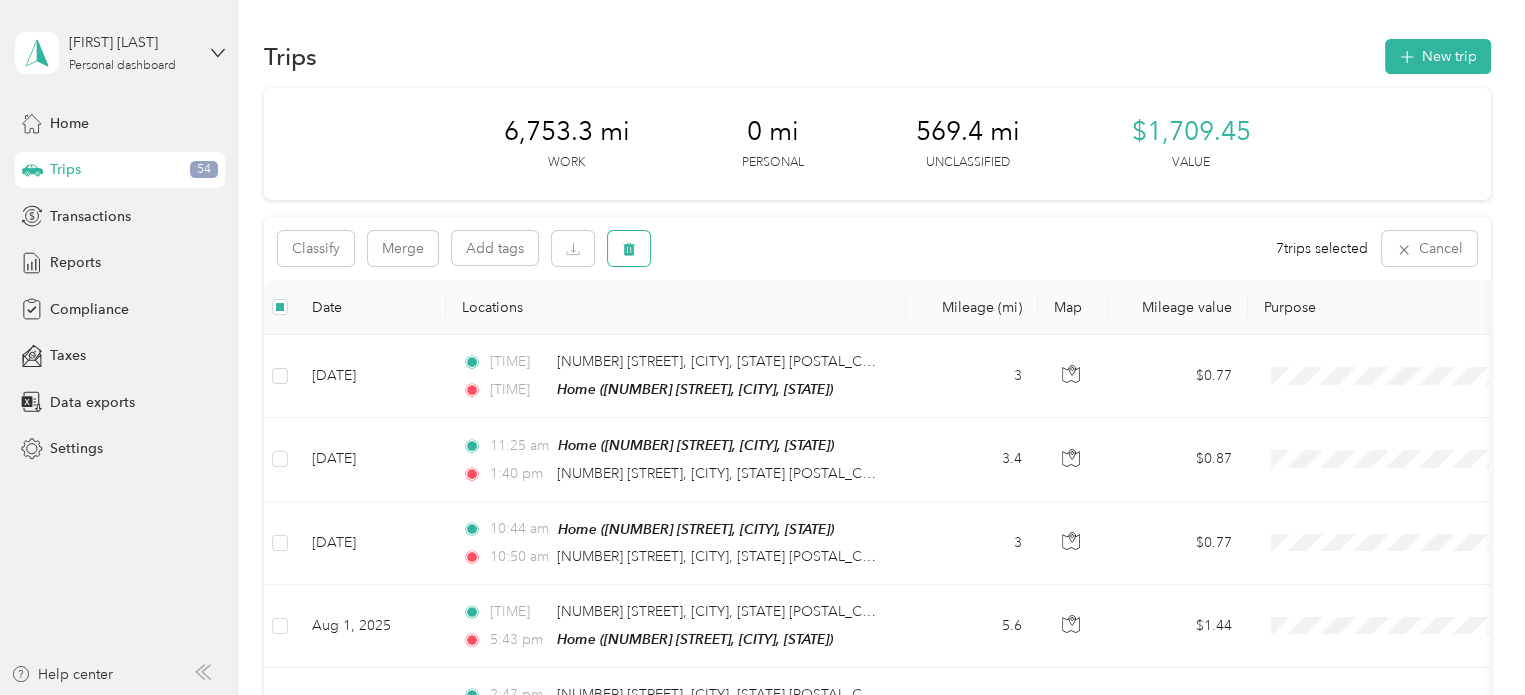 click 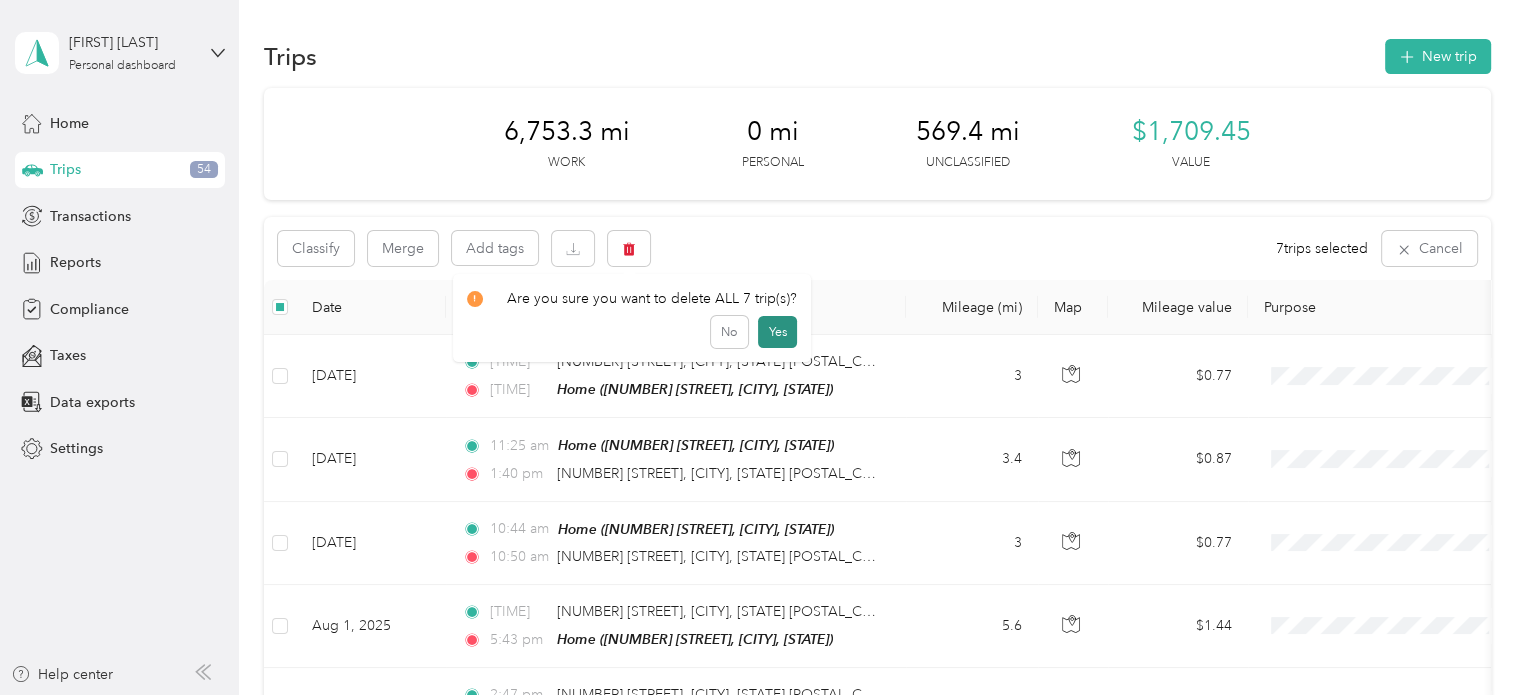 click on "Yes" at bounding box center [777, 332] 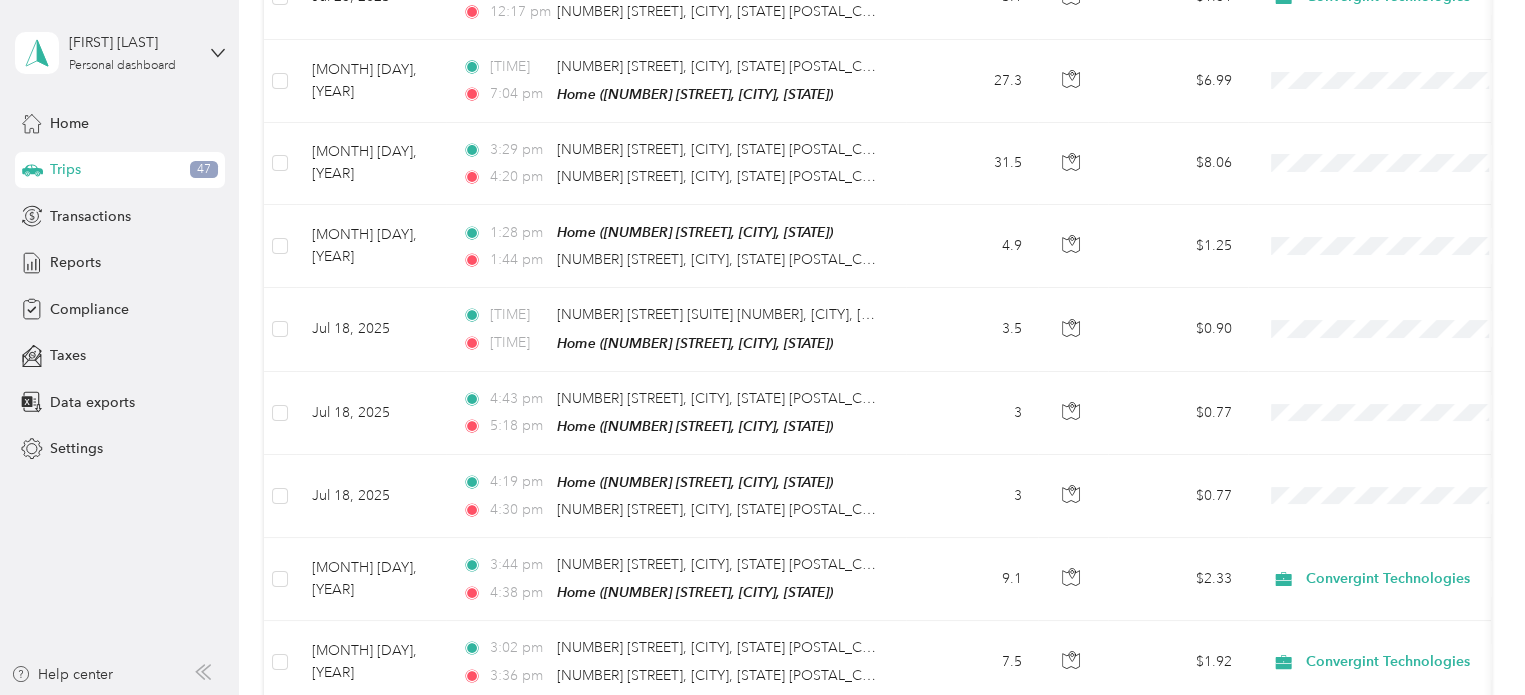 scroll, scrollTop: 3601, scrollLeft: 0, axis: vertical 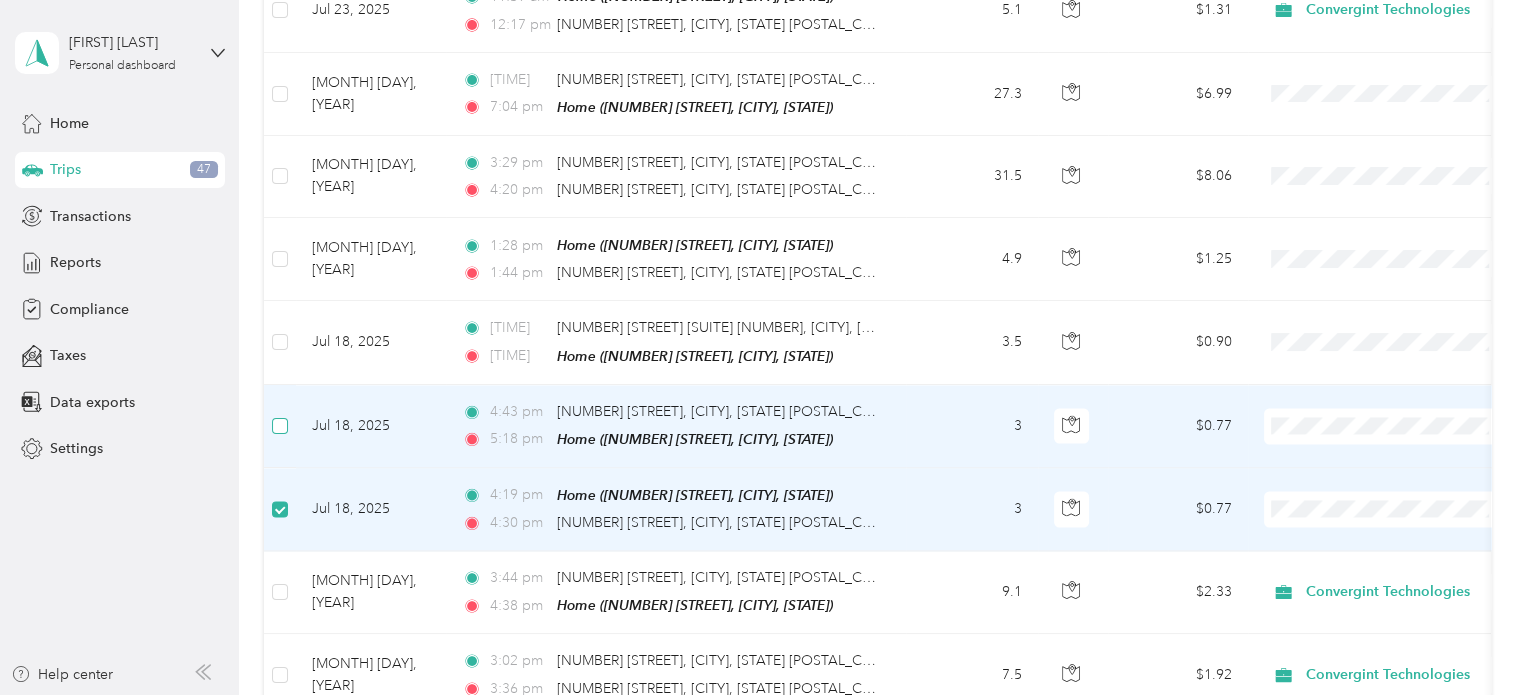 click at bounding box center (280, 426) 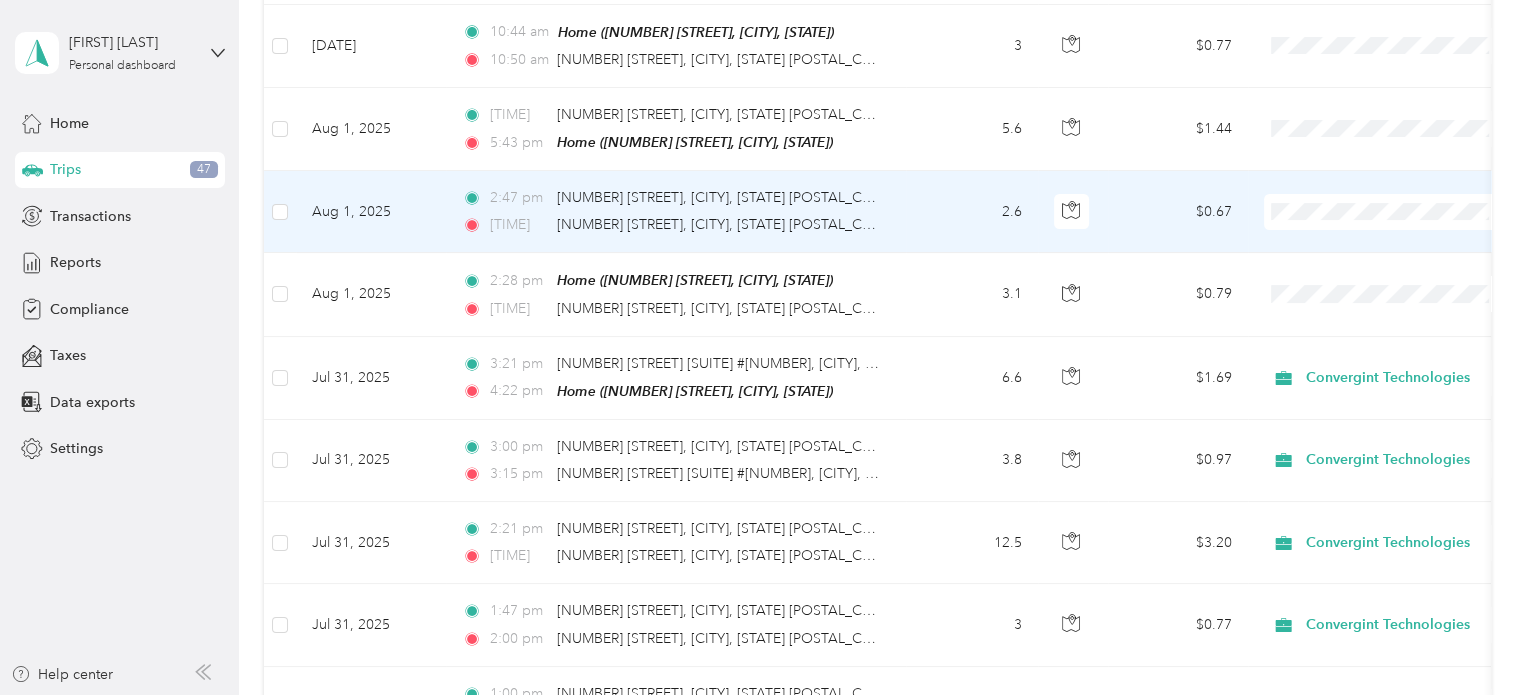 scroll, scrollTop: 0, scrollLeft: 0, axis: both 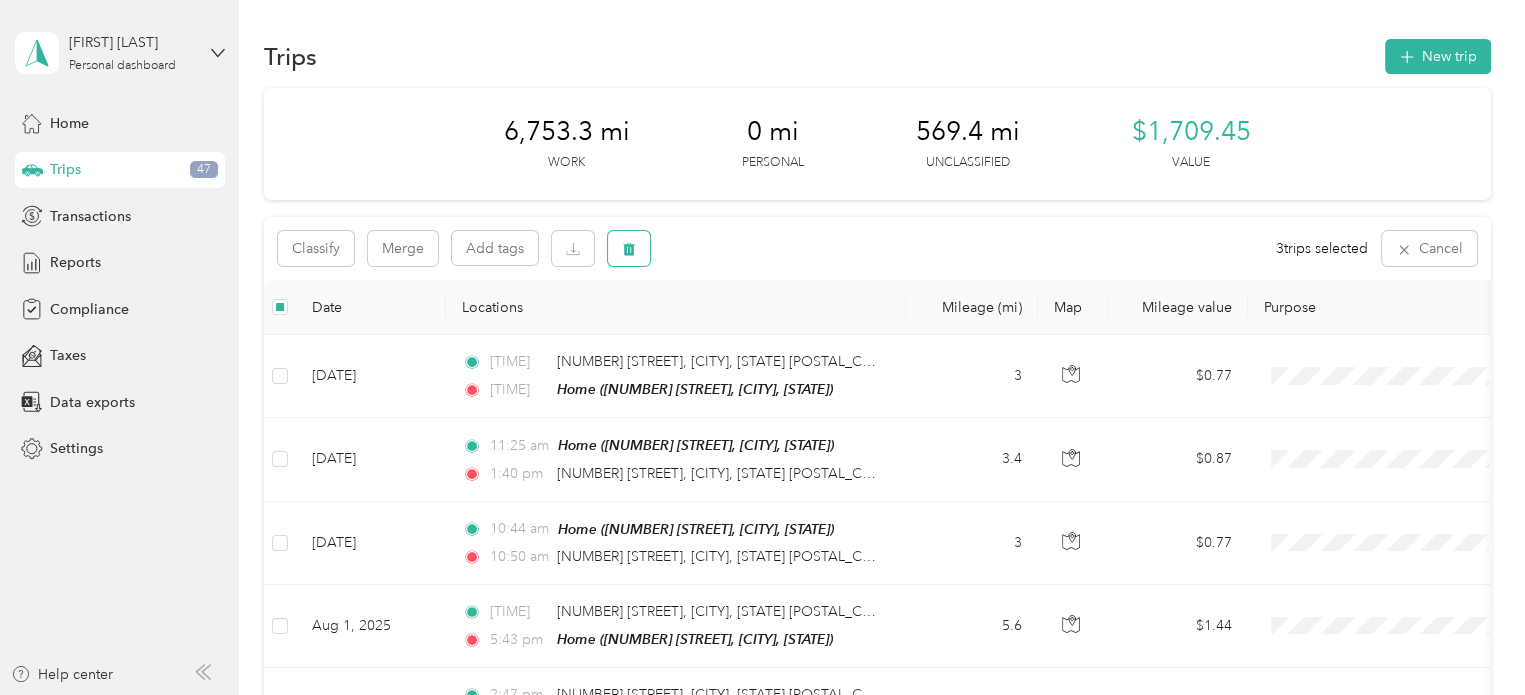click at bounding box center [629, 248] 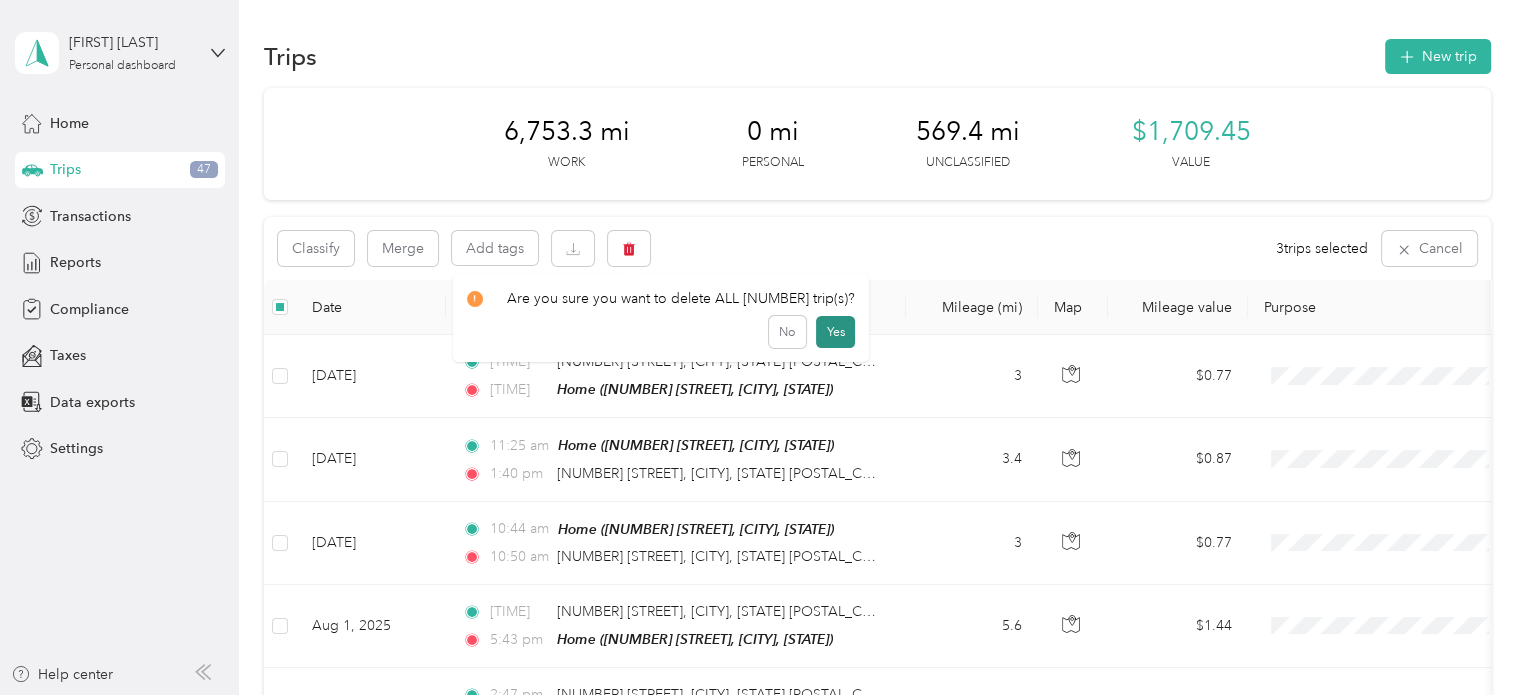 click on "Yes" at bounding box center [835, 332] 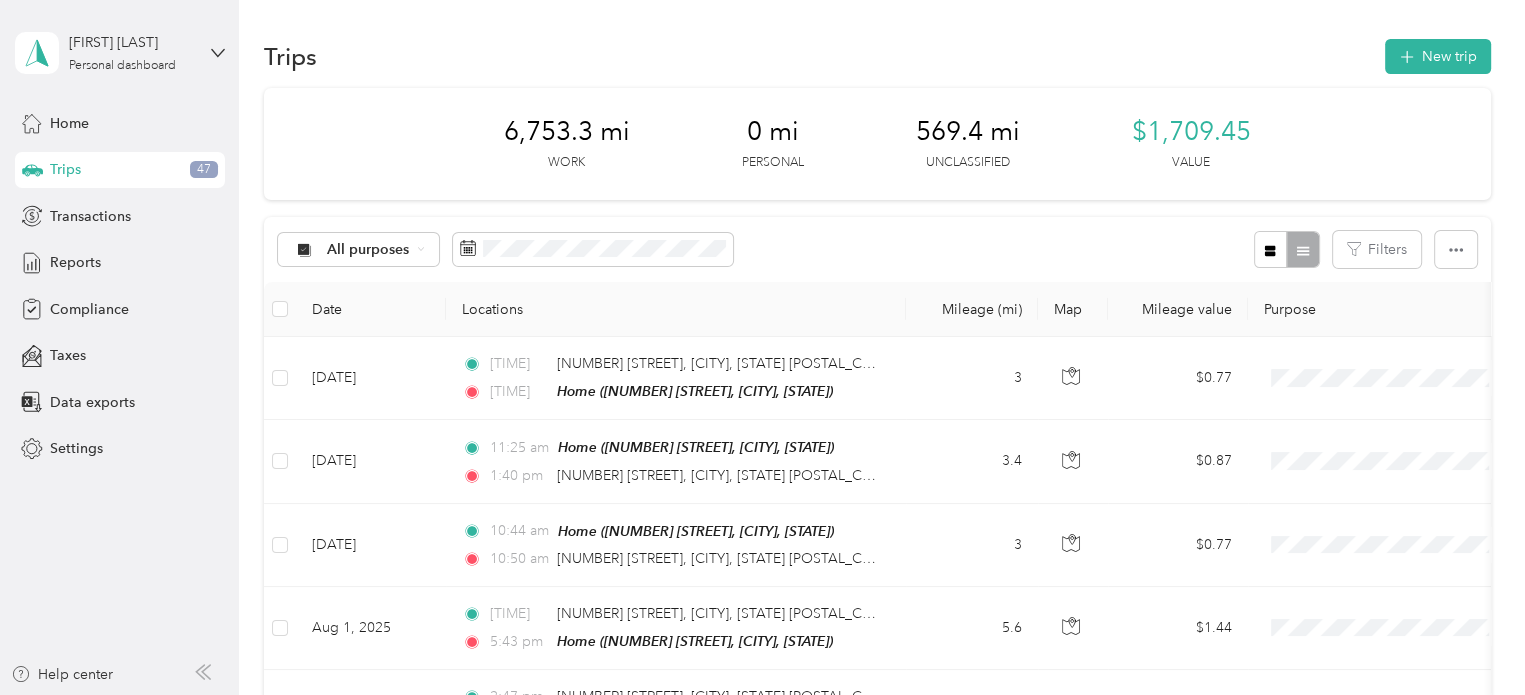 scroll, scrollTop: 1046, scrollLeft: 0, axis: vertical 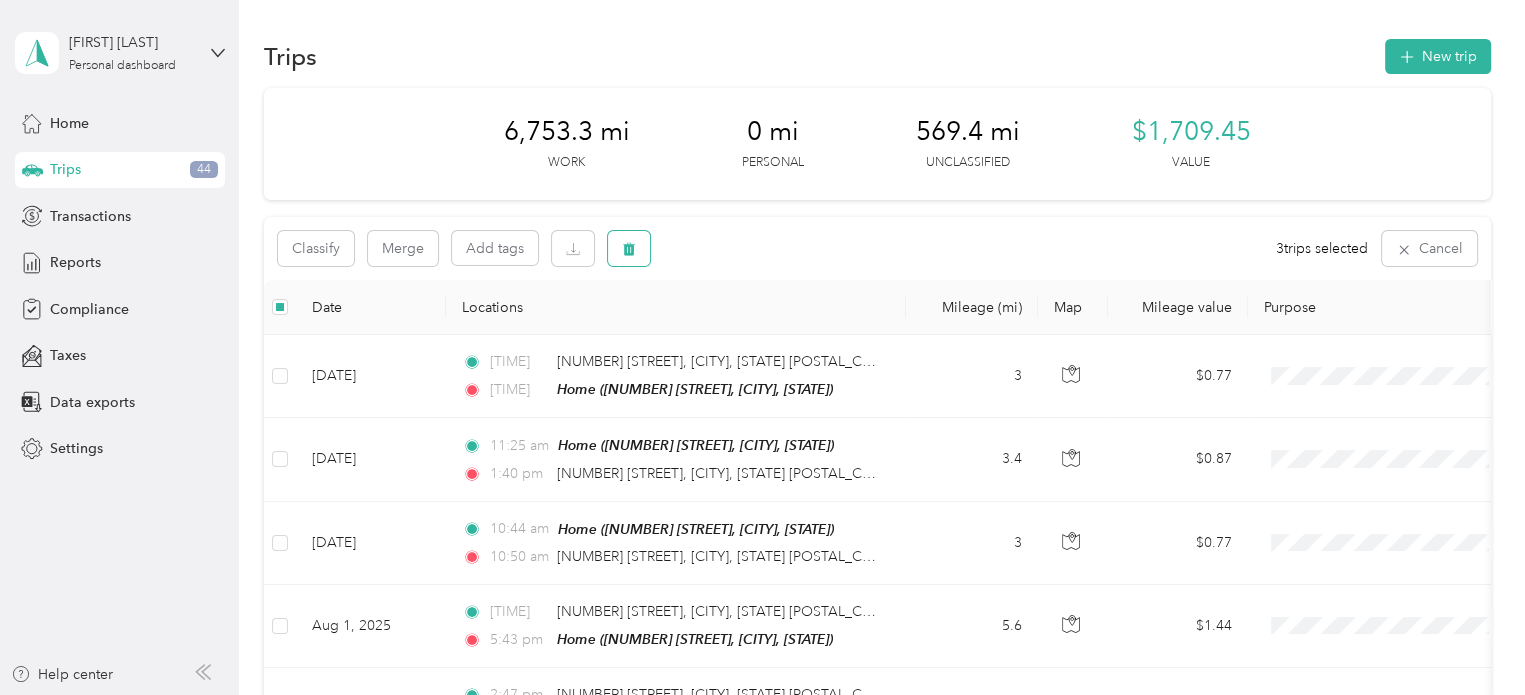 click at bounding box center (629, 248) 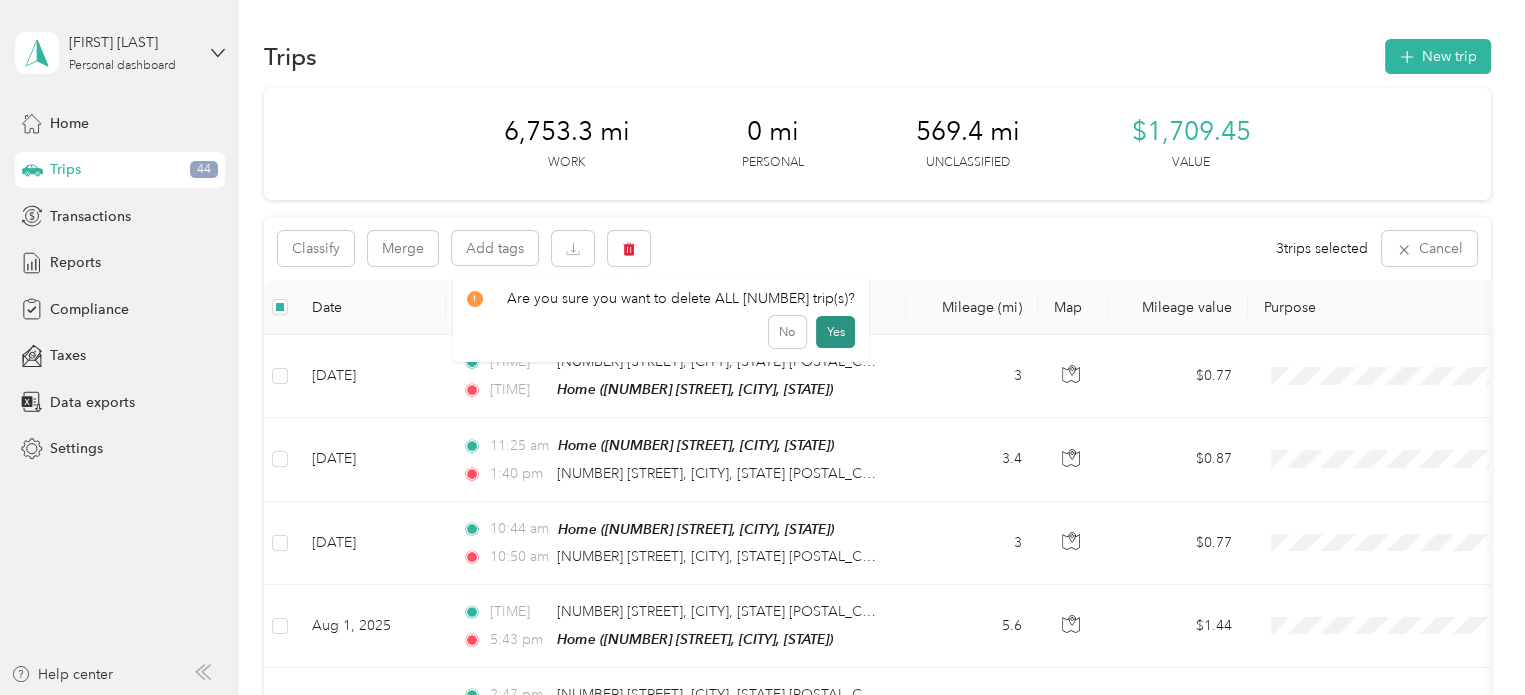 click on "Yes" at bounding box center (835, 332) 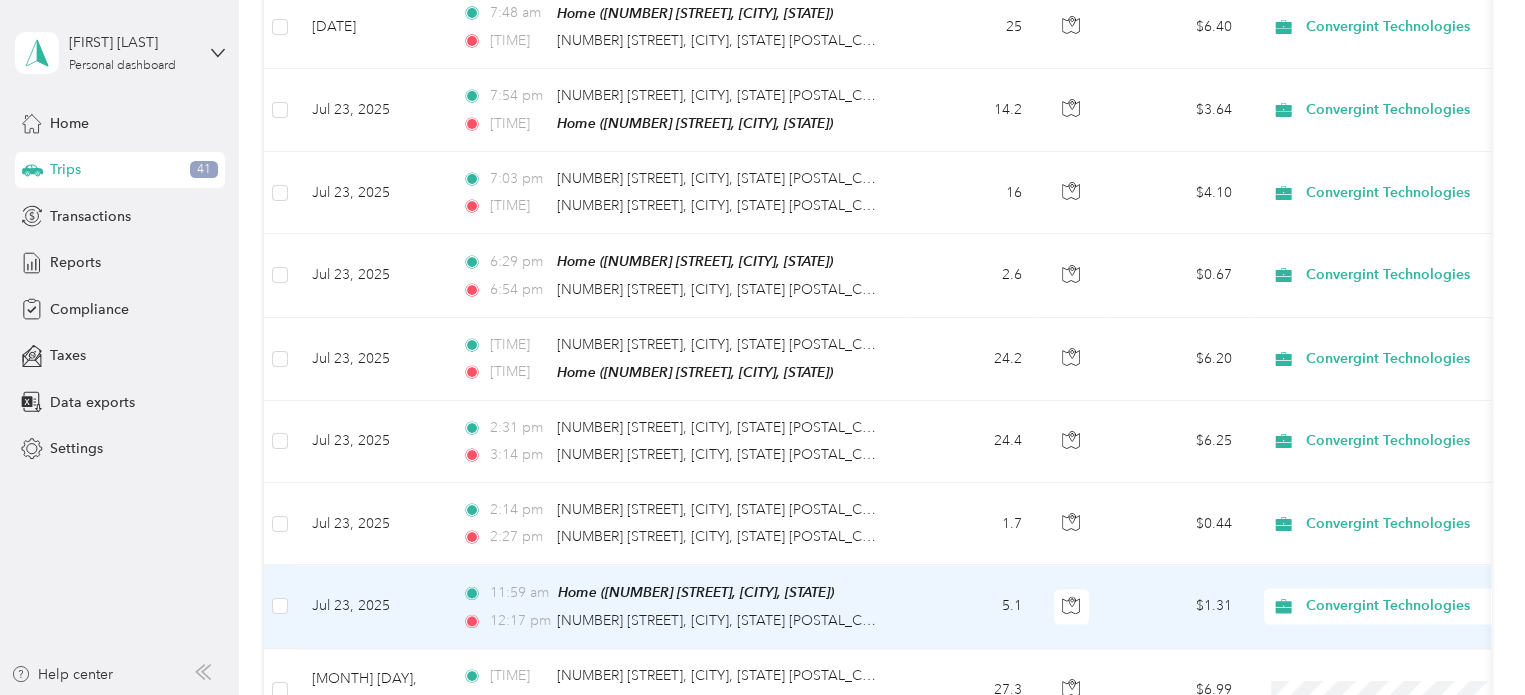 scroll, scrollTop: 3400, scrollLeft: 0, axis: vertical 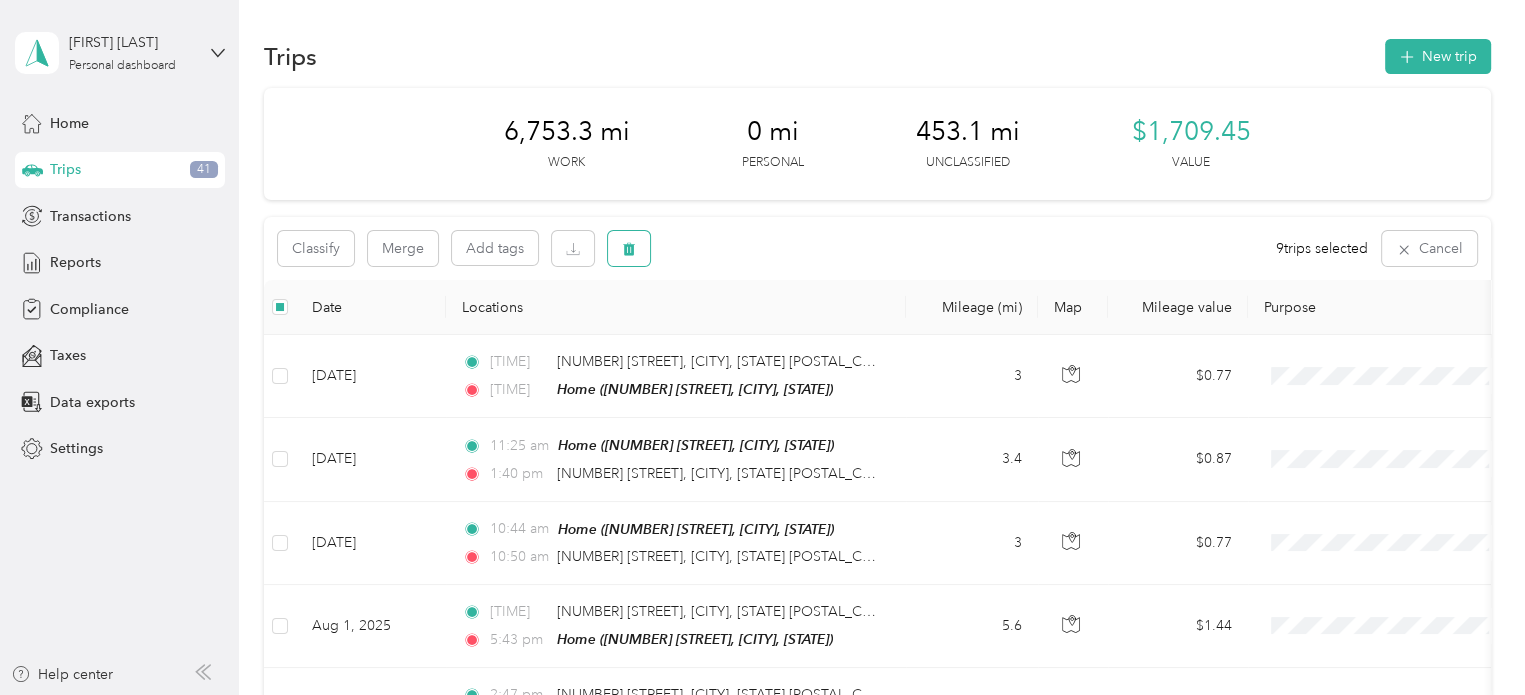 click at bounding box center (629, 248) 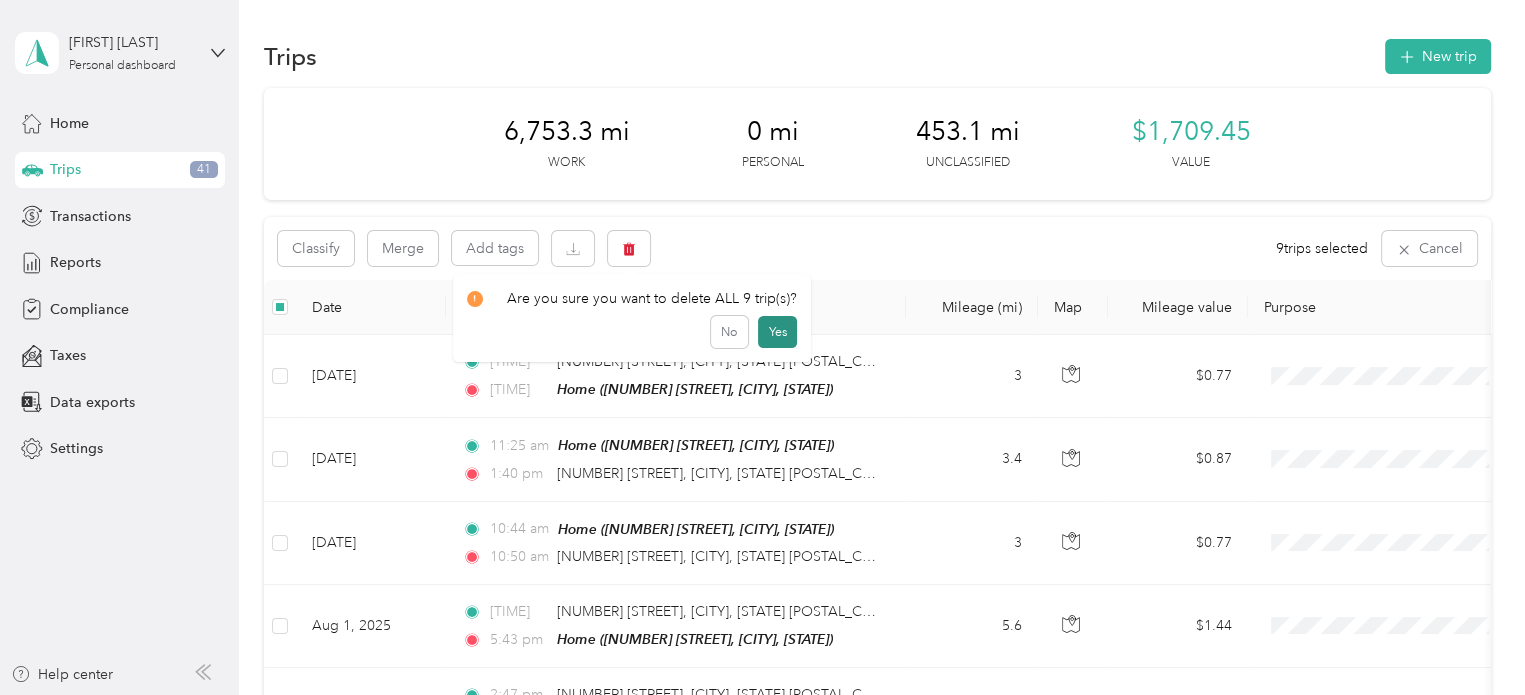 click on "Yes" at bounding box center [777, 332] 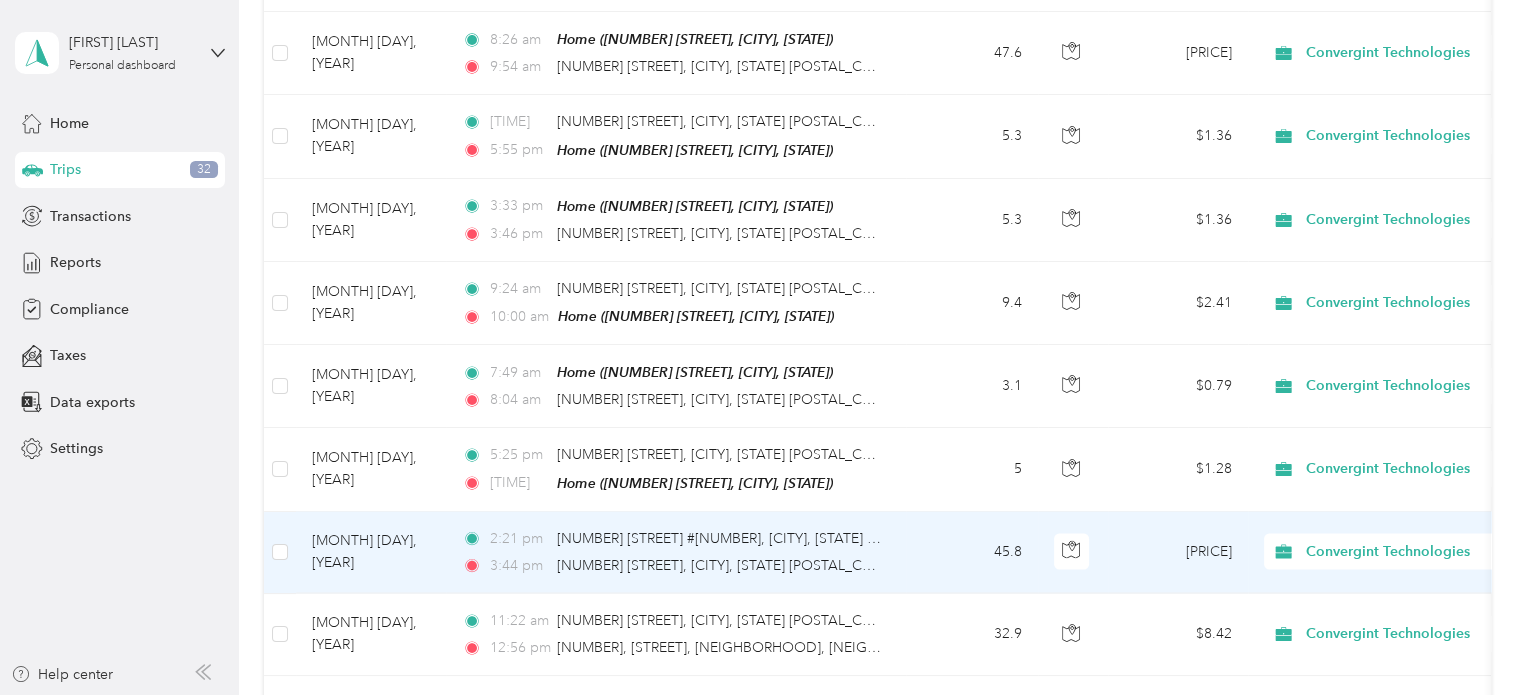 scroll, scrollTop: 4533, scrollLeft: 0, axis: vertical 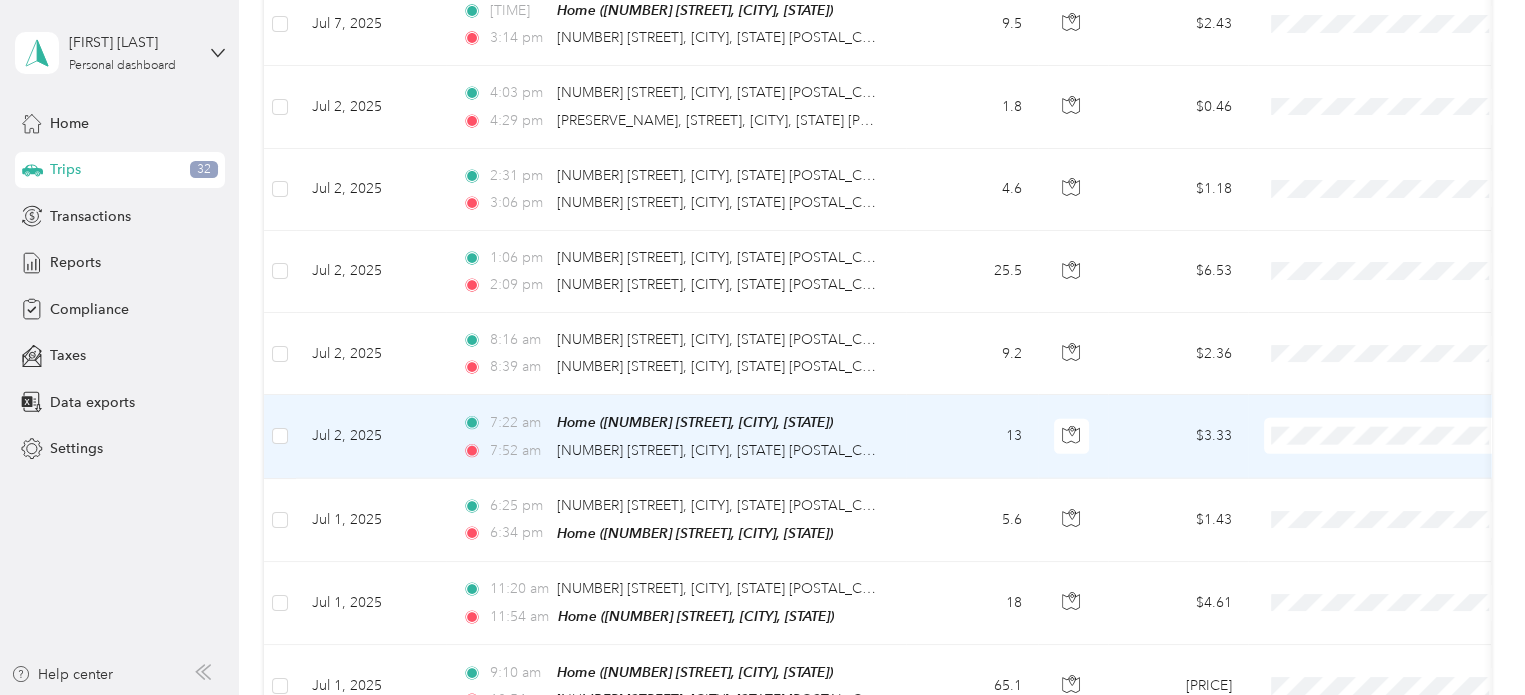 click on "Convergint Technologies" at bounding box center [1405, 427] 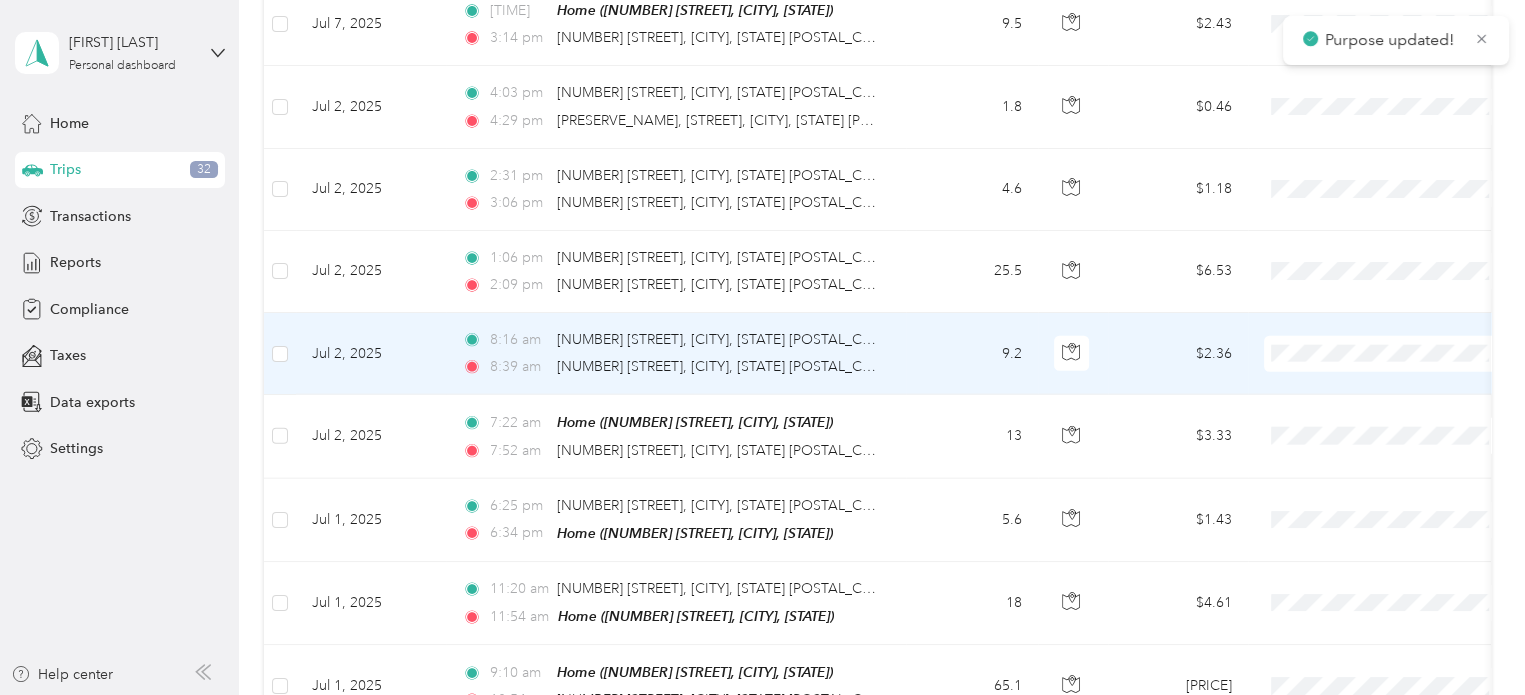 click on "Convergint Technologies" at bounding box center [1405, 345] 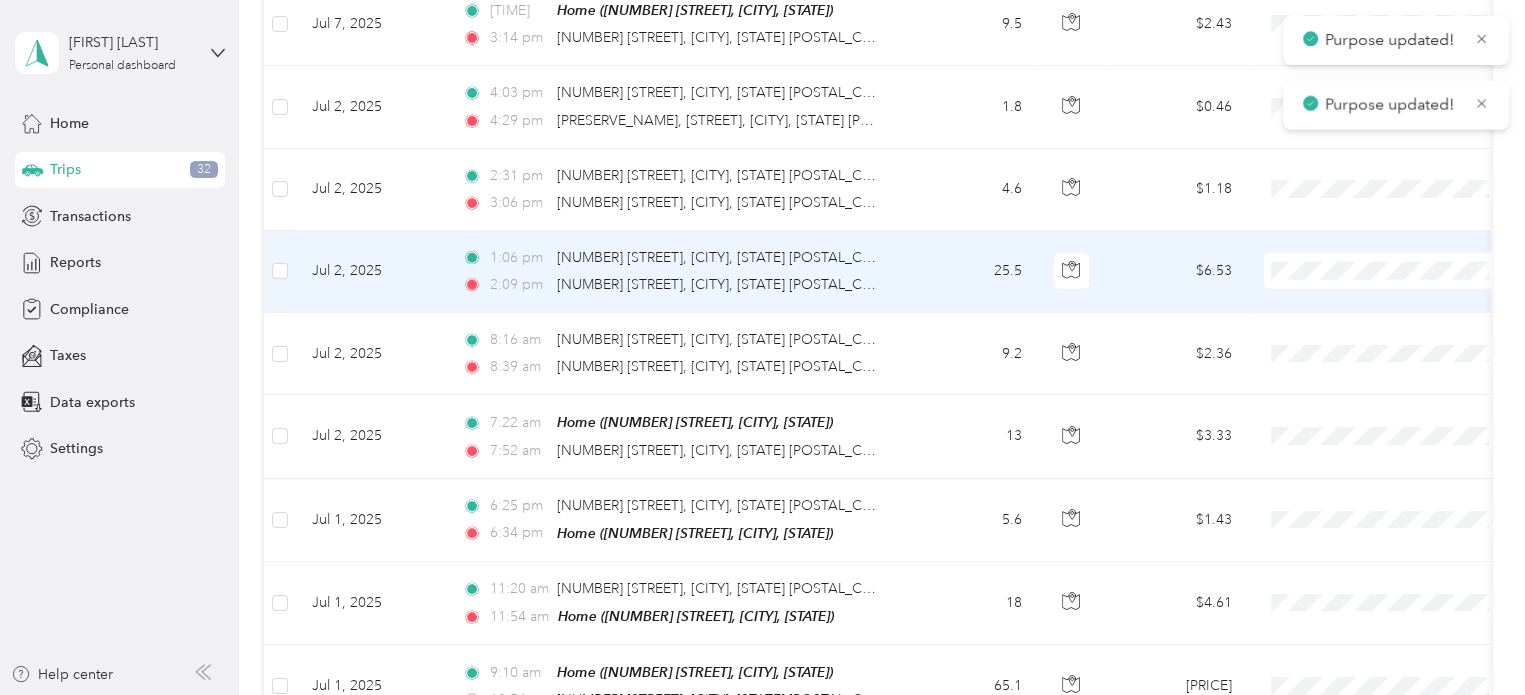 click on "Convergint Technologies" at bounding box center (1405, 263) 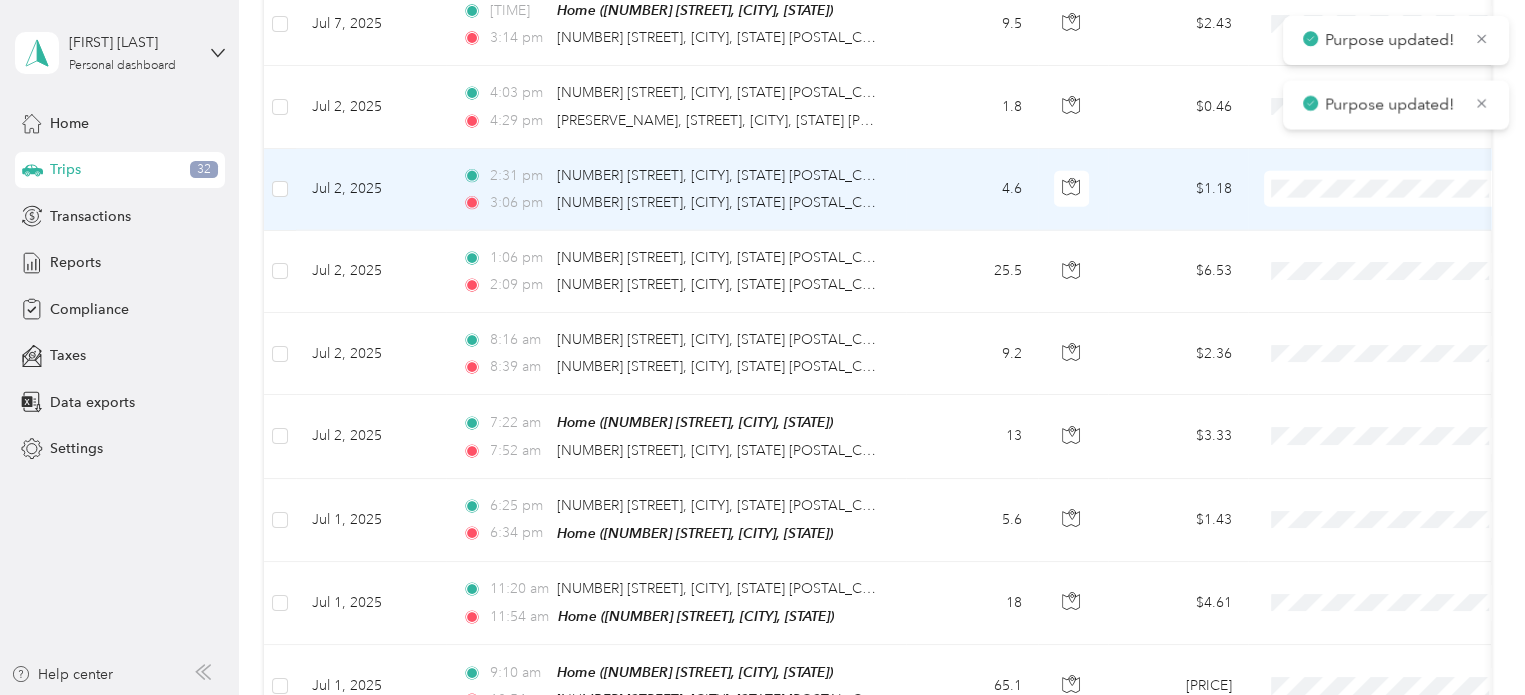 click on "Convergint Technologies" at bounding box center (1405, 181) 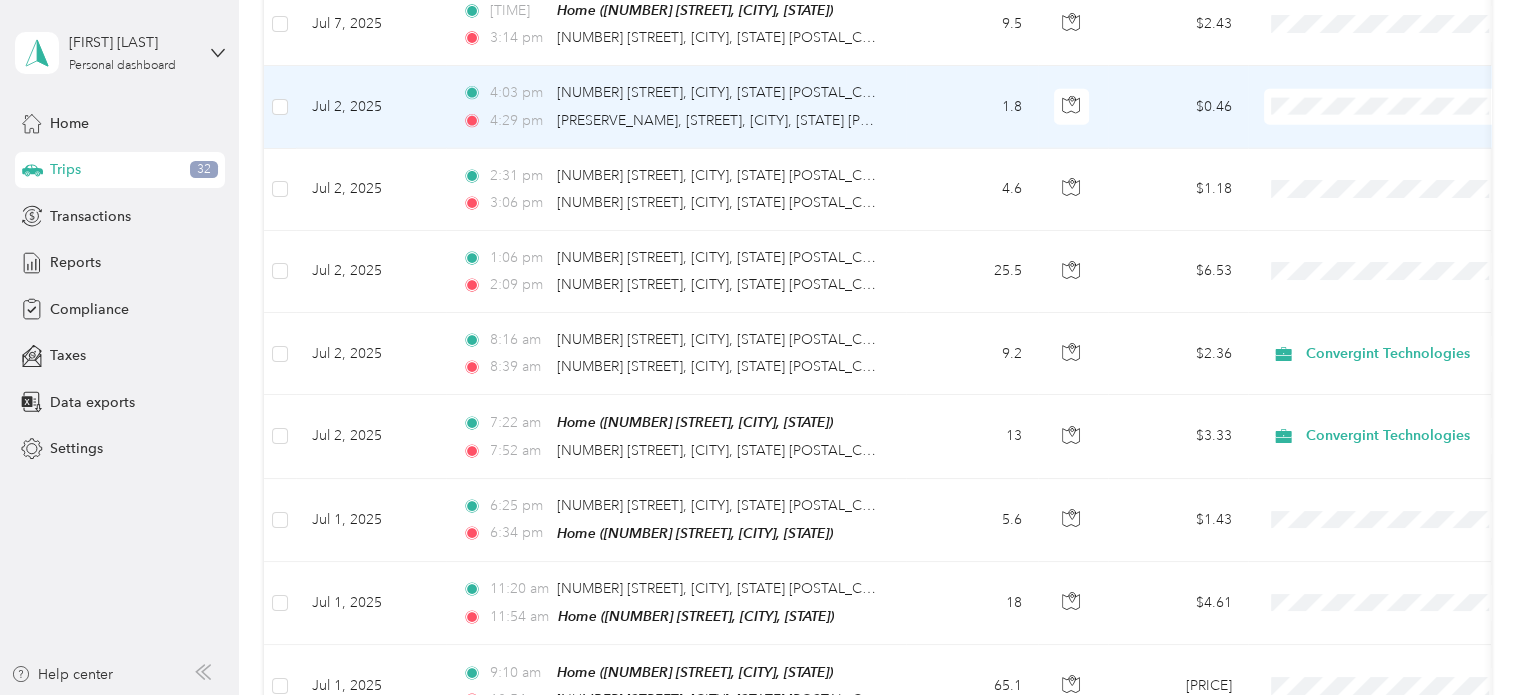 click on "Convergint Technologies" at bounding box center [1405, 99] 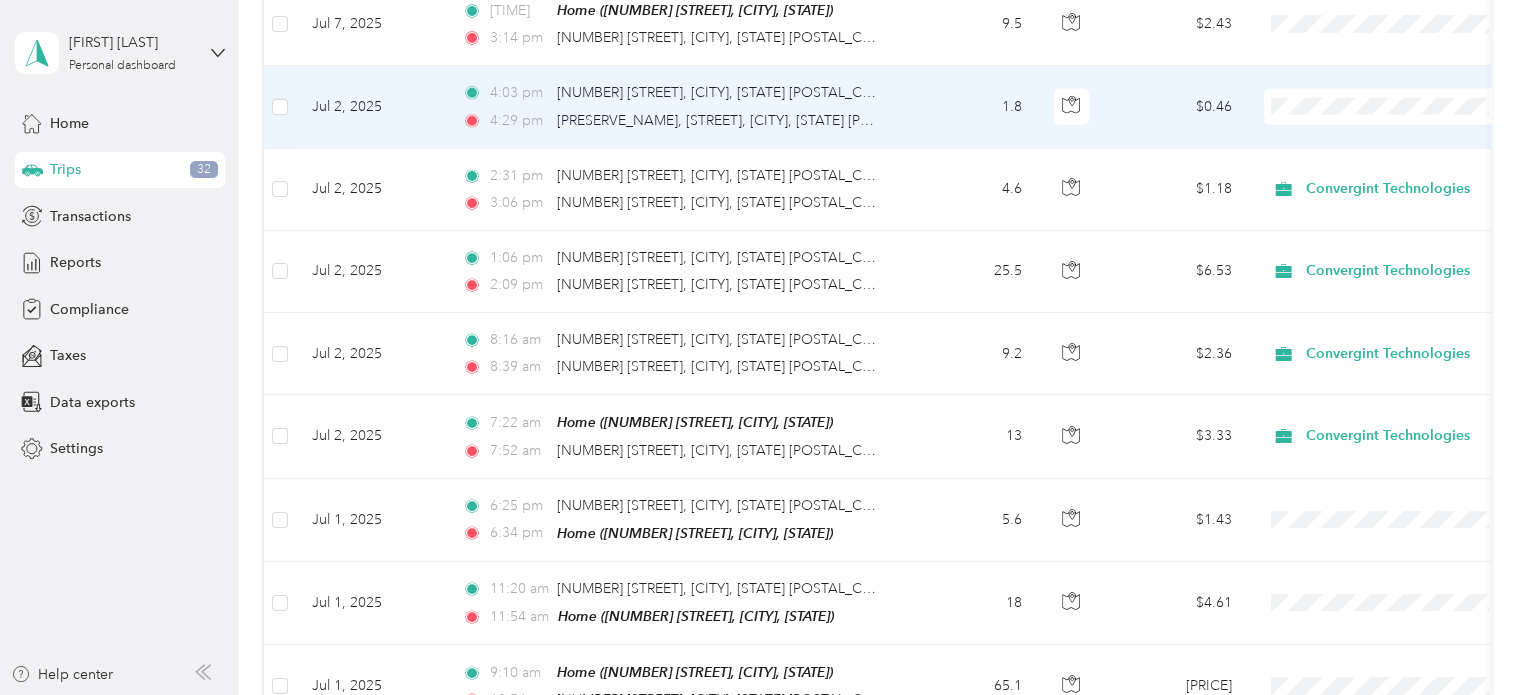 click on "Convergint Technologies" at bounding box center [1405, 99] 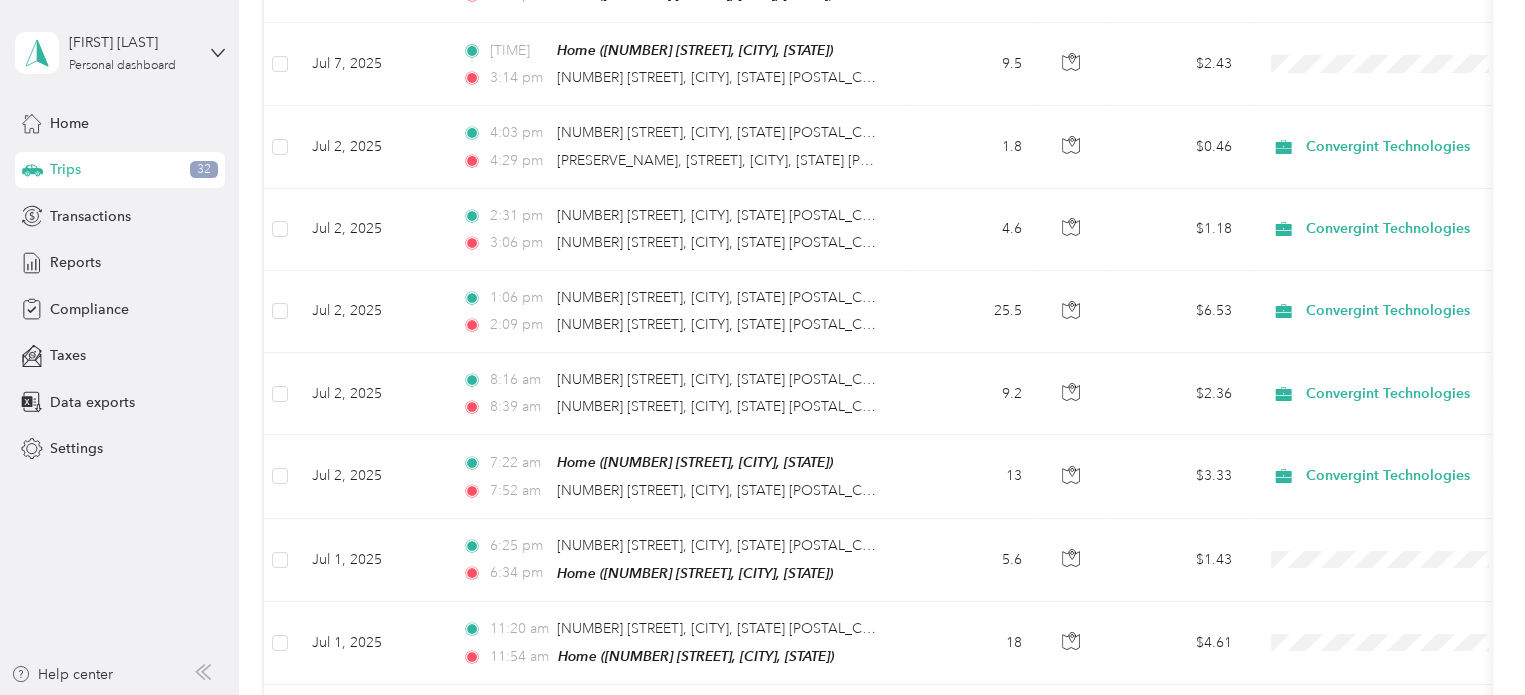 scroll, scrollTop: 4779, scrollLeft: 0, axis: vertical 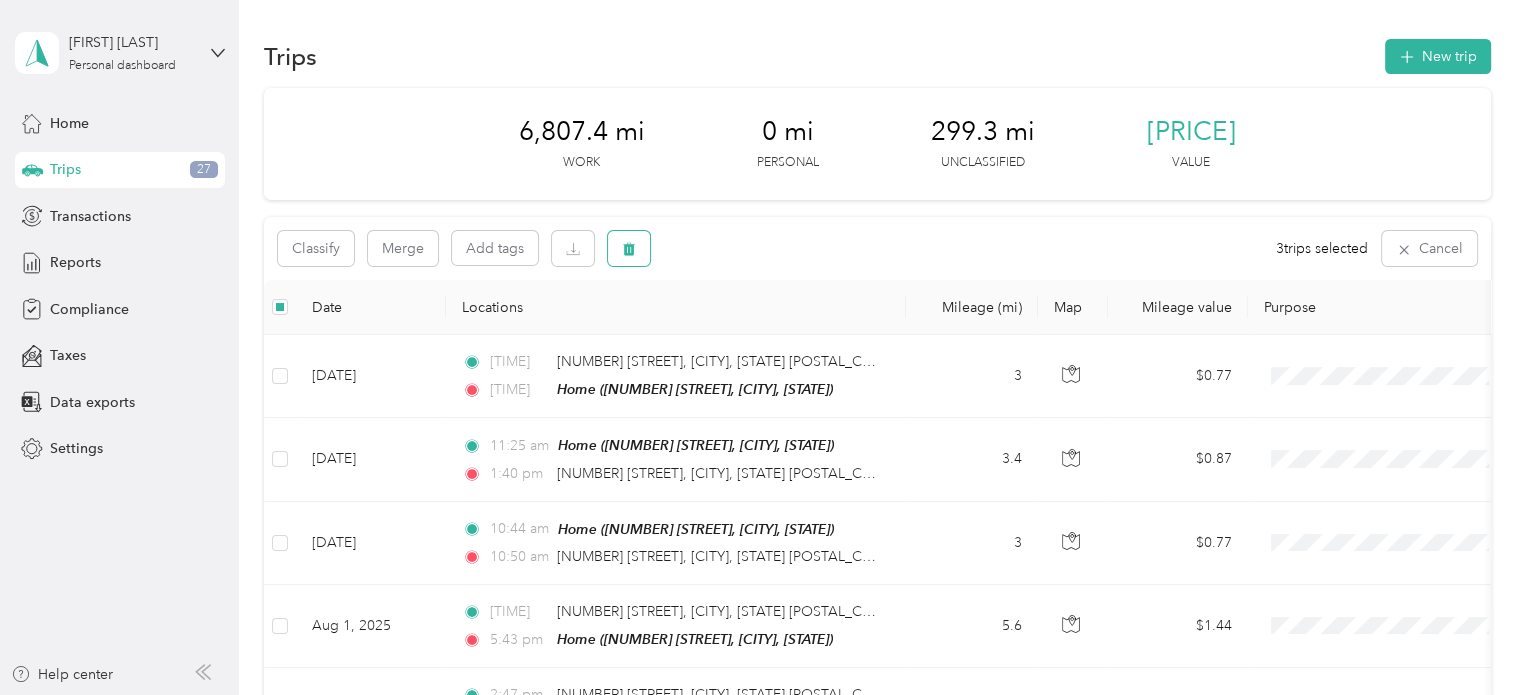 click at bounding box center (629, 248) 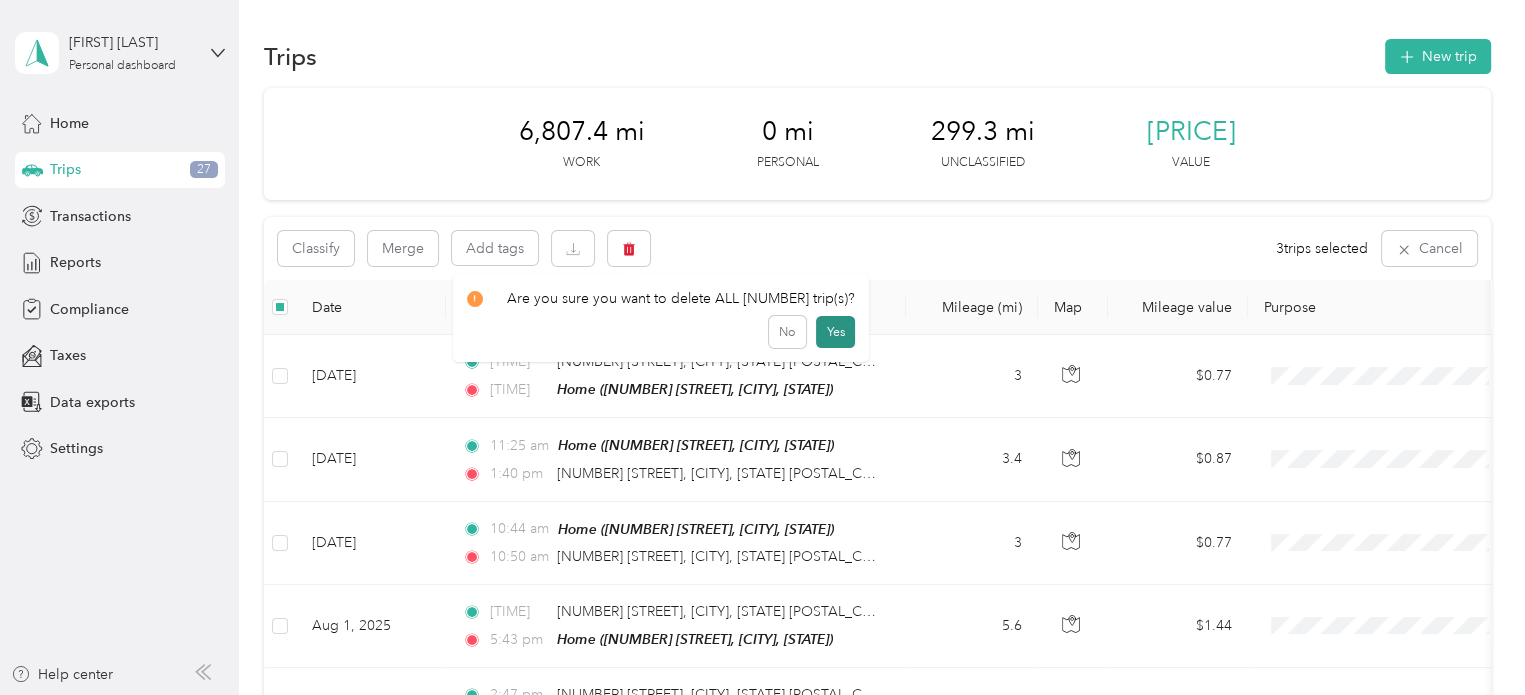 drag, startPoint x: 765, startPoint y: 327, endPoint x: 782, endPoint y: 327, distance: 17 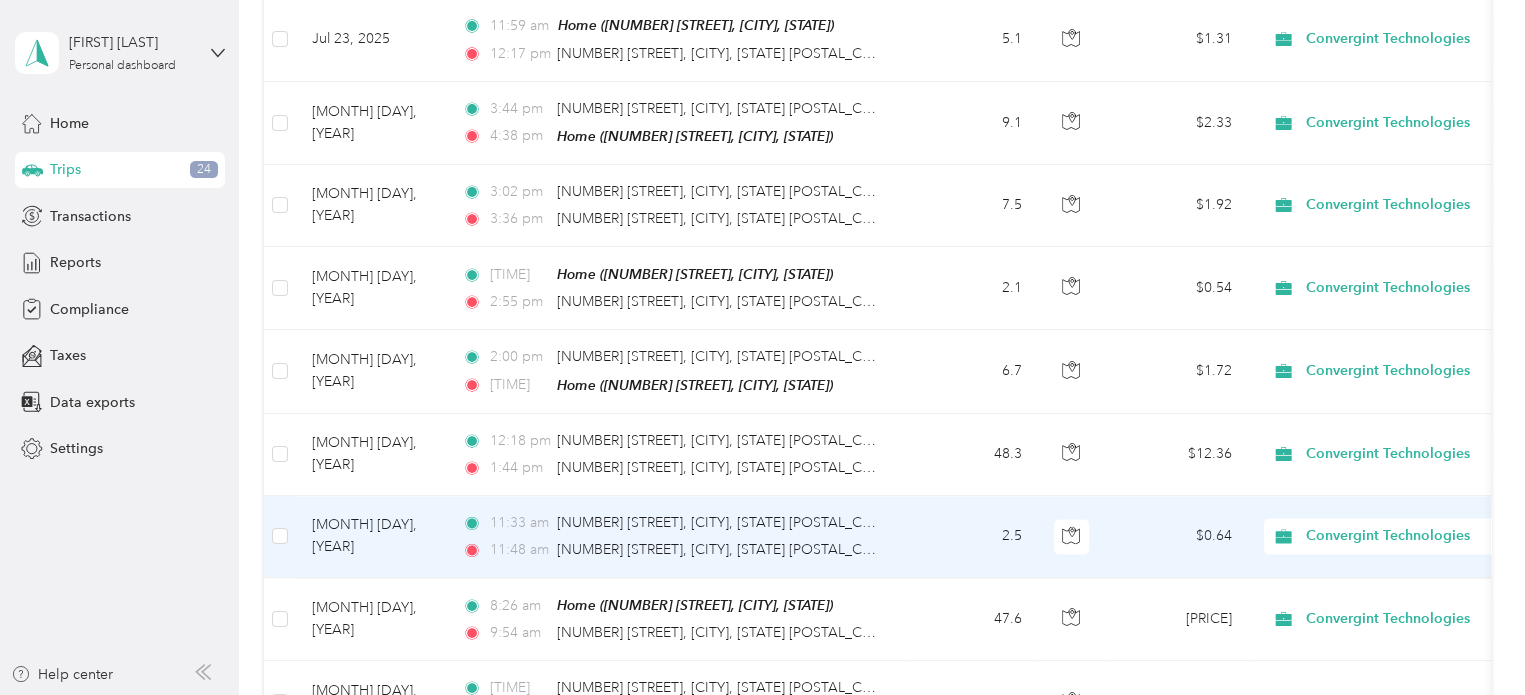 scroll, scrollTop: 4533, scrollLeft: 0, axis: vertical 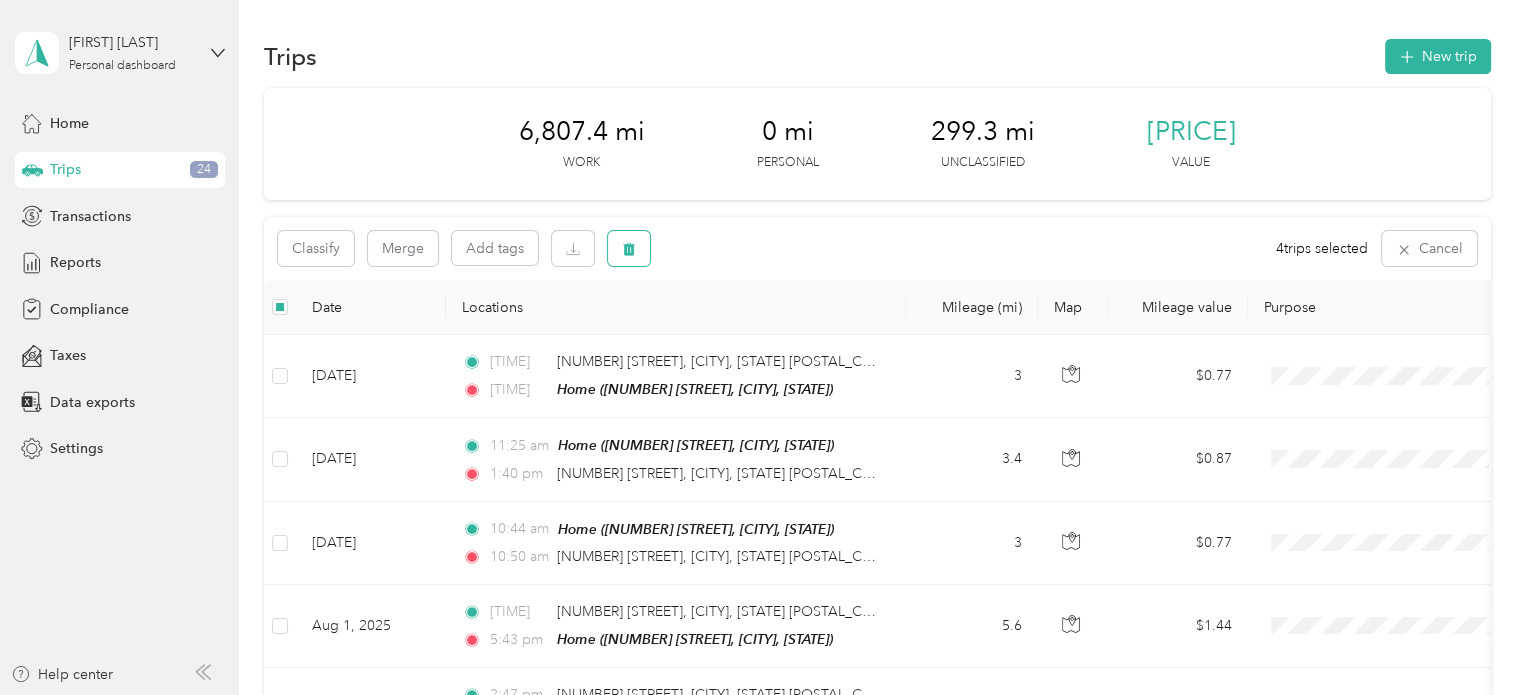click 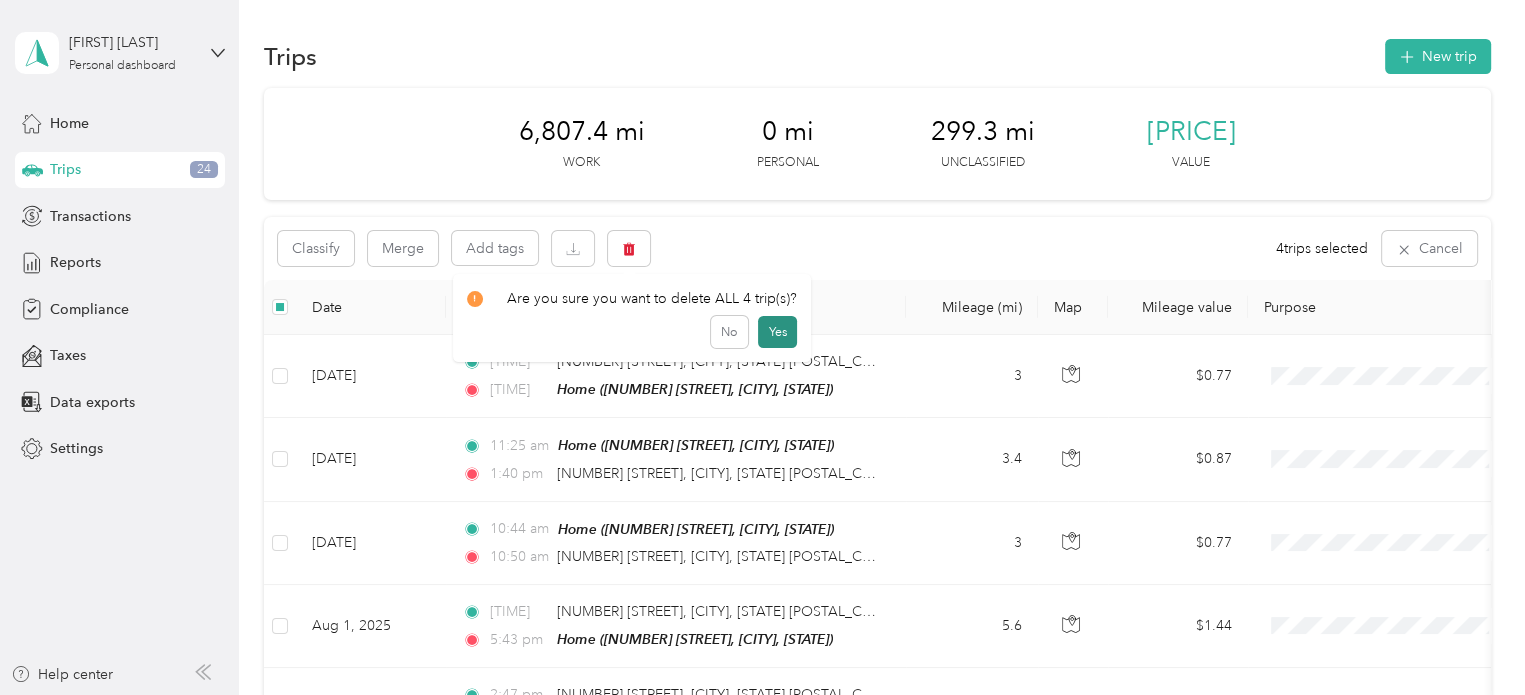 click on "Yes" at bounding box center [777, 332] 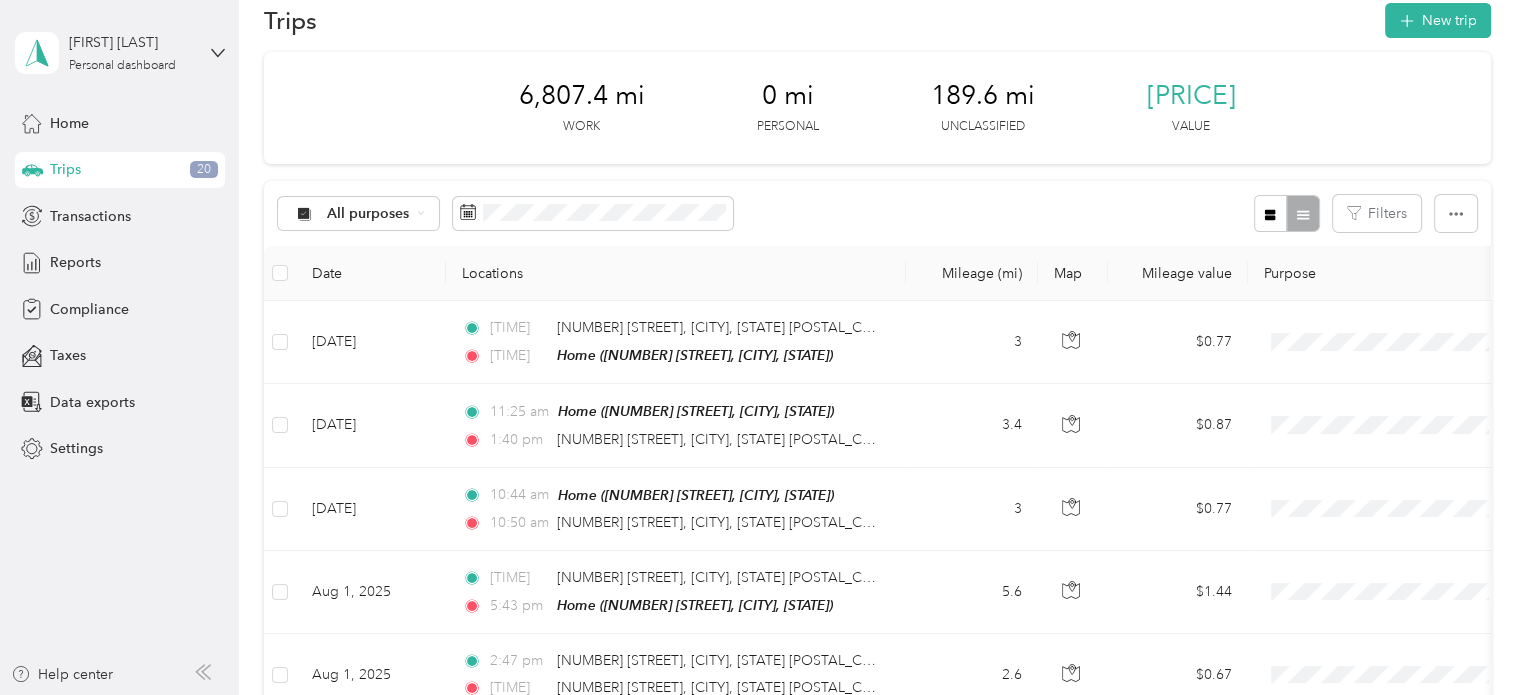 scroll, scrollTop: 0, scrollLeft: 0, axis: both 